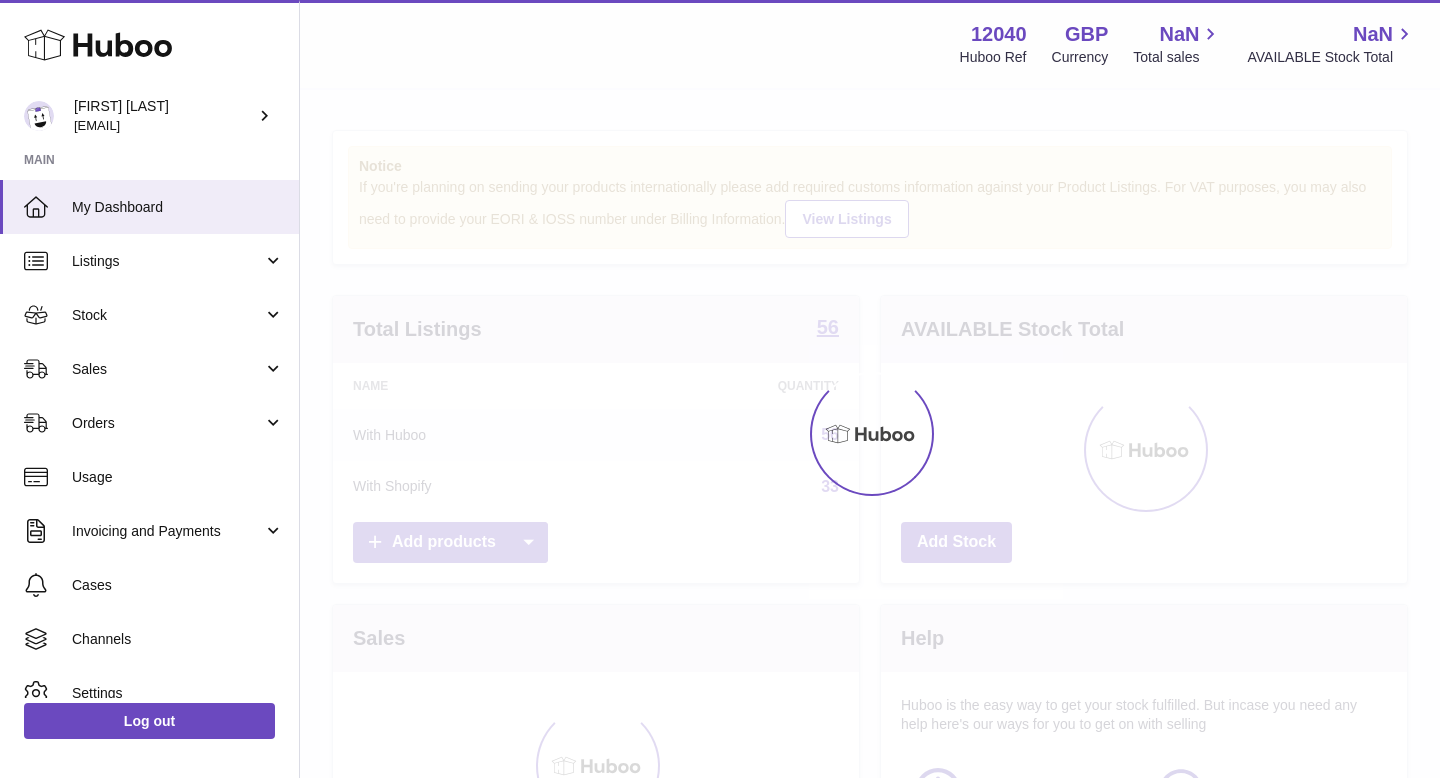 scroll, scrollTop: 0, scrollLeft: 0, axis: both 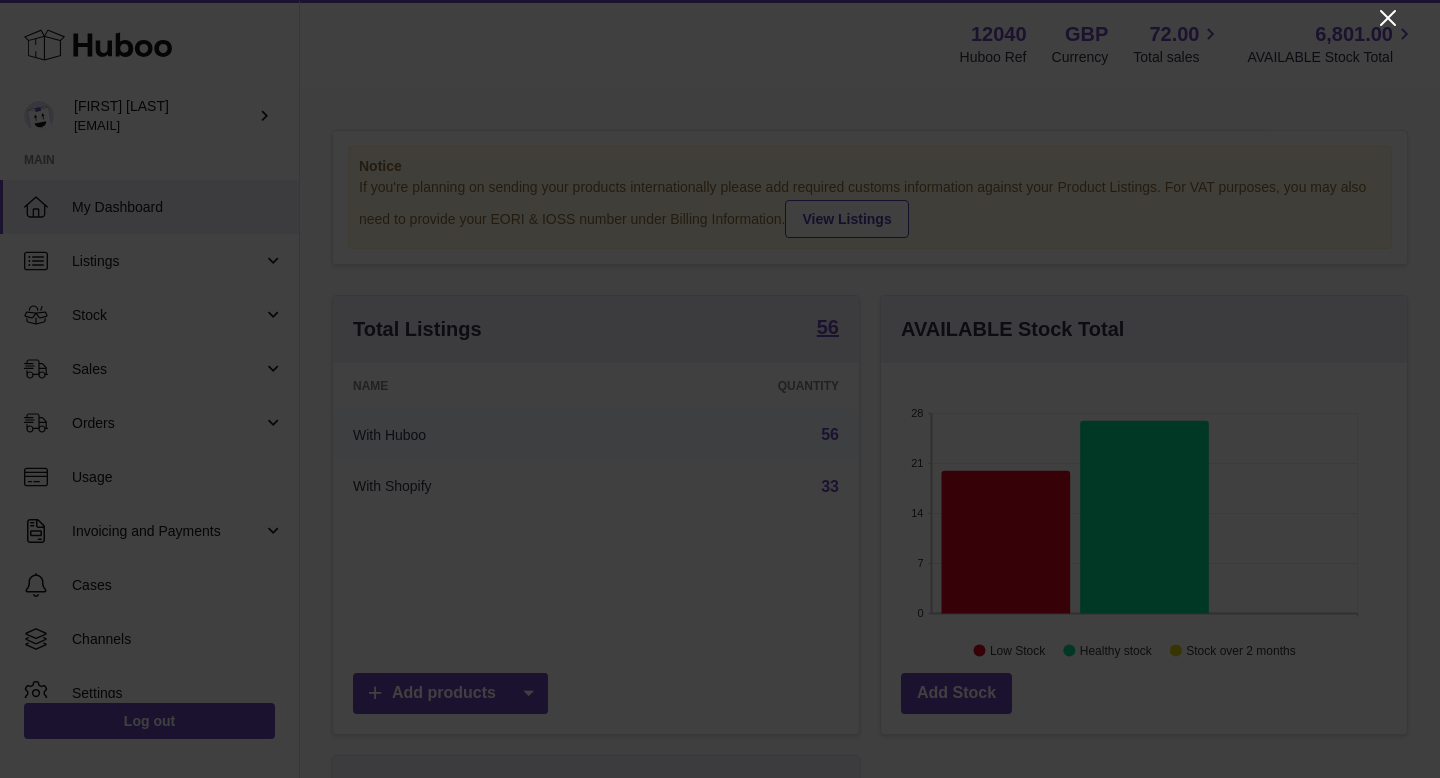 click 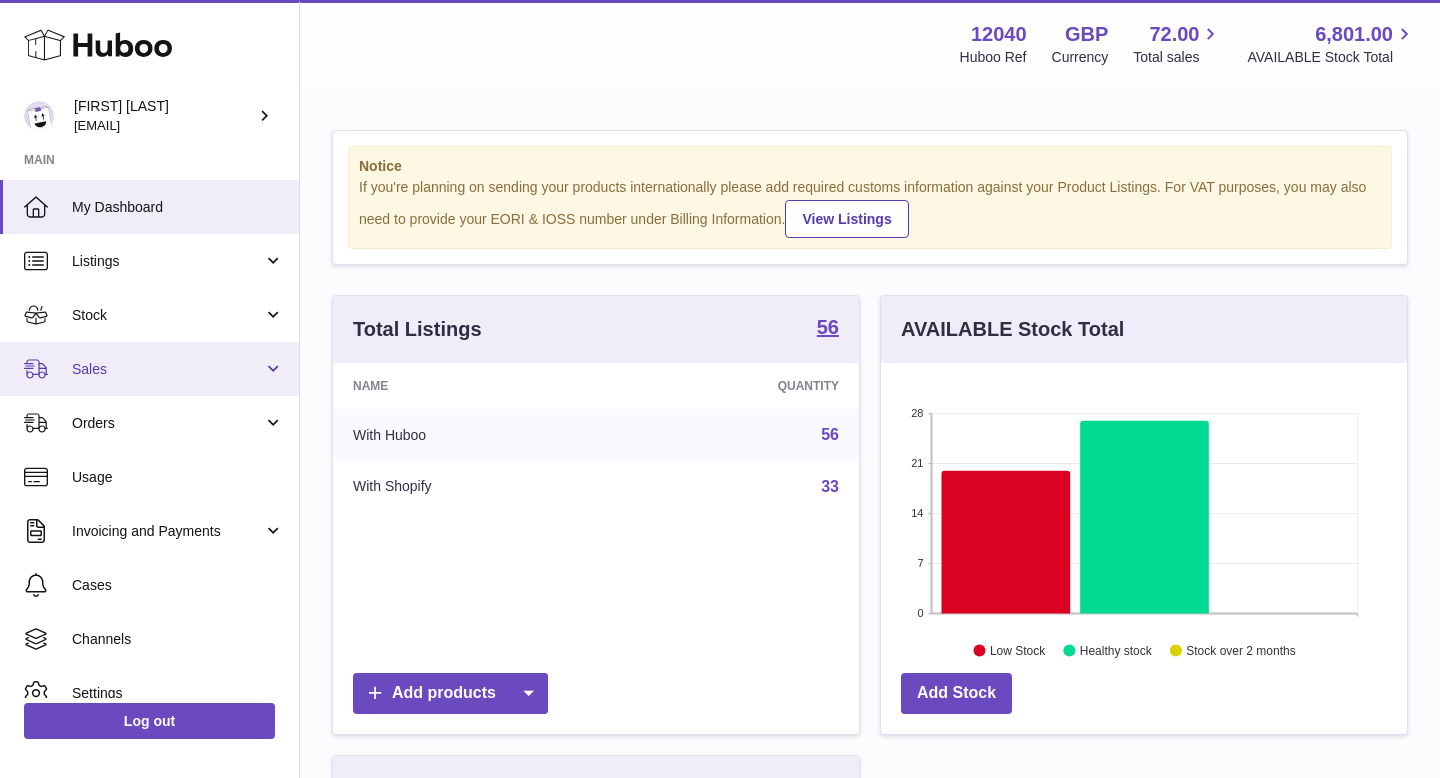 click on "Sales" at bounding box center (149, 369) 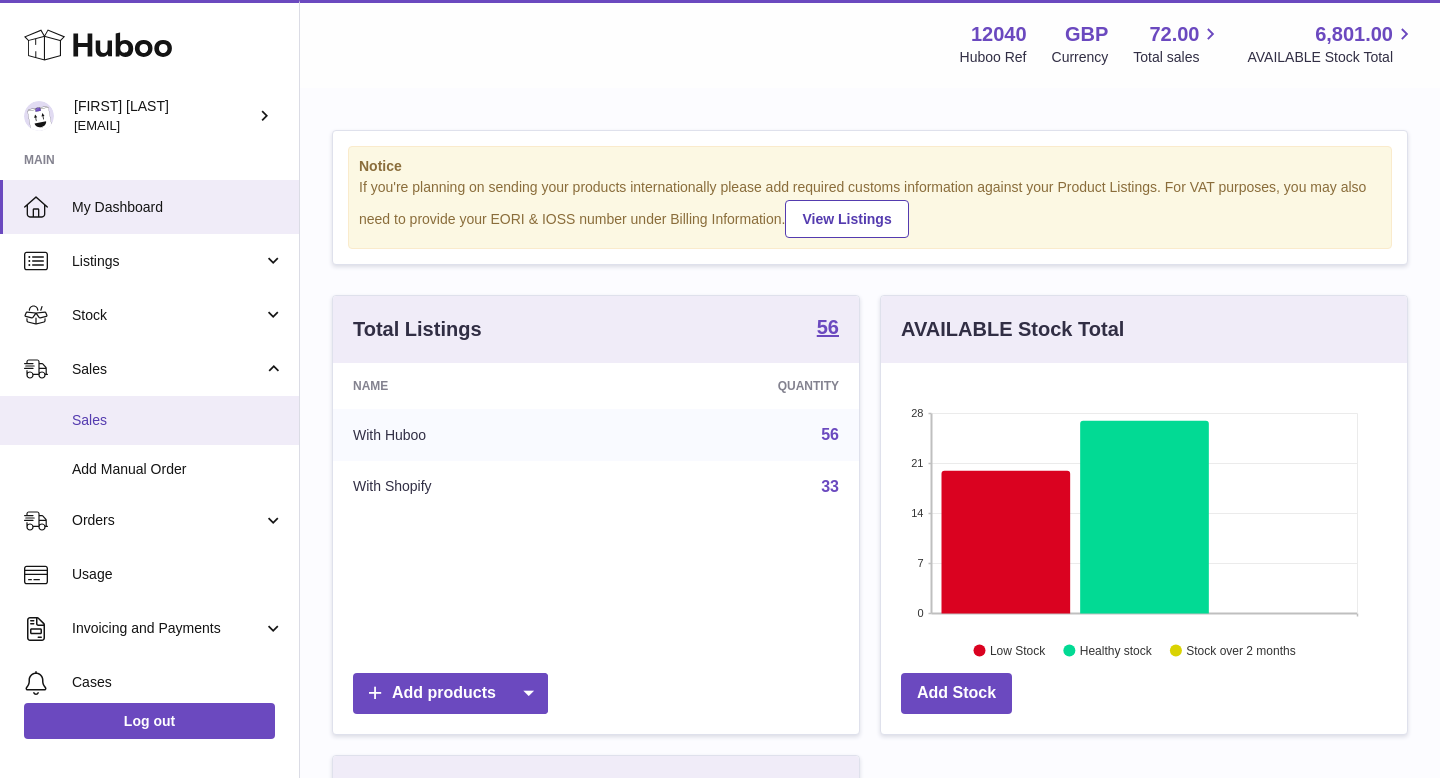 click on "Sales" at bounding box center (178, 420) 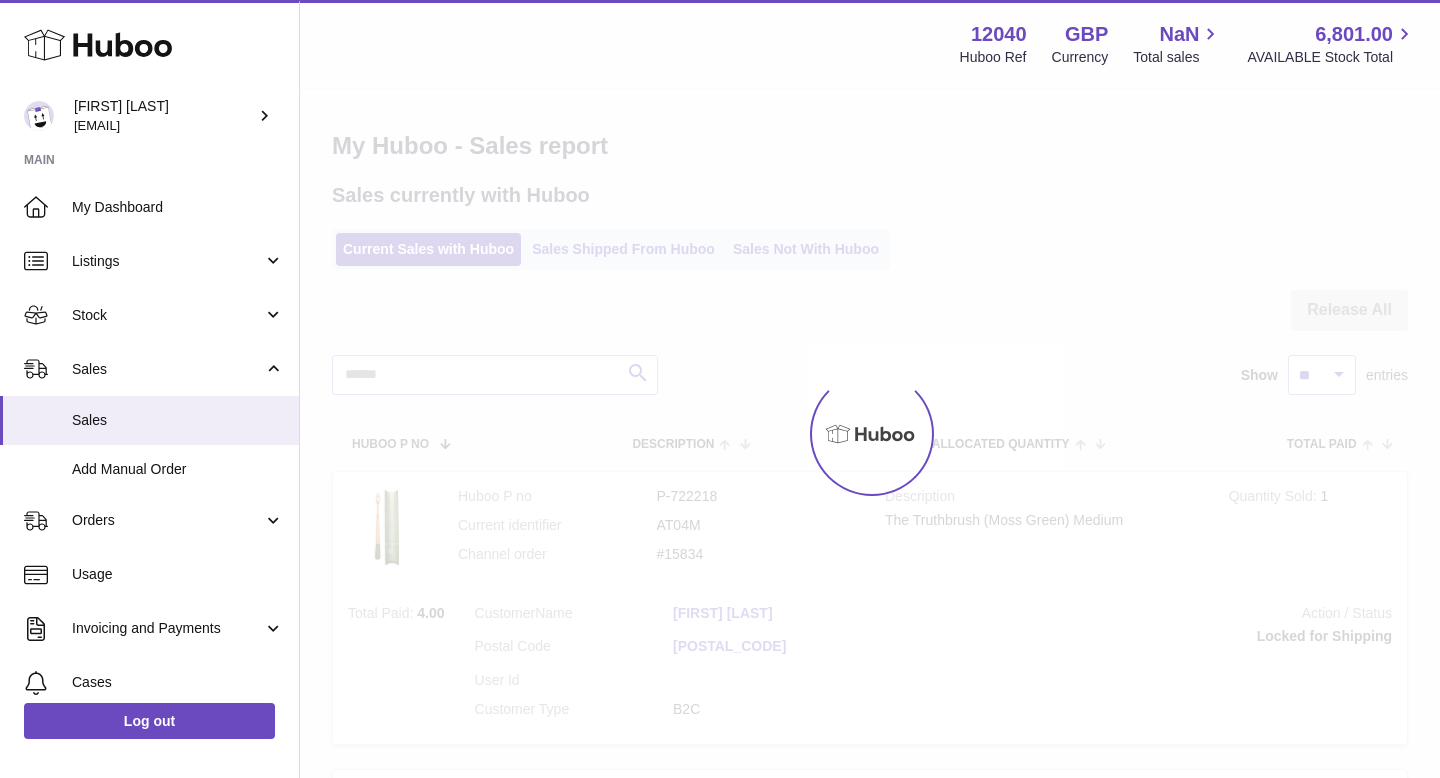 scroll, scrollTop: 0, scrollLeft: 0, axis: both 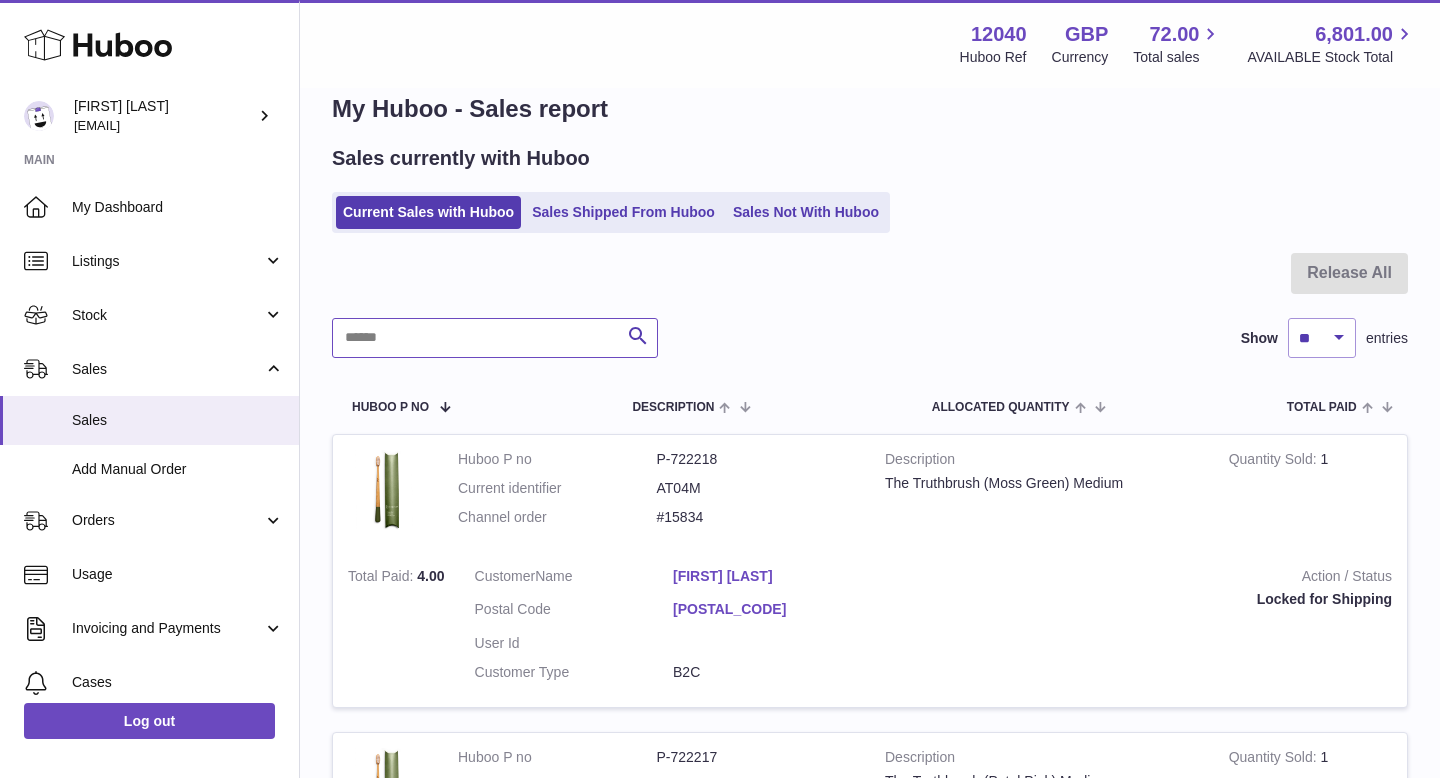 click at bounding box center [495, 338] 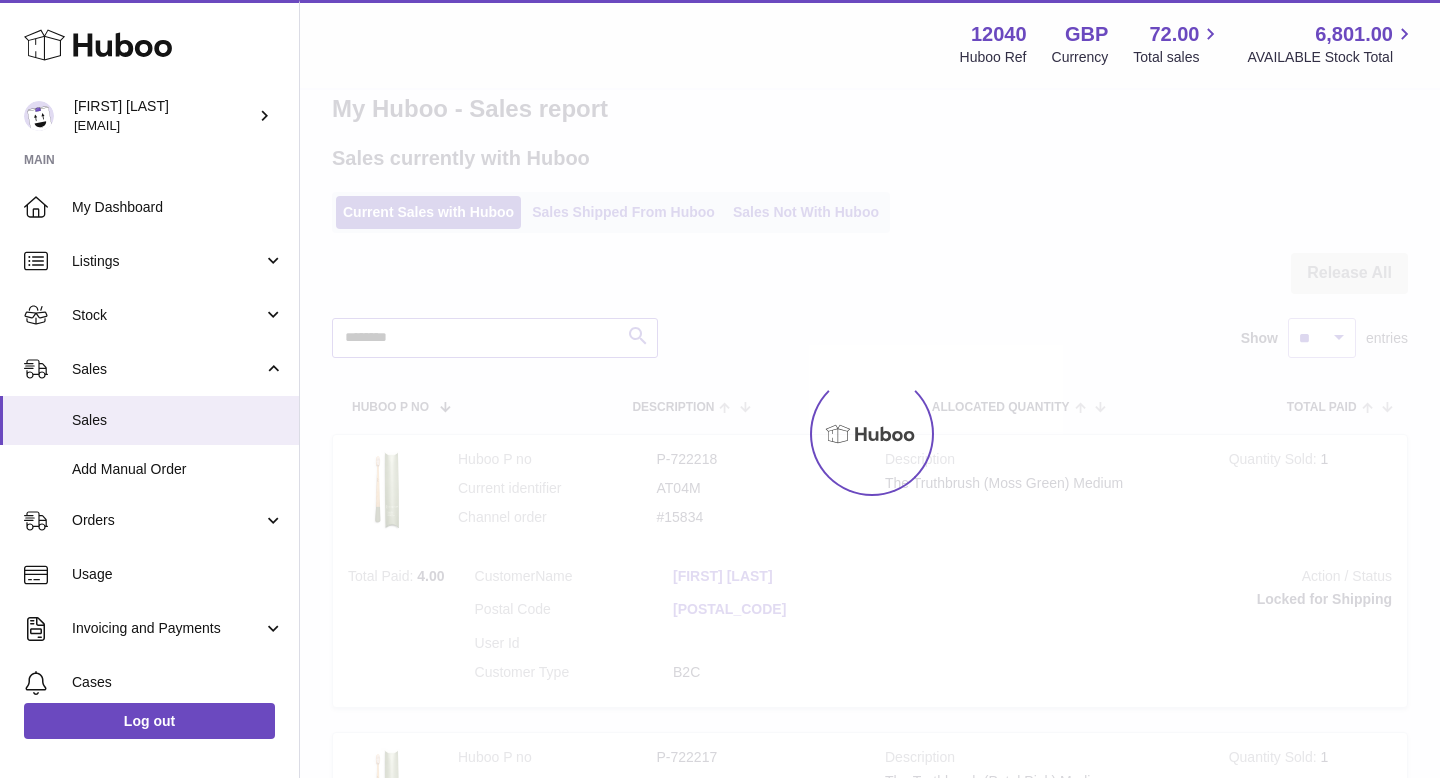 scroll, scrollTop: 0, scrollLeft: 0, axis: both 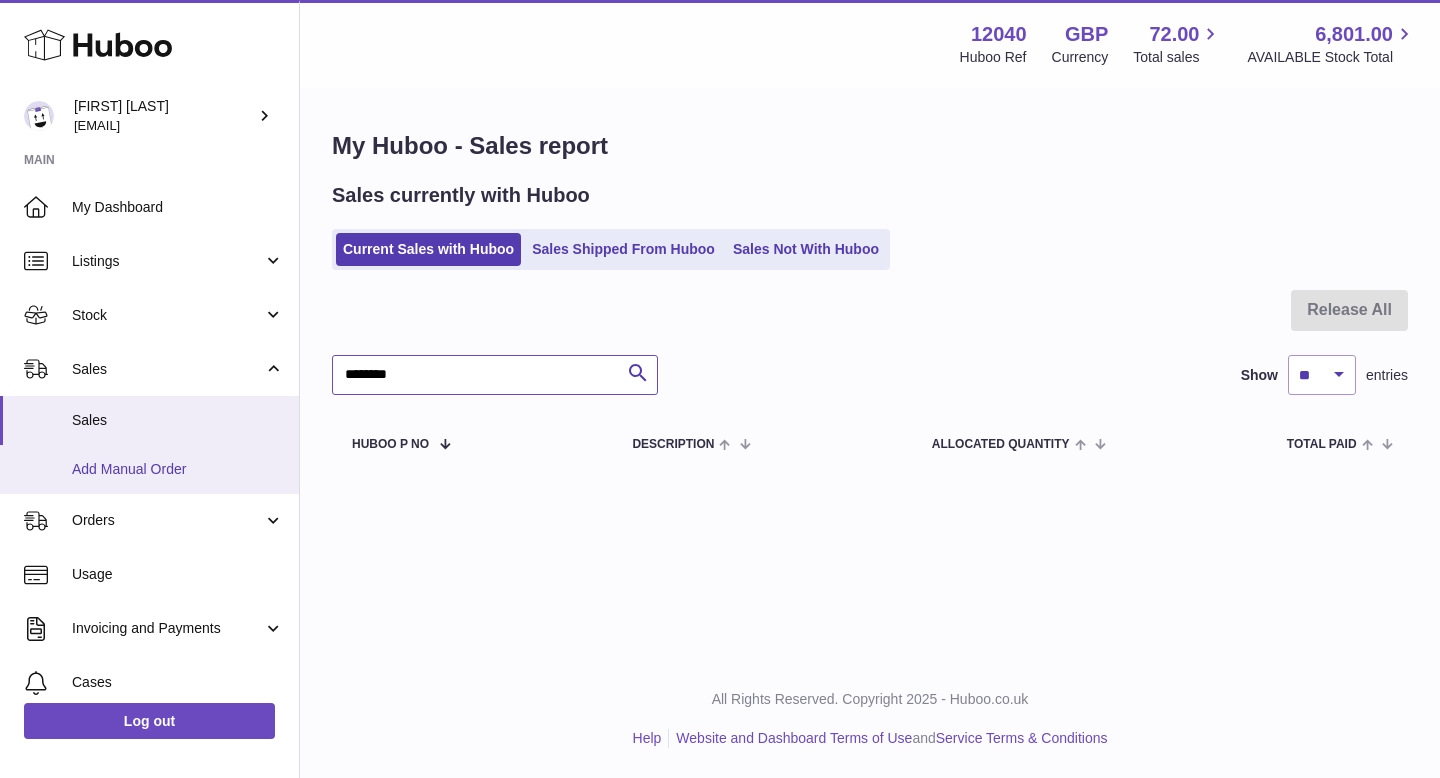 type on "********" 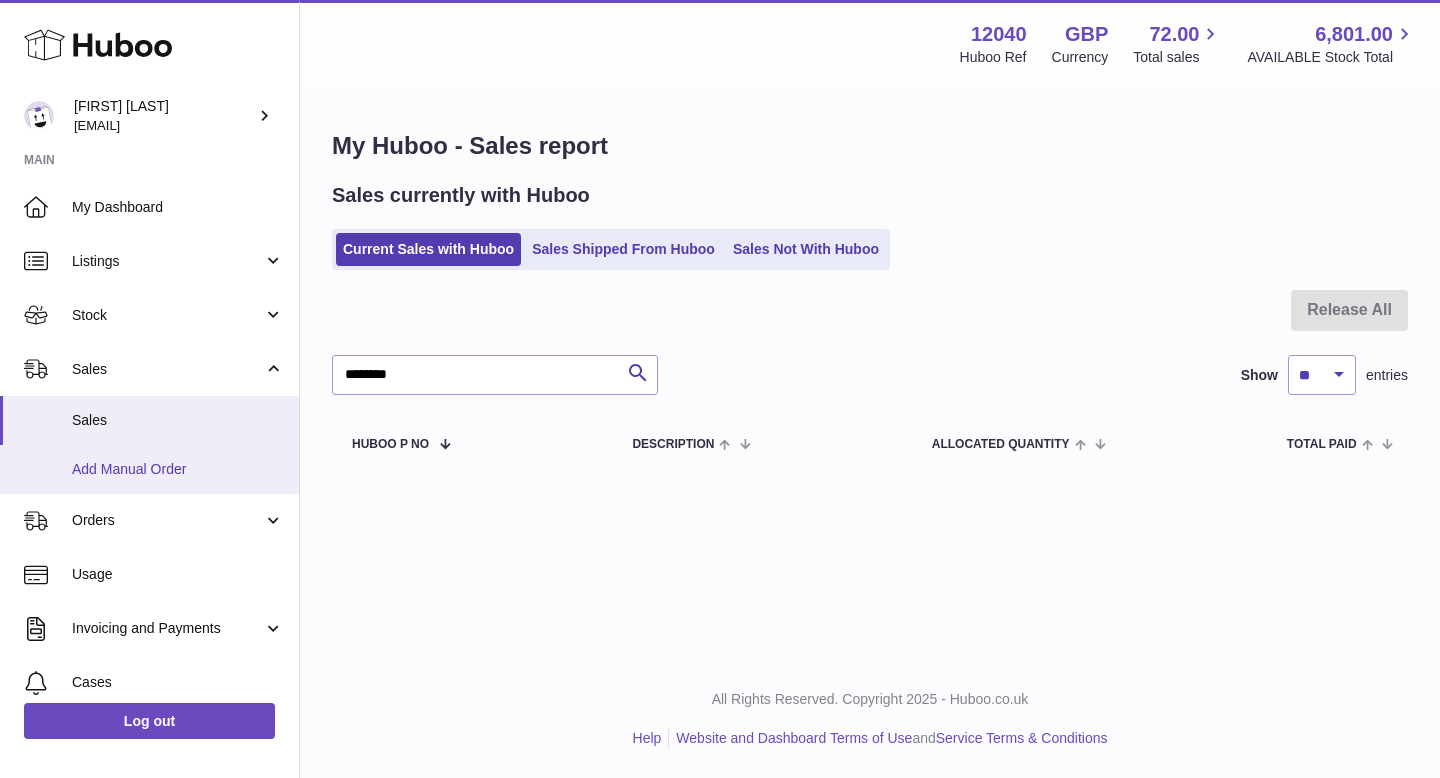 click on "Add Manual Order" at bounding box center (178, 469) 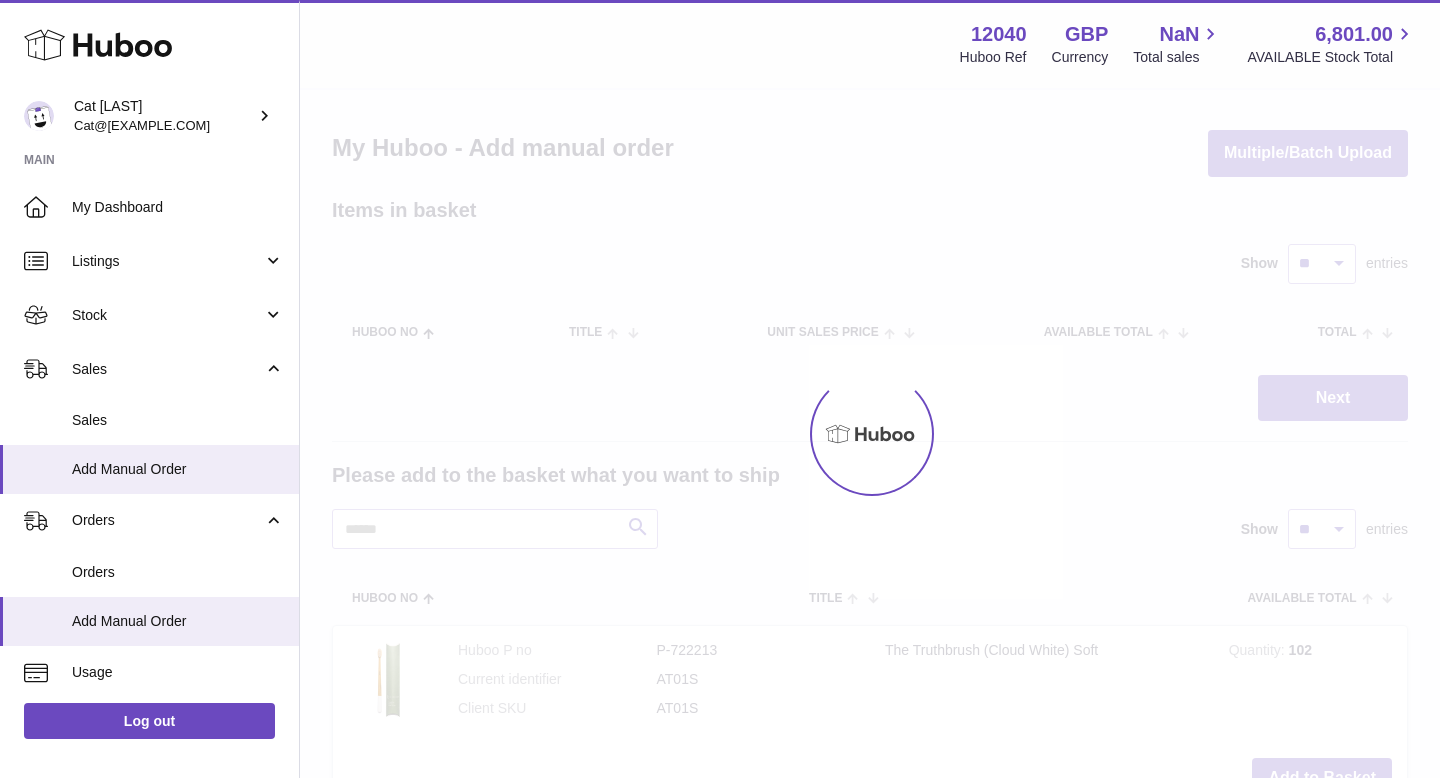 scroll, scrollTop: 0, scrollLeft: 0, axis: both 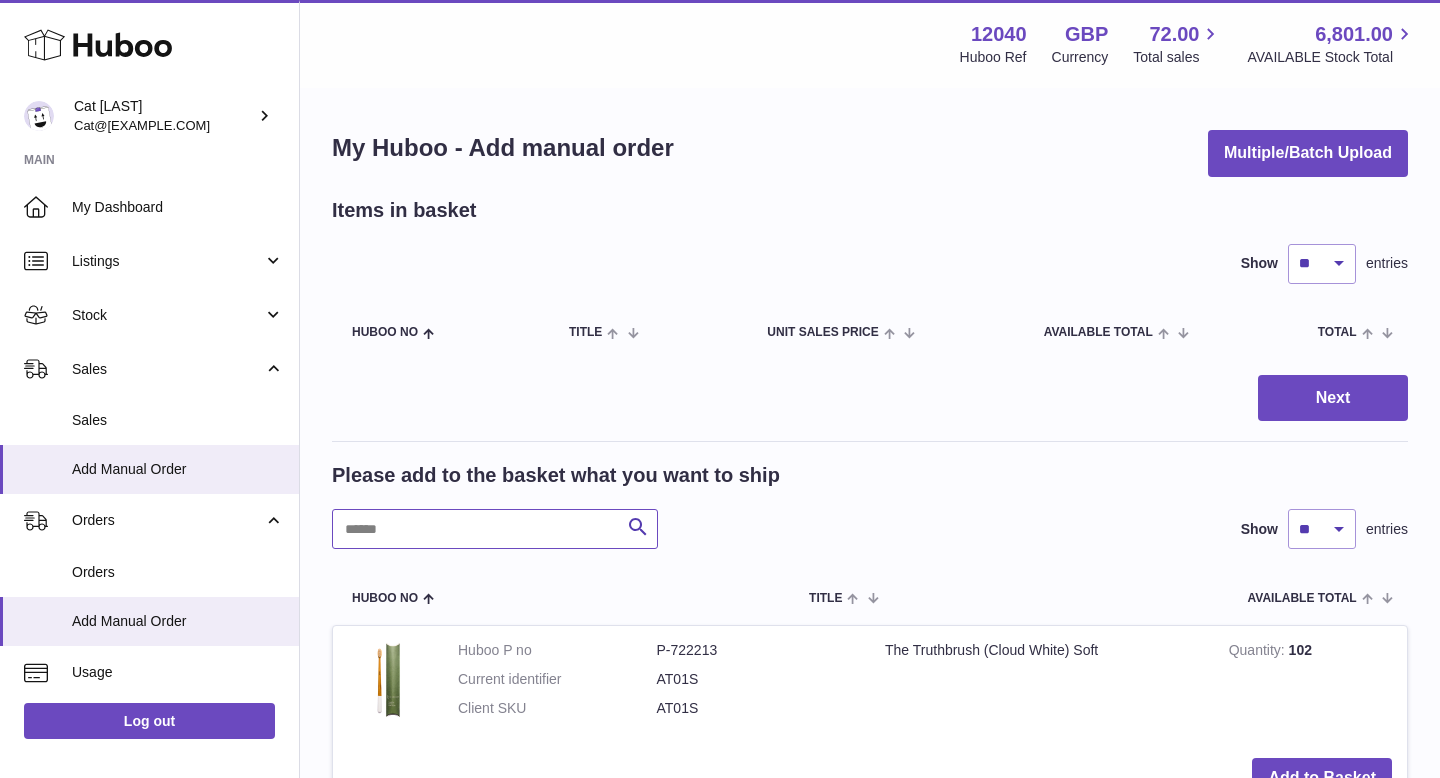 click at bounding box center (495, 529) 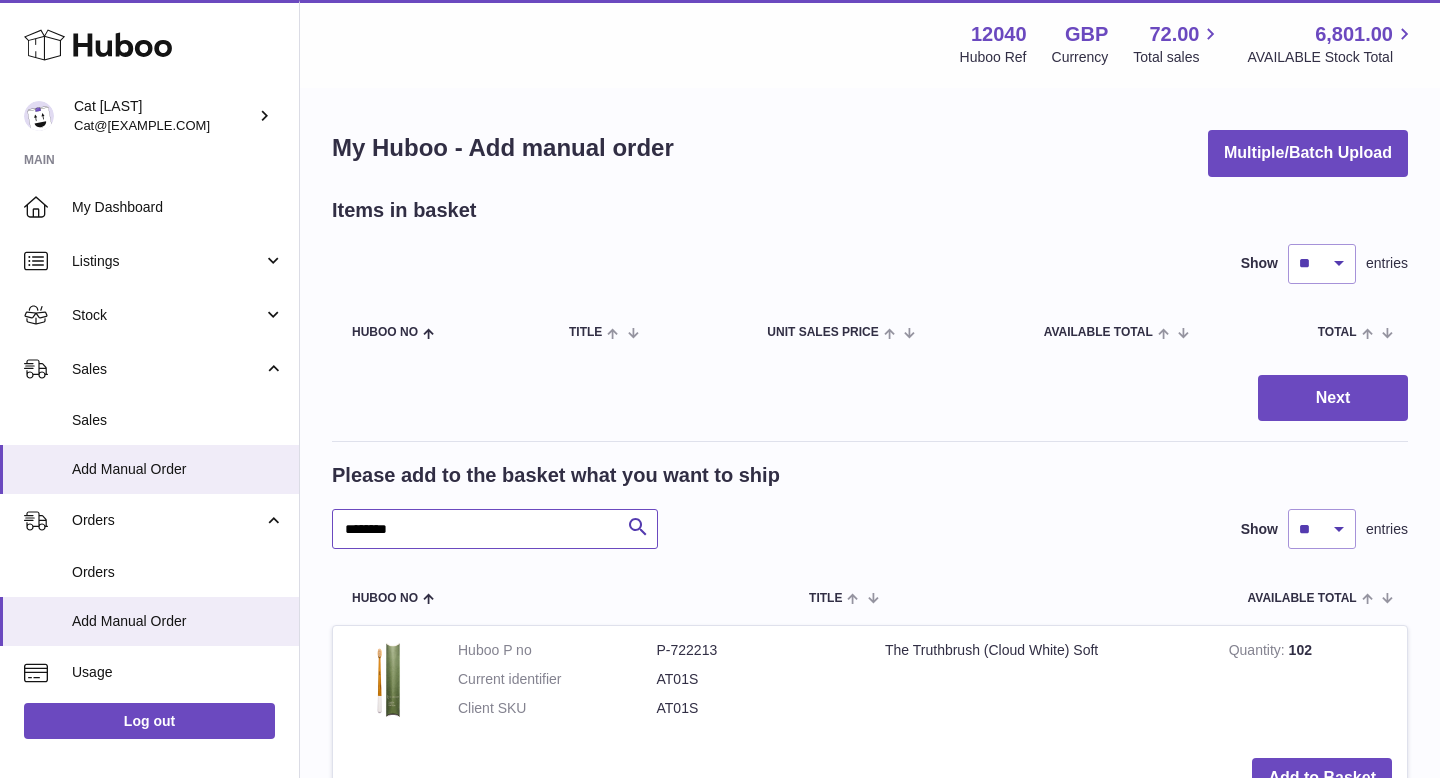 type on "********" 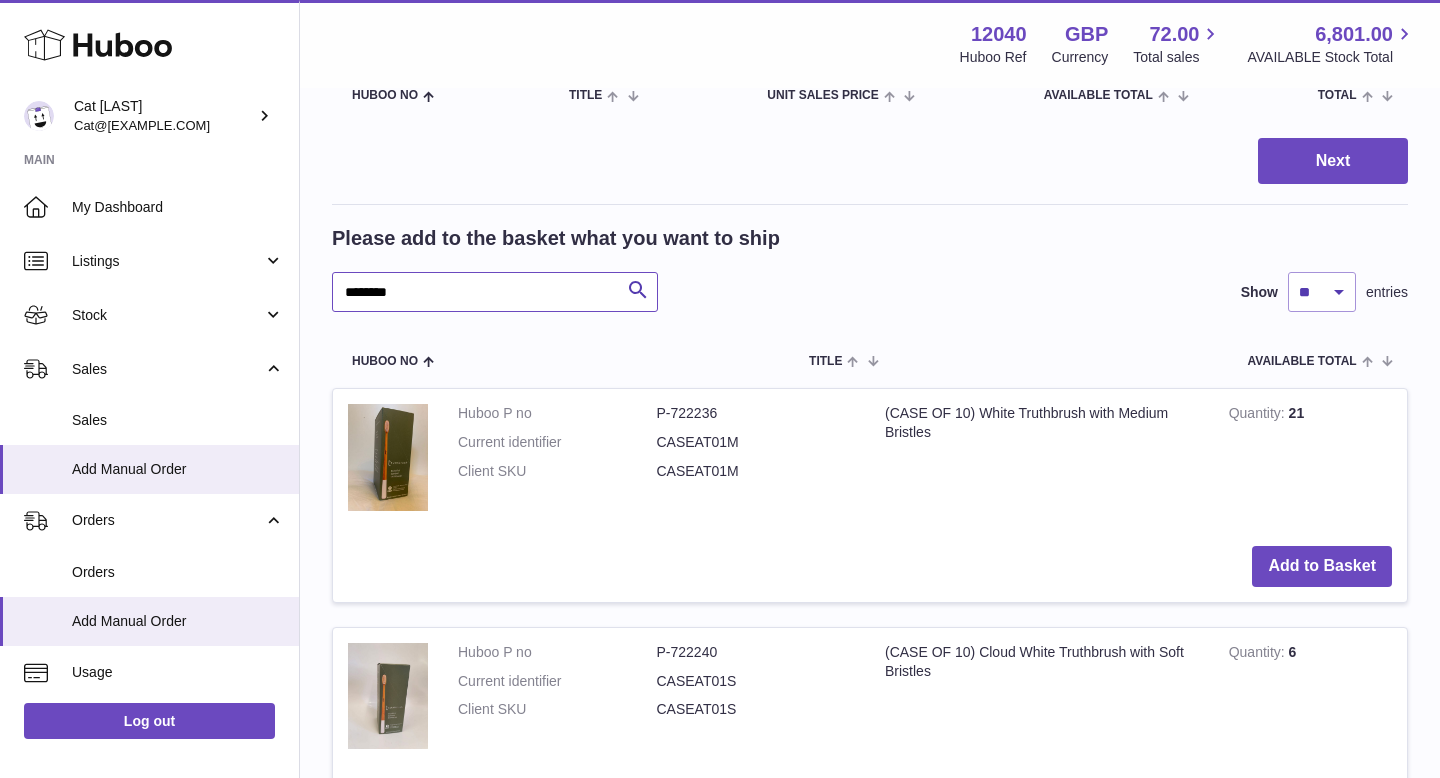 scroll, scrollTop: 284, scrollLeft: 0, axis: vertical 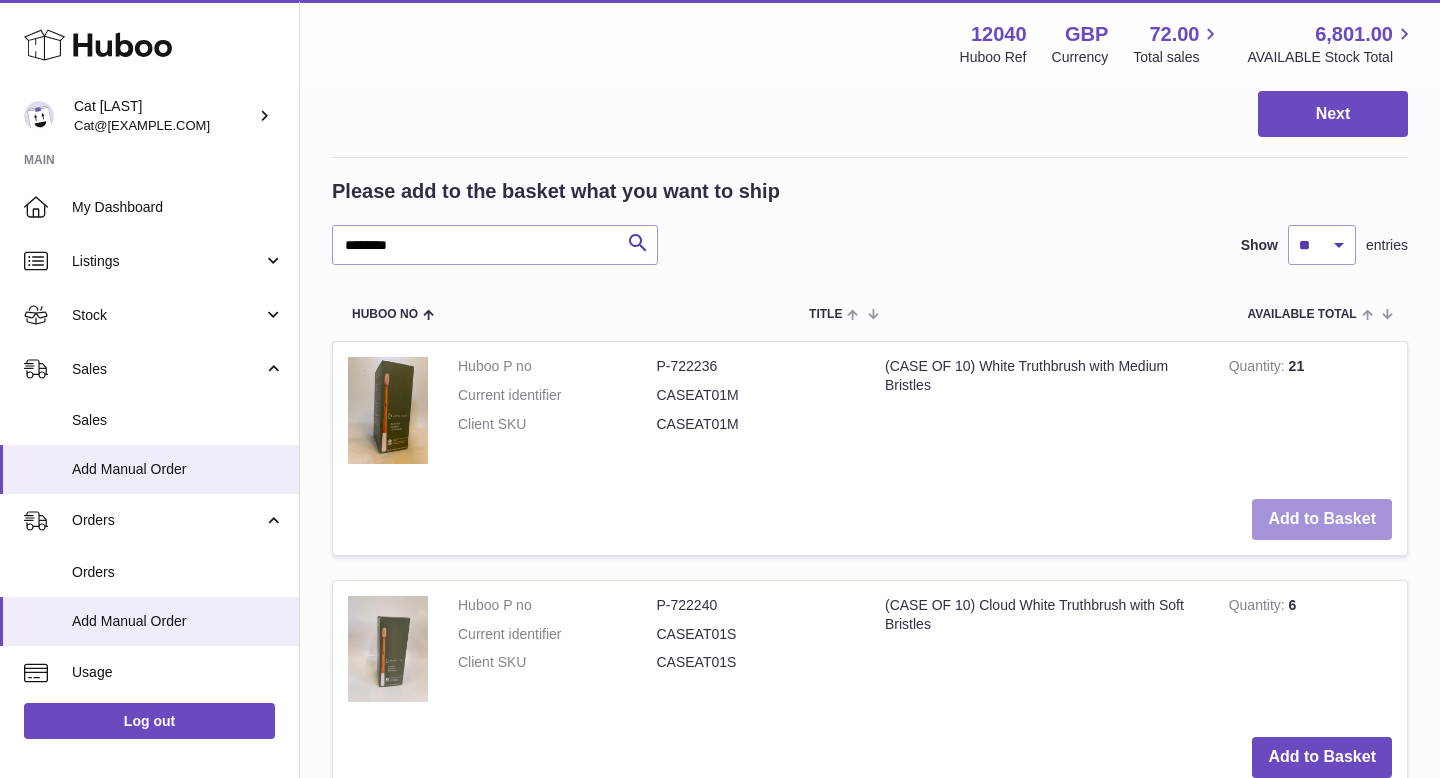 click on "Add to Basket" at bounding box center [1322, 519] 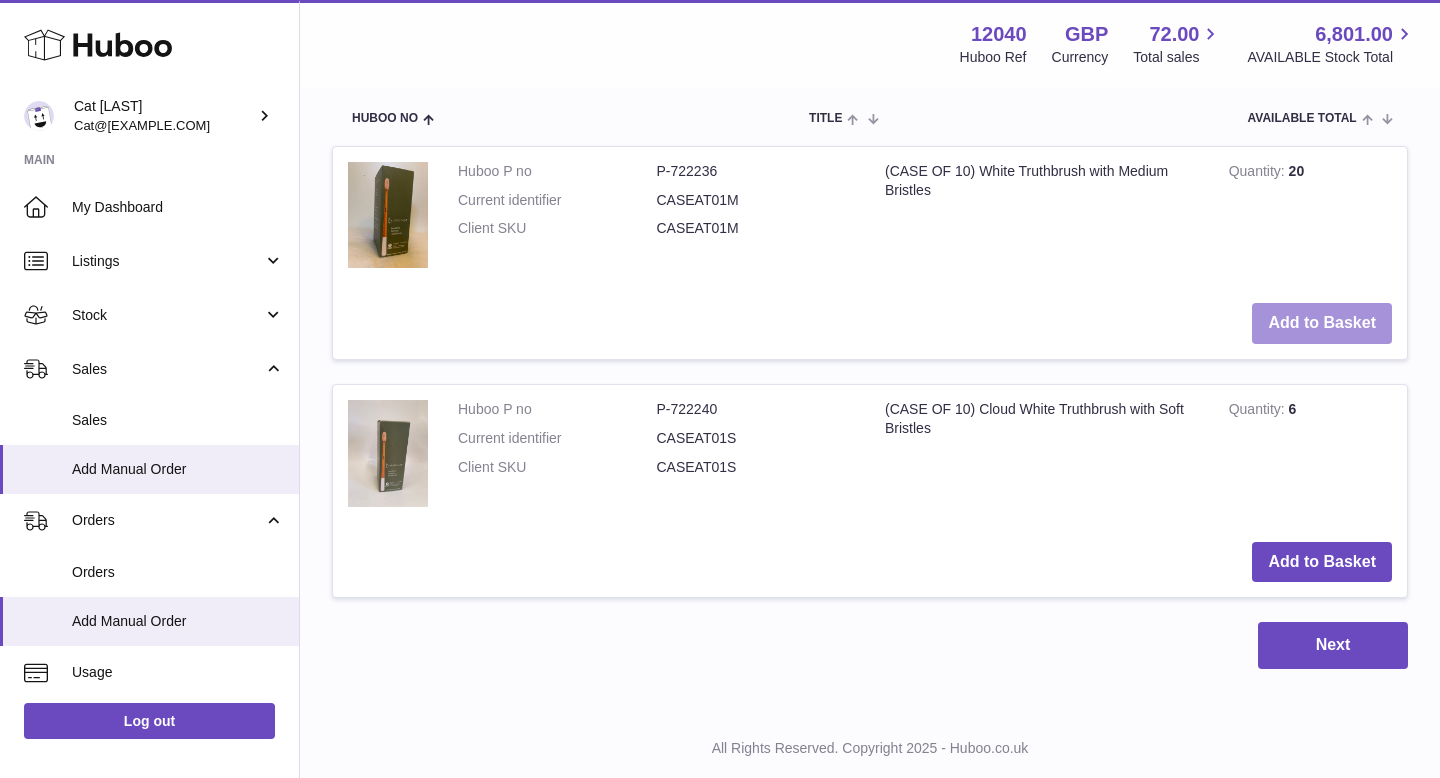 scroll, scrollTop: 767, scrollLeft: 0, axis: vertical 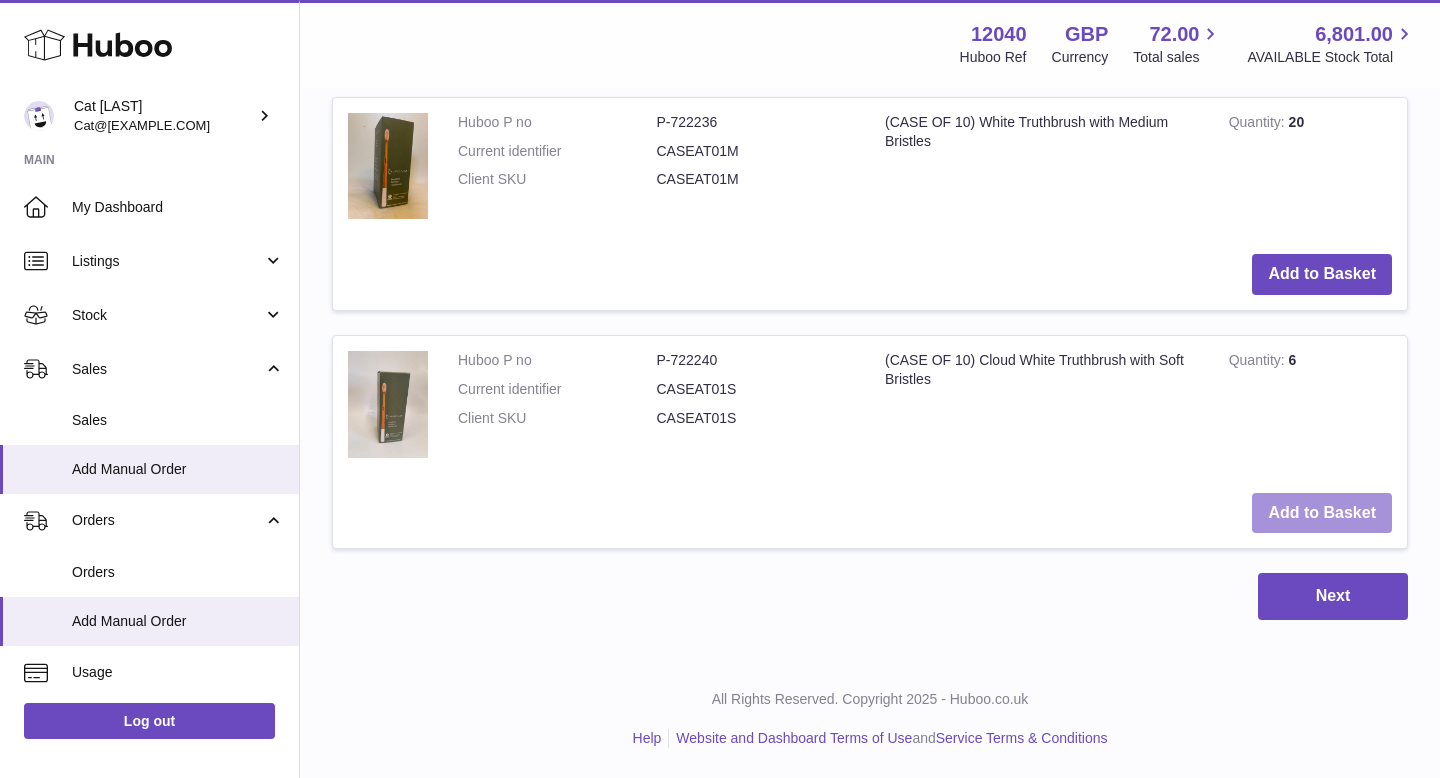 click on "Add to Basket" at bounding box center [1322, 513] 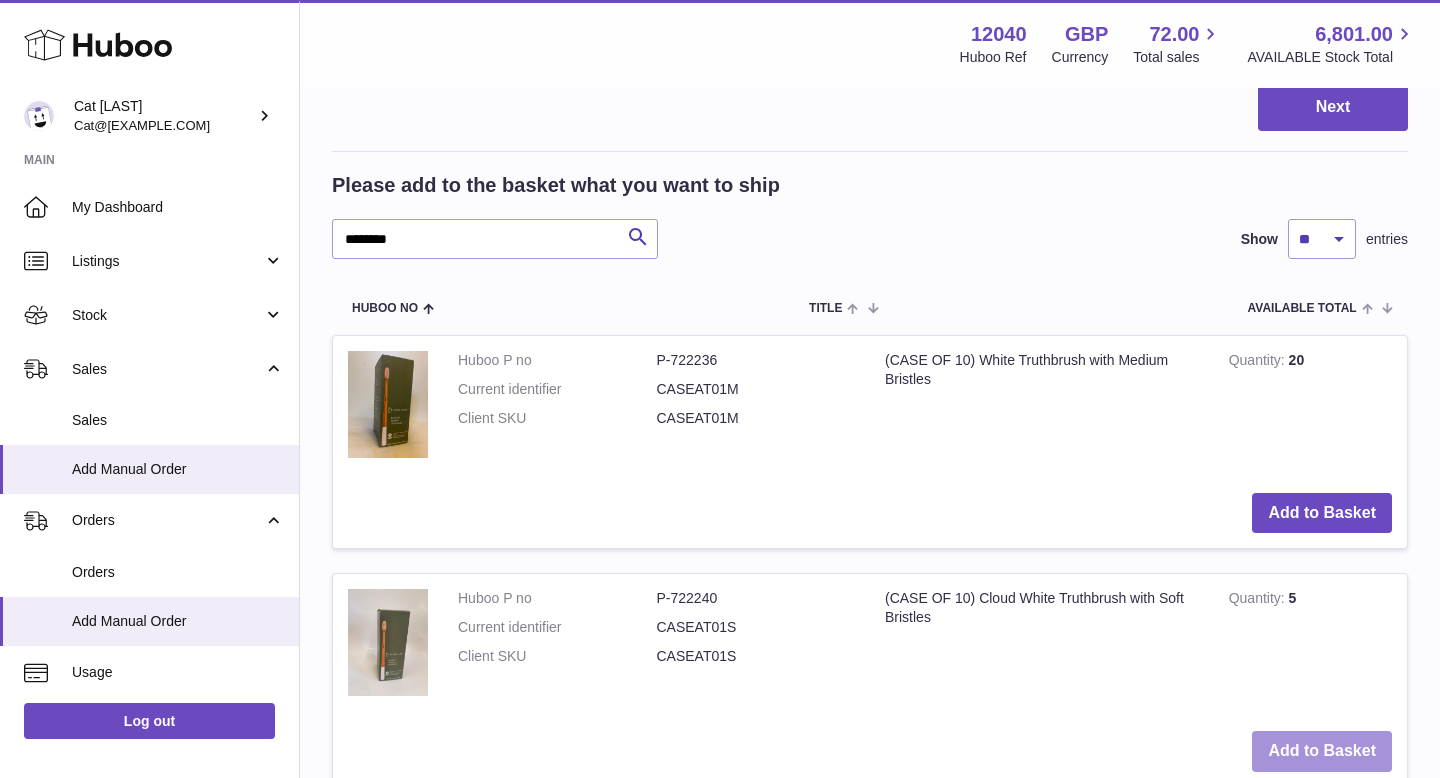 scroll, scrollTop: 1005, scrollLeft: 0, axis: vertical 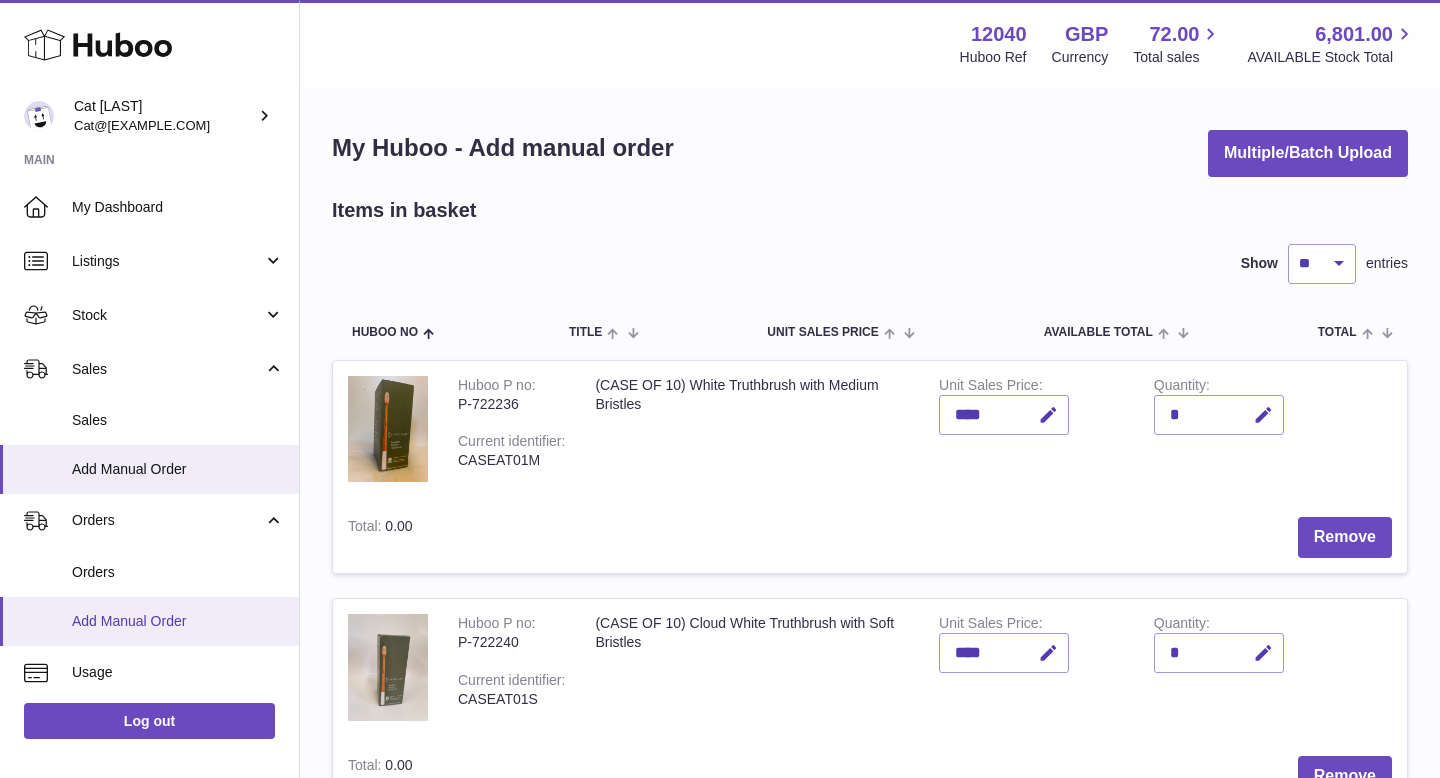 click on "Add Manual Order" at bounding box center [178, 621] 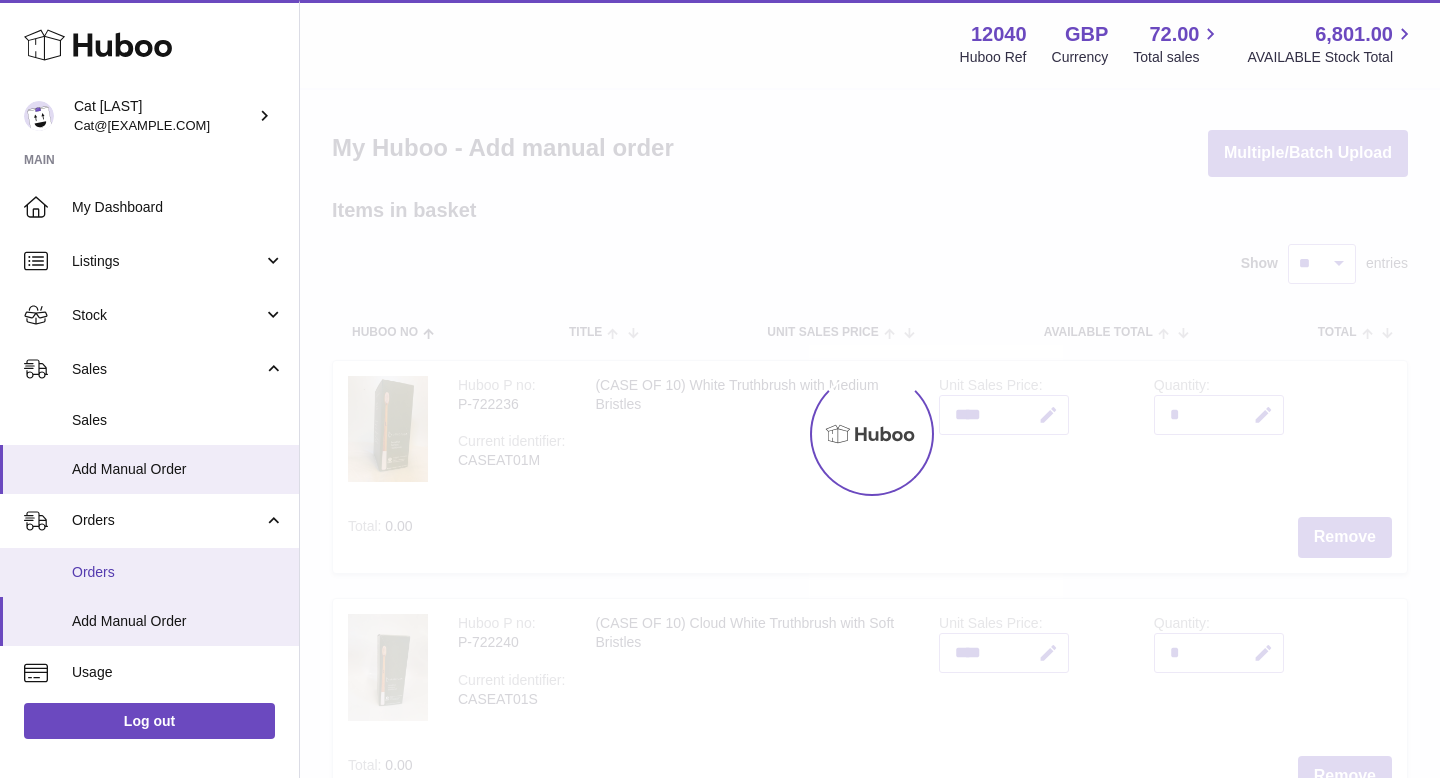 scroll, scrollTop: 0, scrollLeft: 0, axis: both 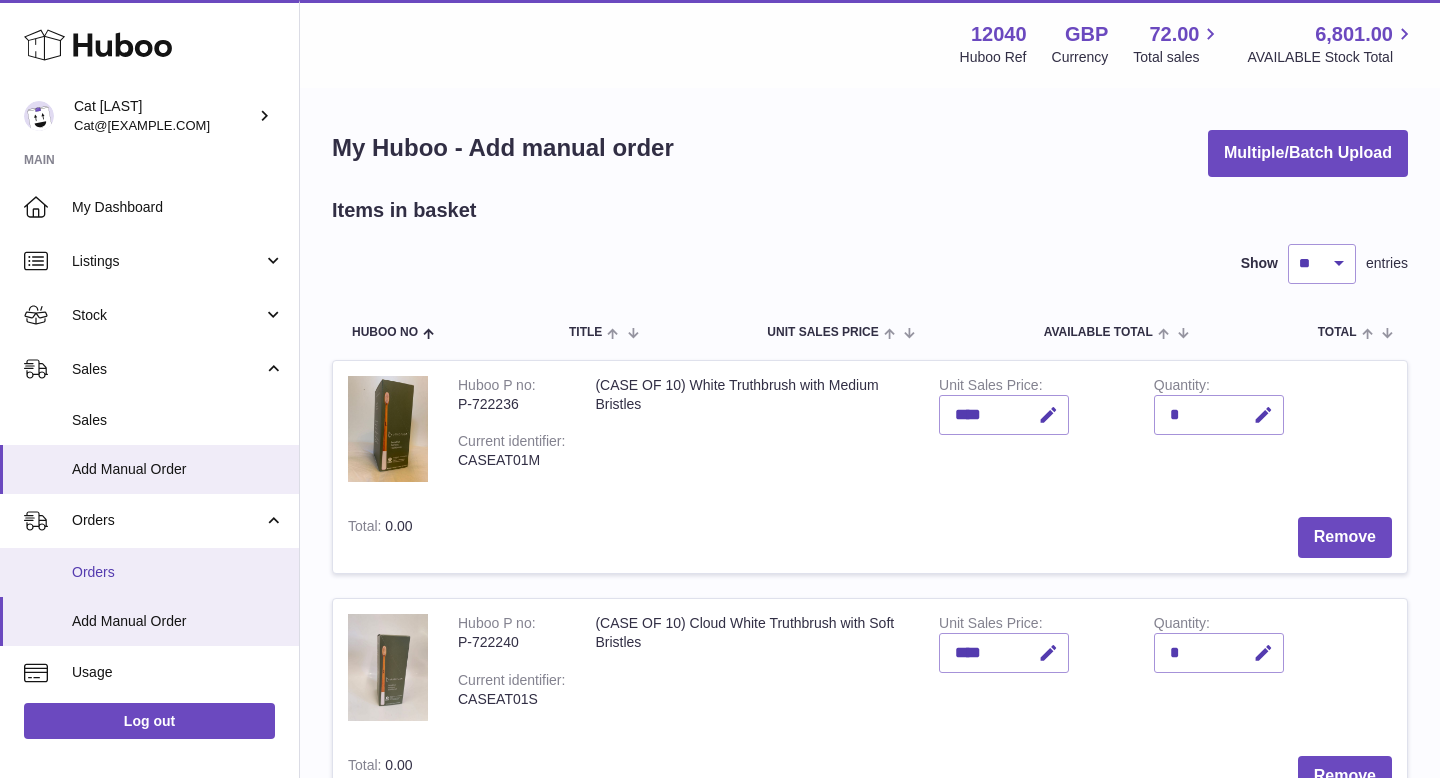 click on "Orders" at bounding box center (178, 572) 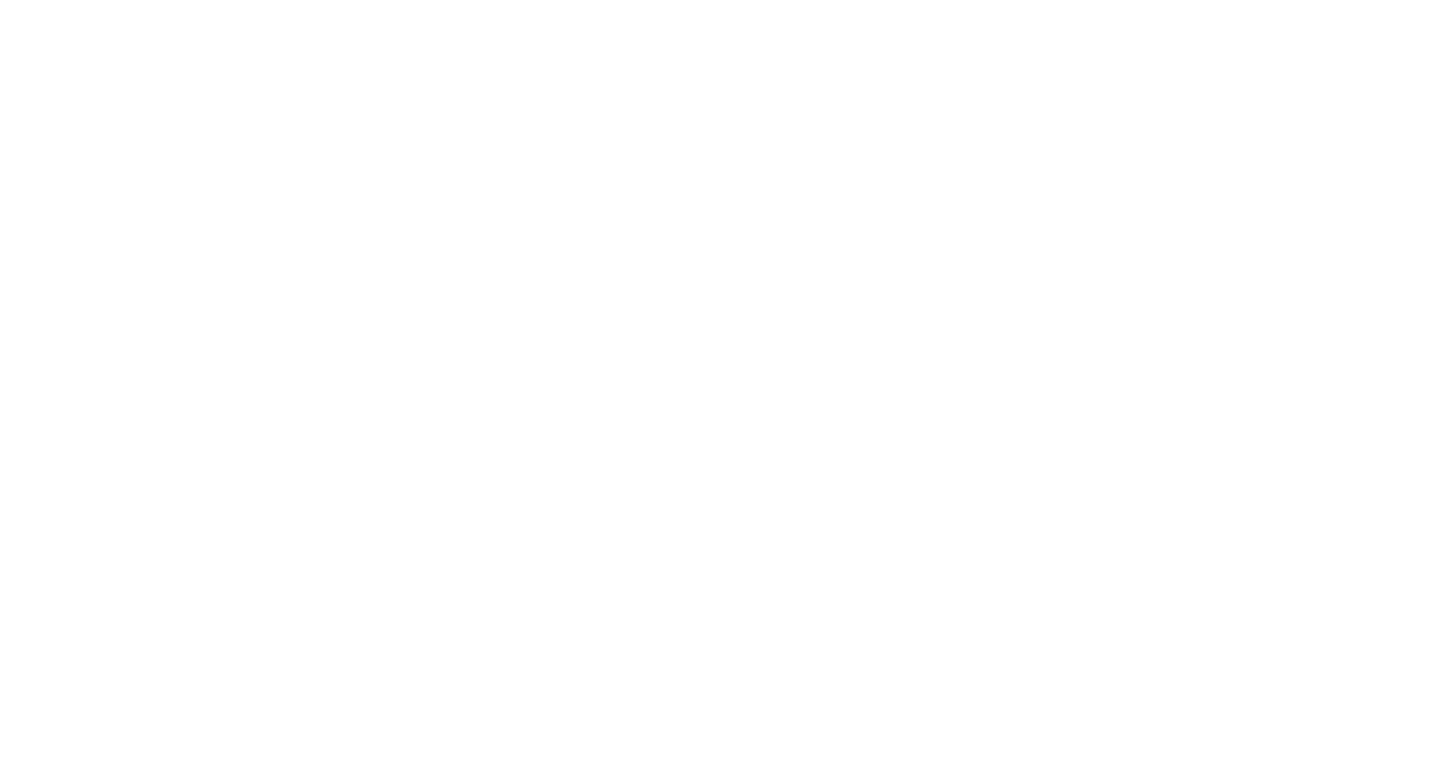 scroll, scrollTop: 0, scrollLeft: 0, axis: both 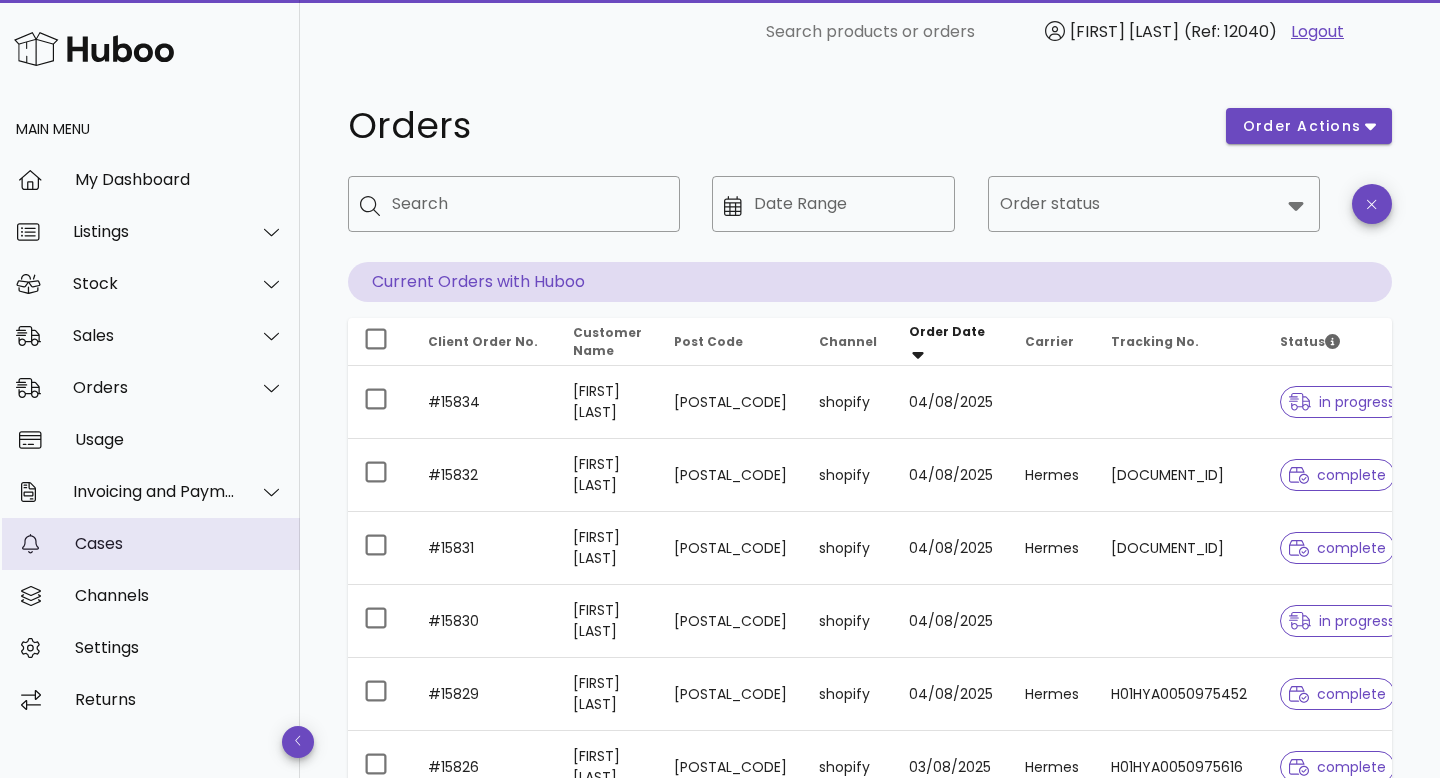 click on "Cases" at bounding box center [179, 543] 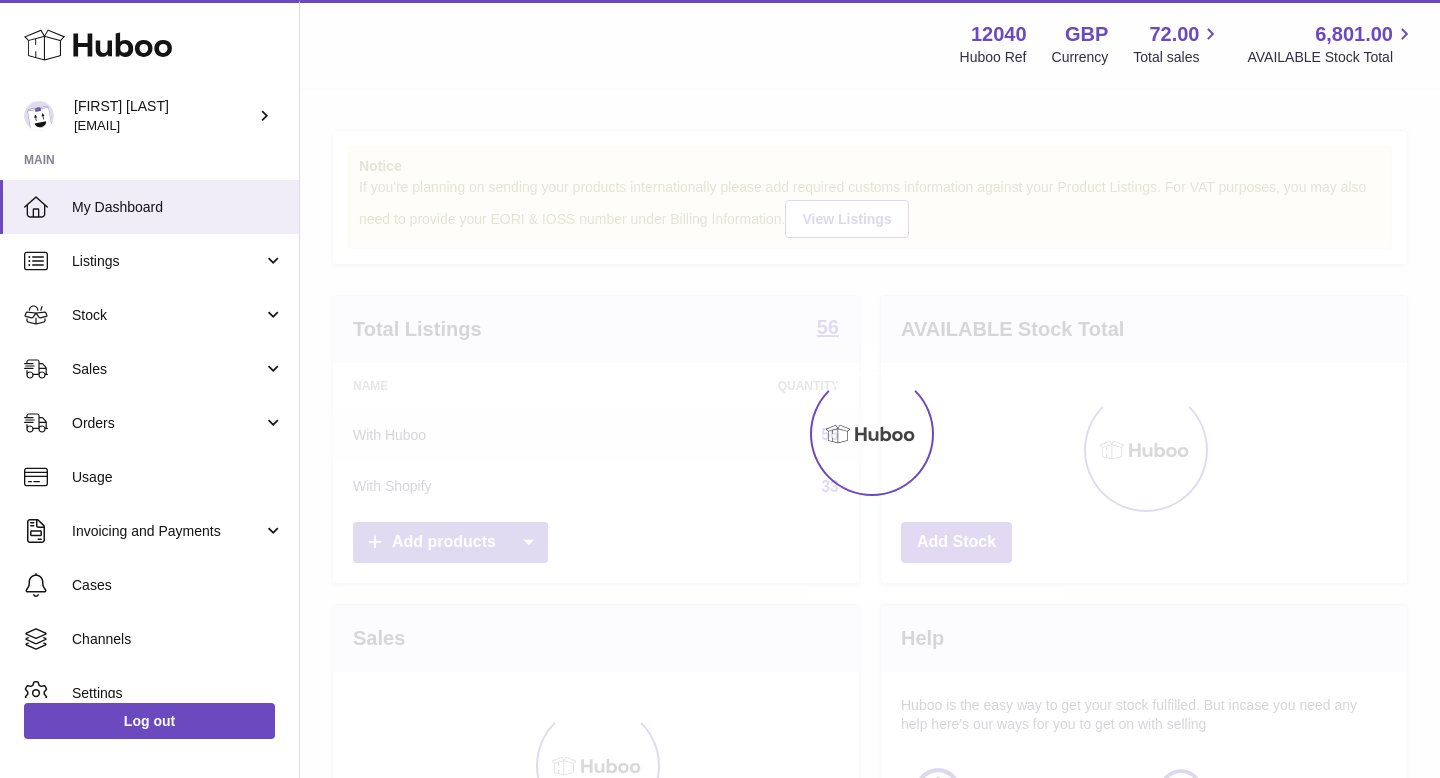scroll, scrollTop: 0, scrollLeft: 0, axis: both 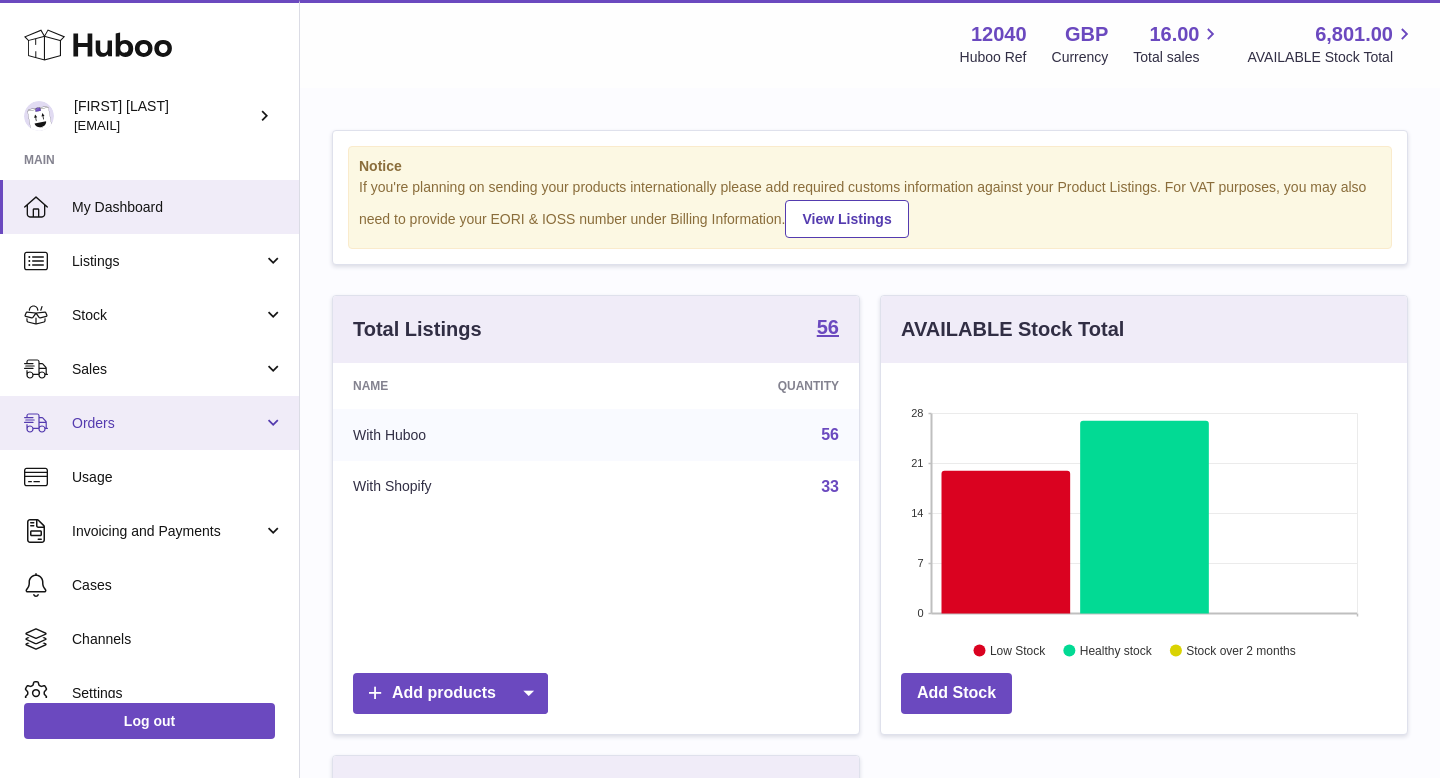 click on "Orders" at bounding box center (167, 423) 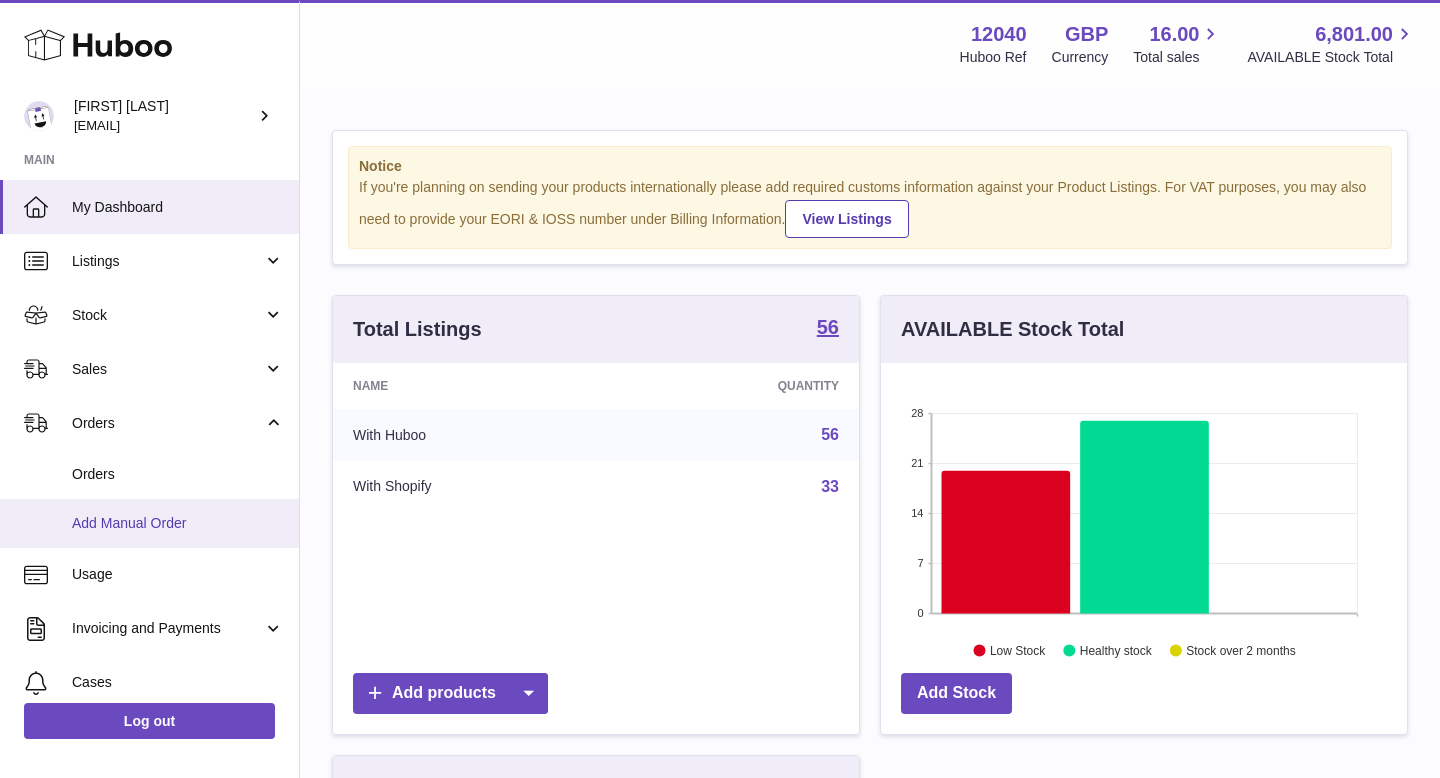click on "Add Manual Order" at bounding box center [178, 523] 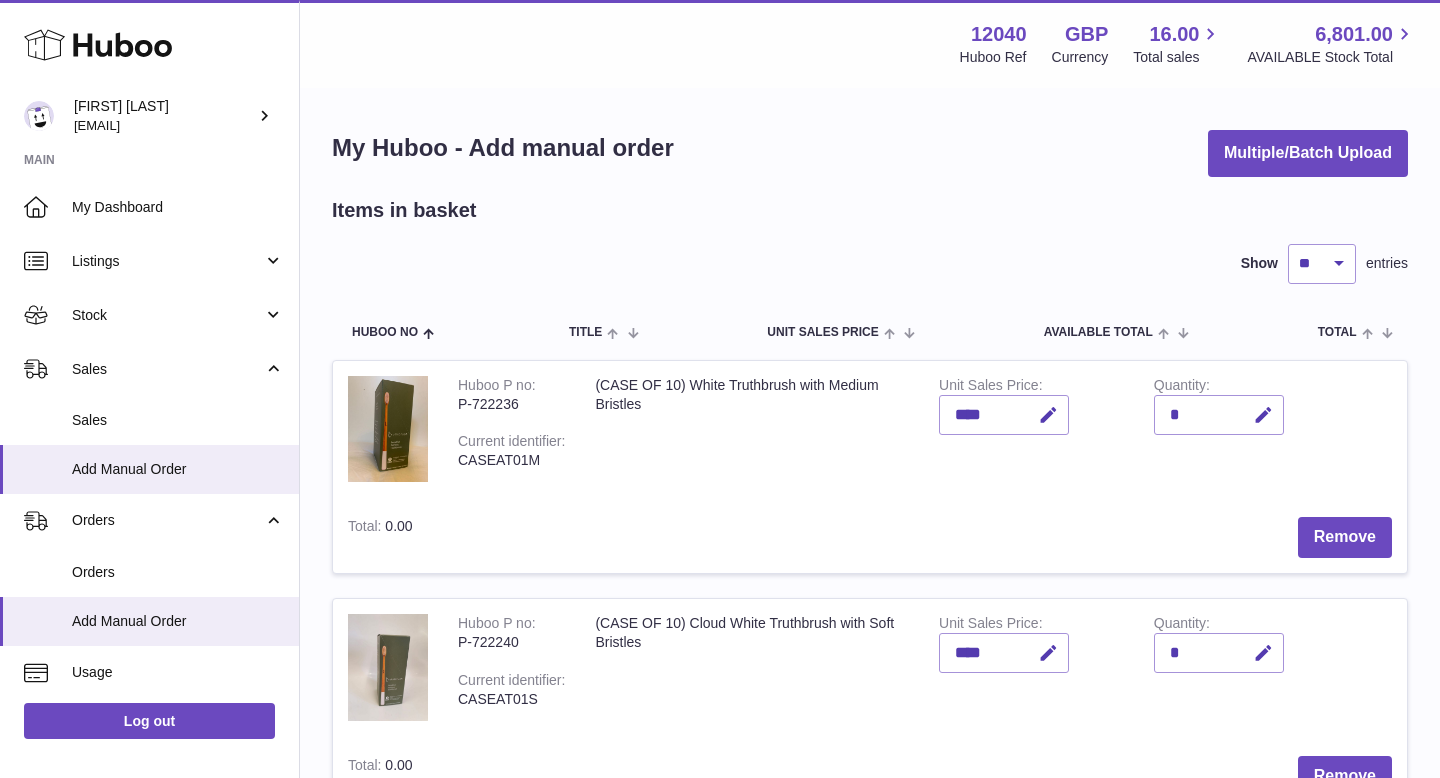 scroll, scrollTop: 0, scrollLeft: 0, axis: both 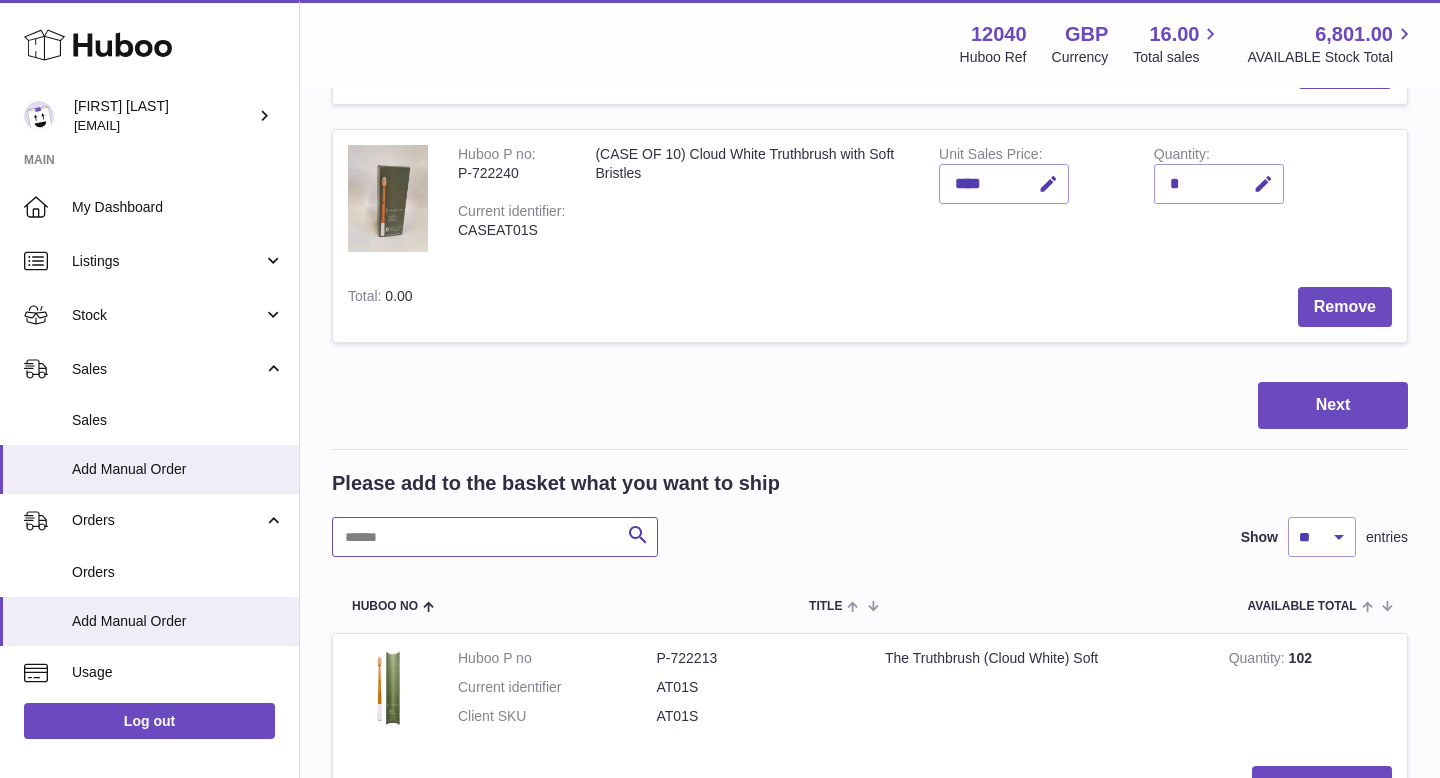 click at bounding box center [495, 537] 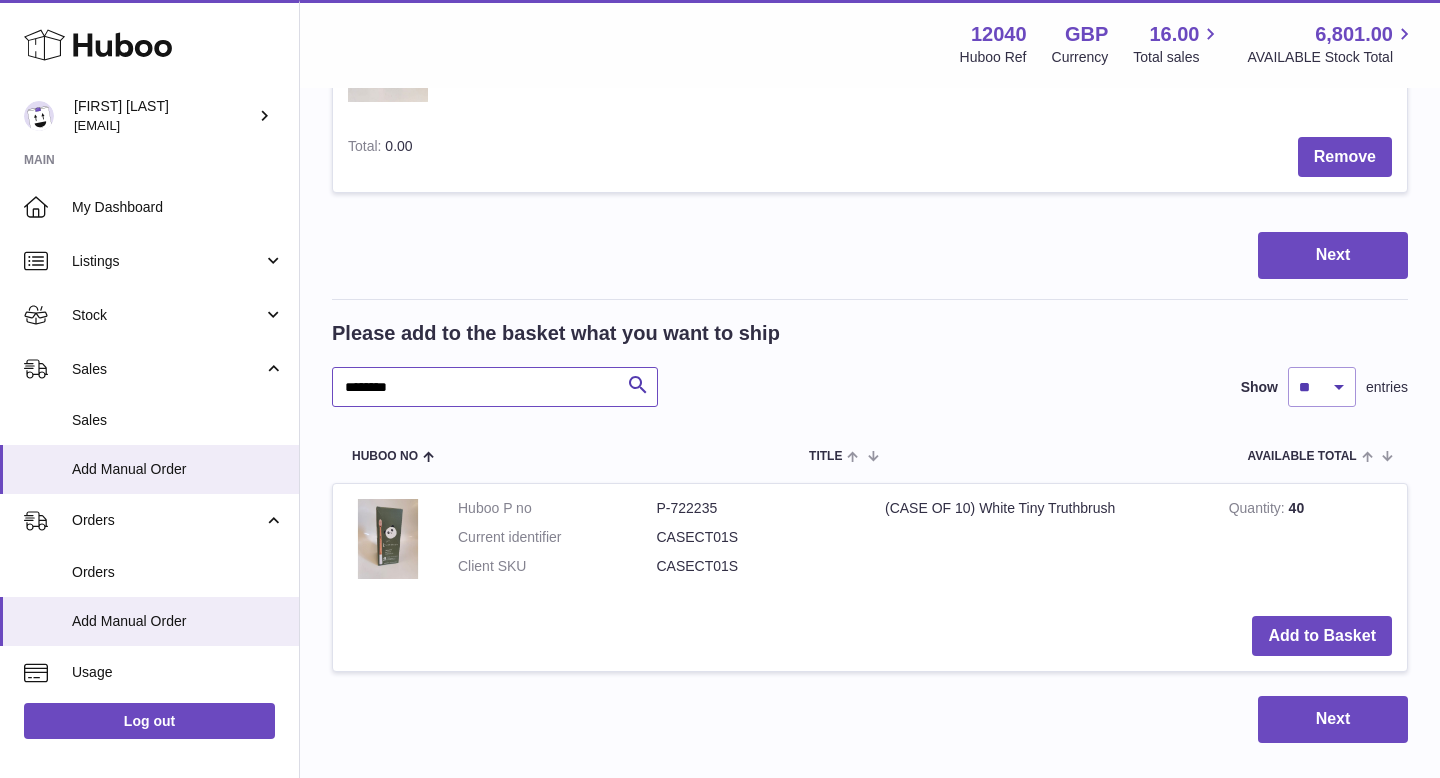 scroll, scrollTop: 742, scrollLeft: 0, axis: vertical 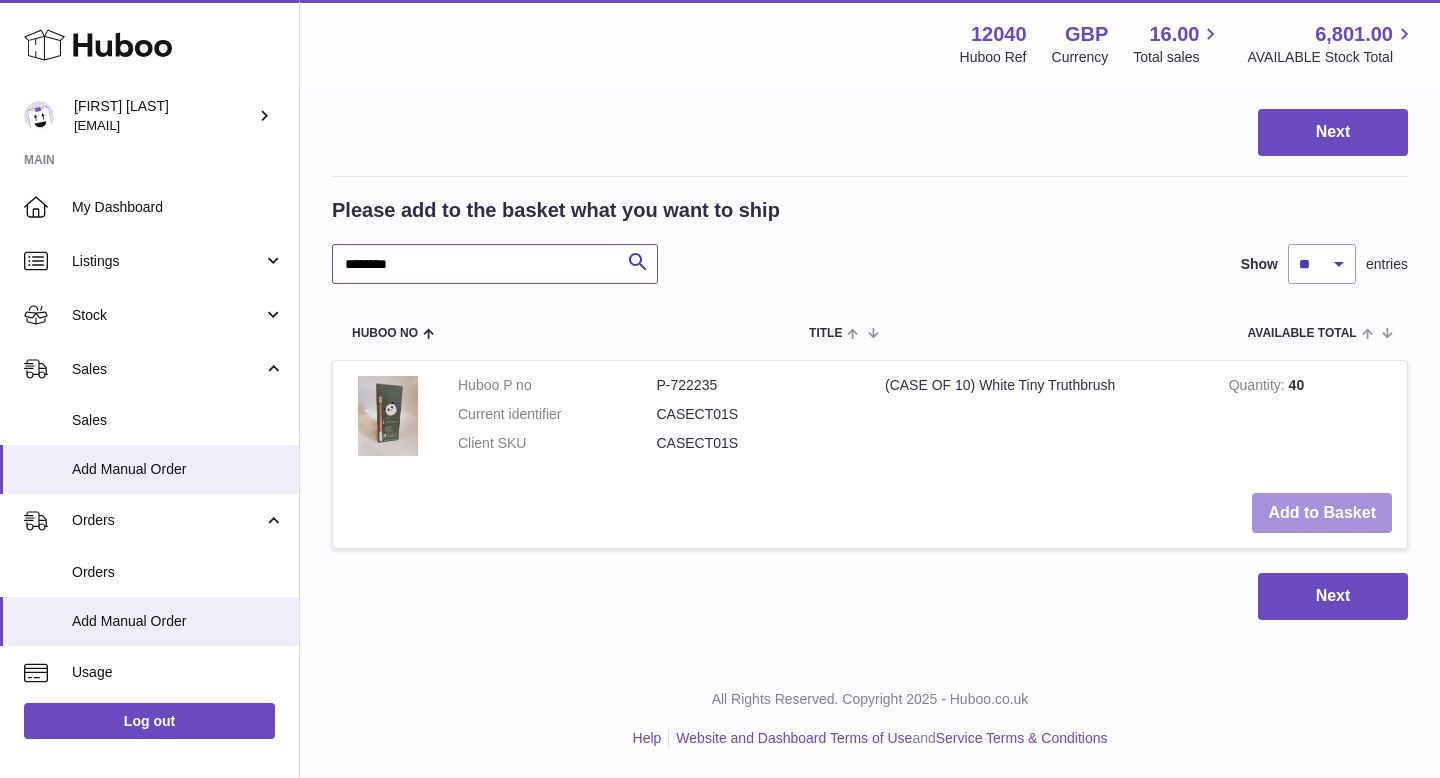 type on "********" 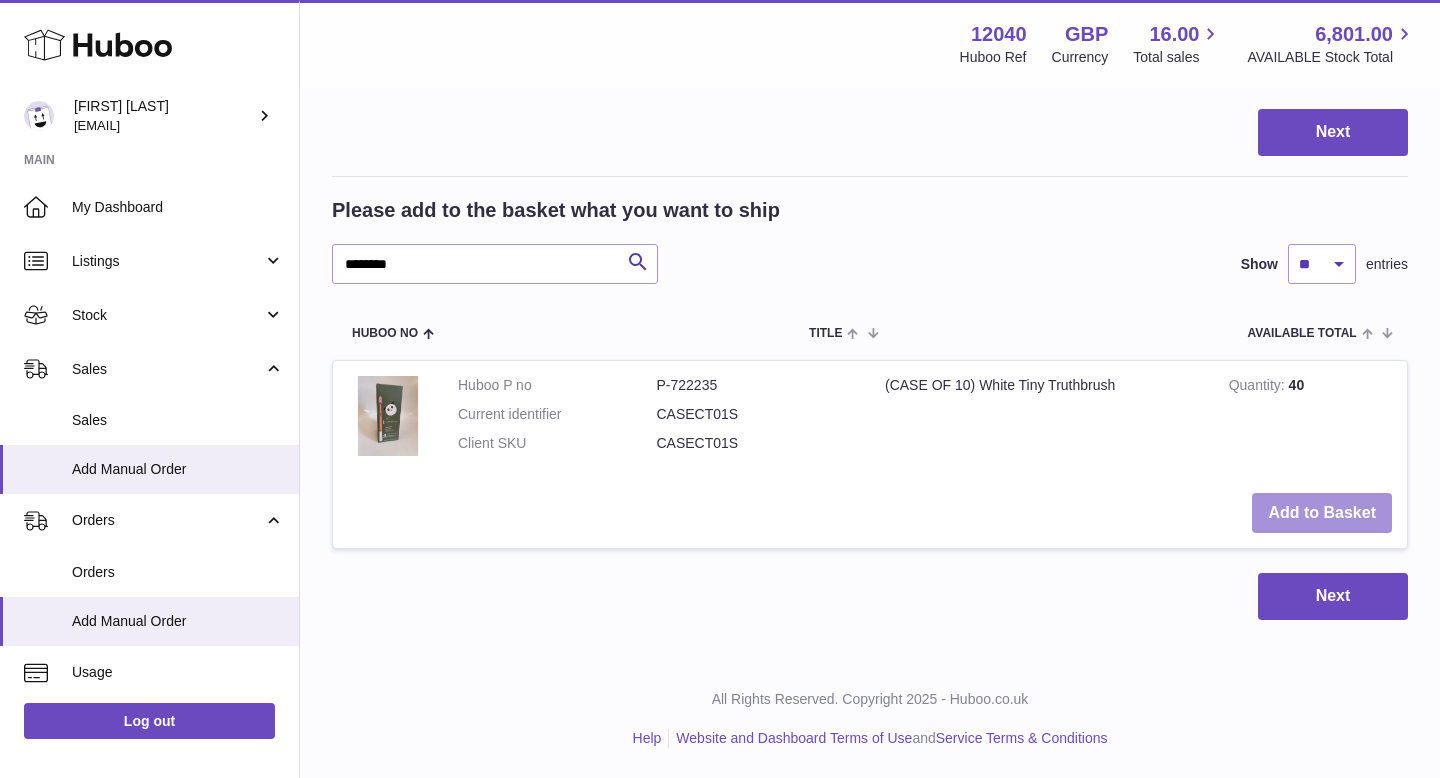 click on "Add to Basket" at bounding box center (1322, 513) 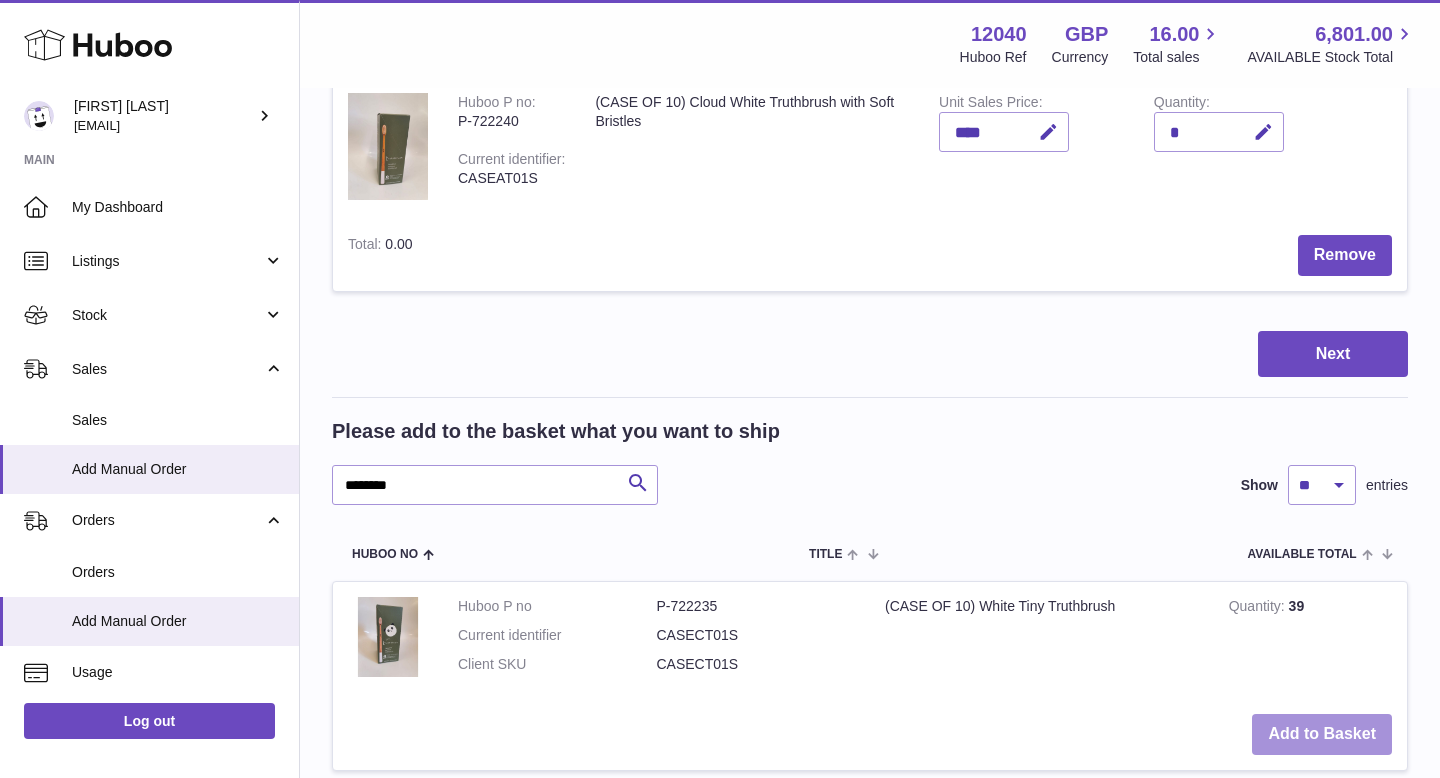 scroll, scrollTop: 963, scrollLeft: 0, axis: vertical 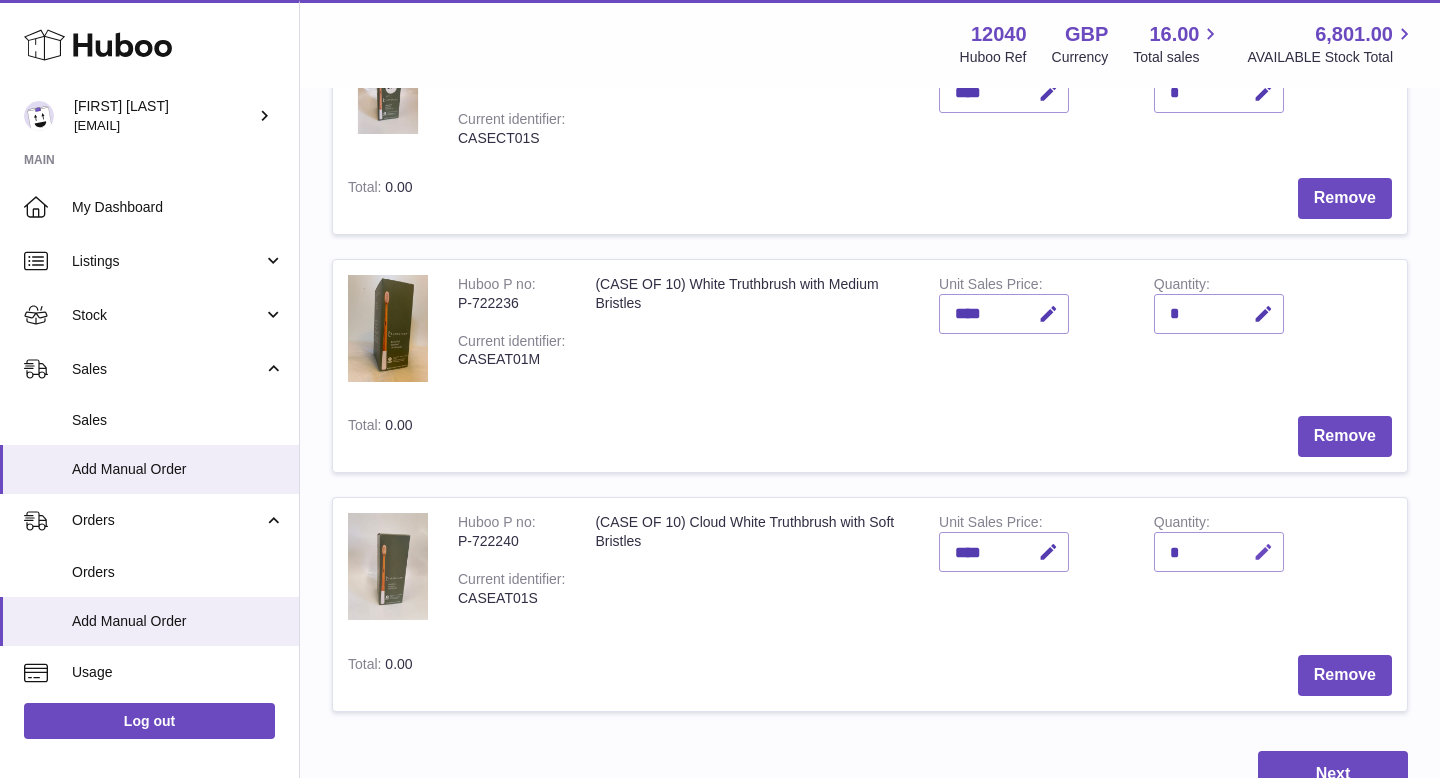 click at bounding box center (1263, 552) 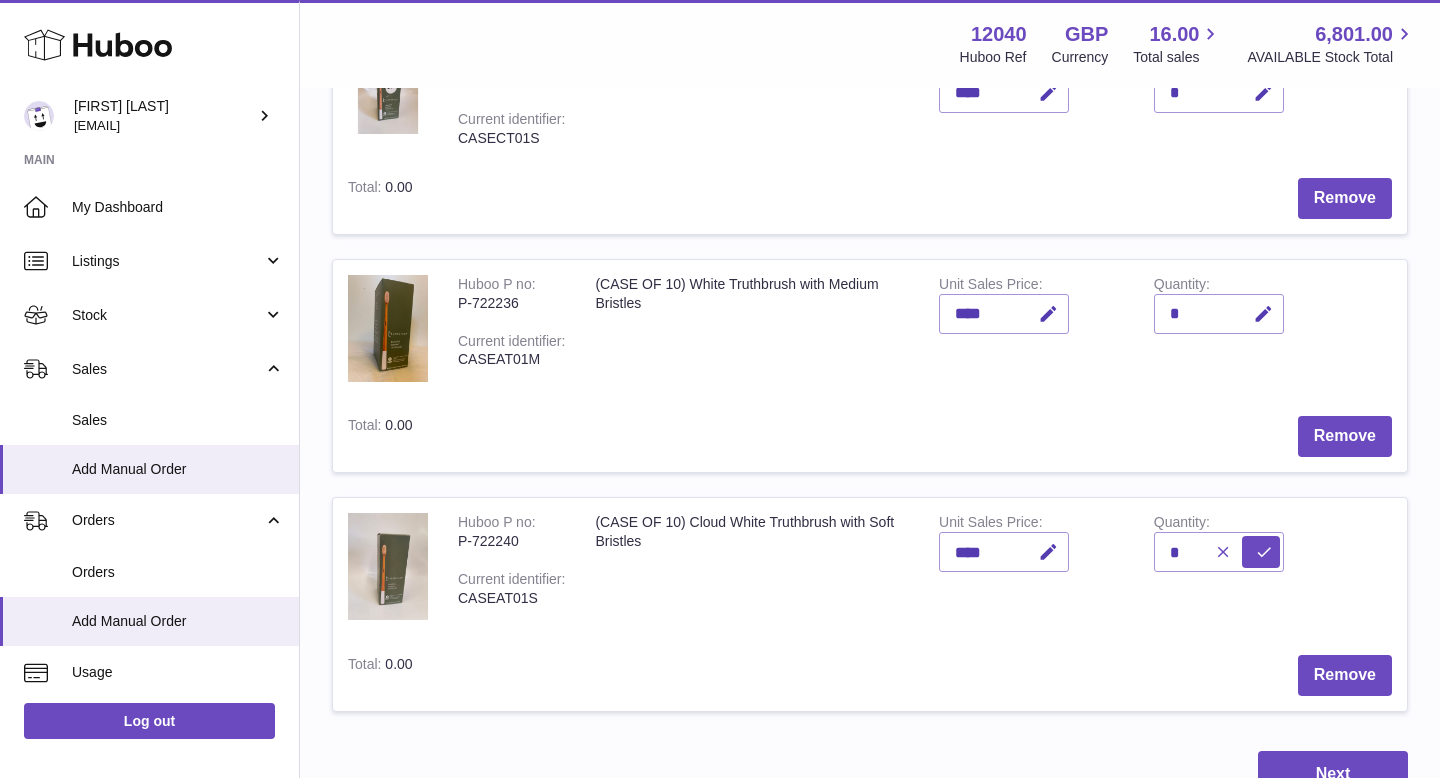 click at bounding box center [1223, 552] 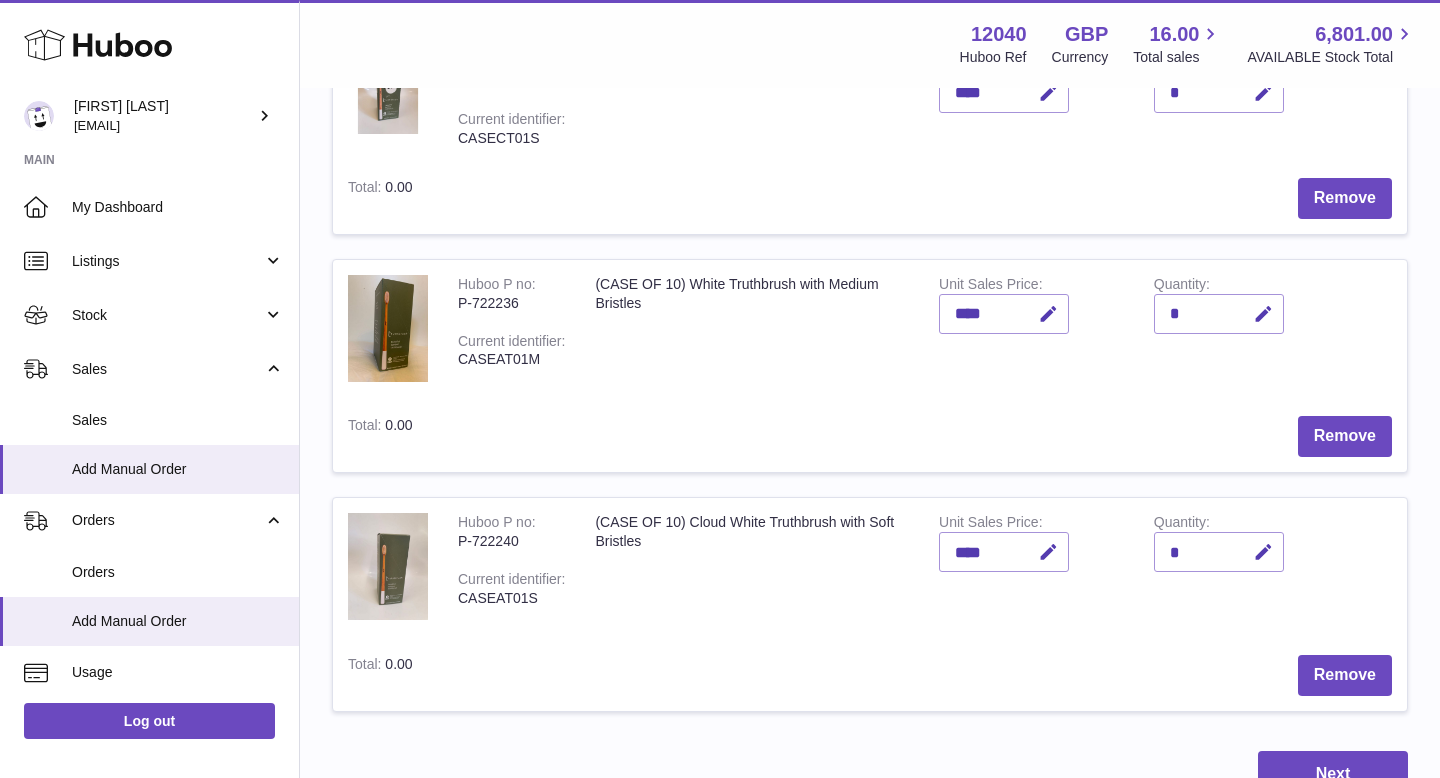 drag, startPoint x: 1189, startPoint y: 550, endPoint x: 1141, endPoint y: 550, distance: 48 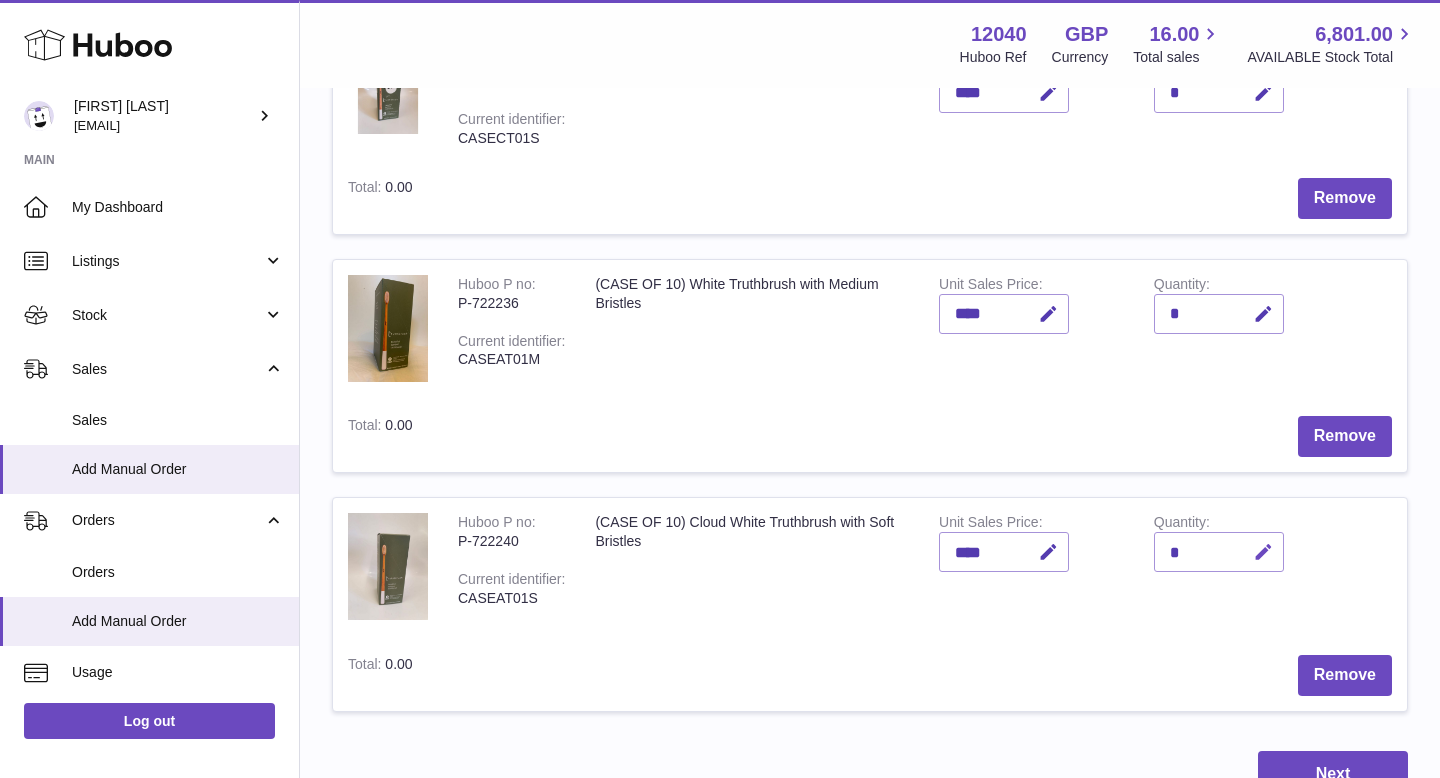 click at bounding box center (1263, 552) 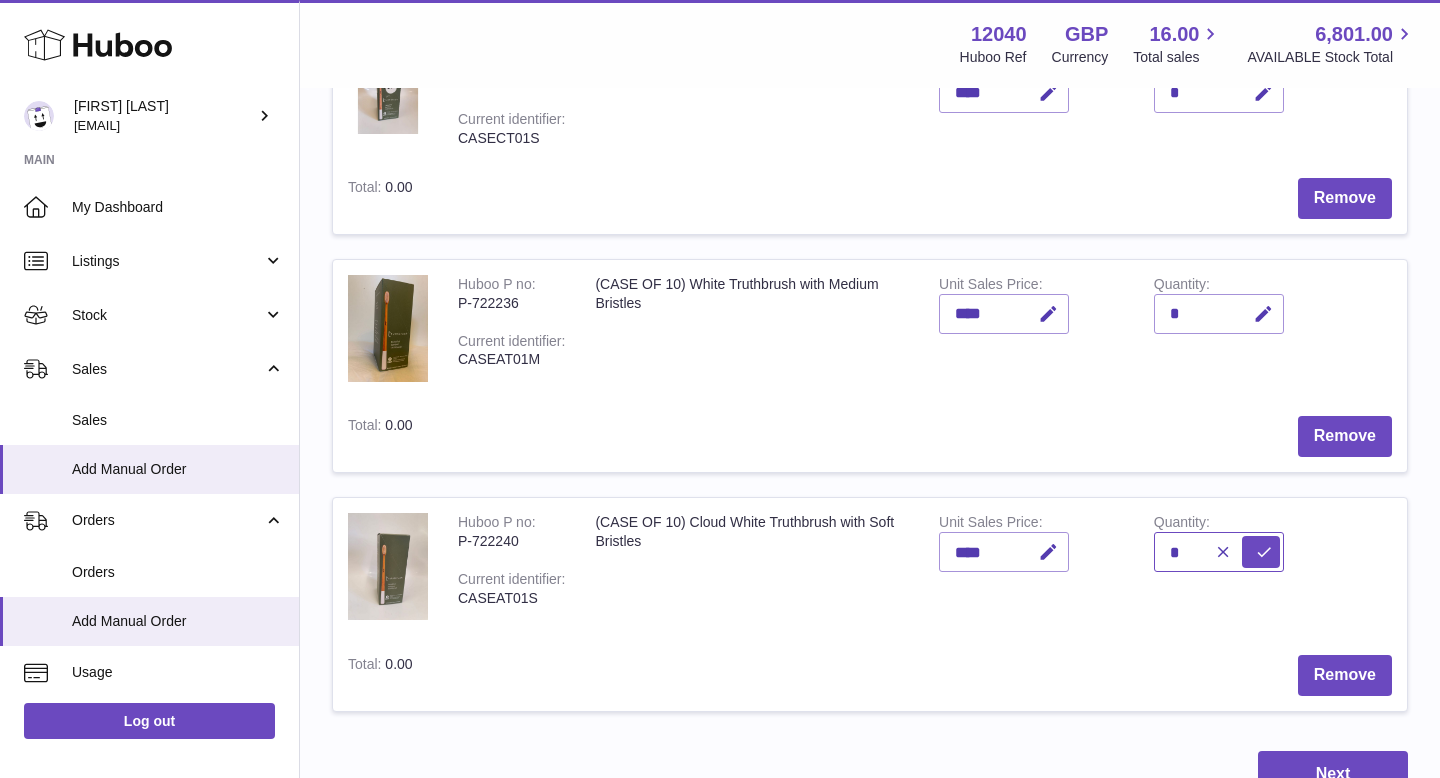 drag, startPoint x: 1178, startPoint y: 550, endPoint x: 1089, endPoint y: 550, distance: 89 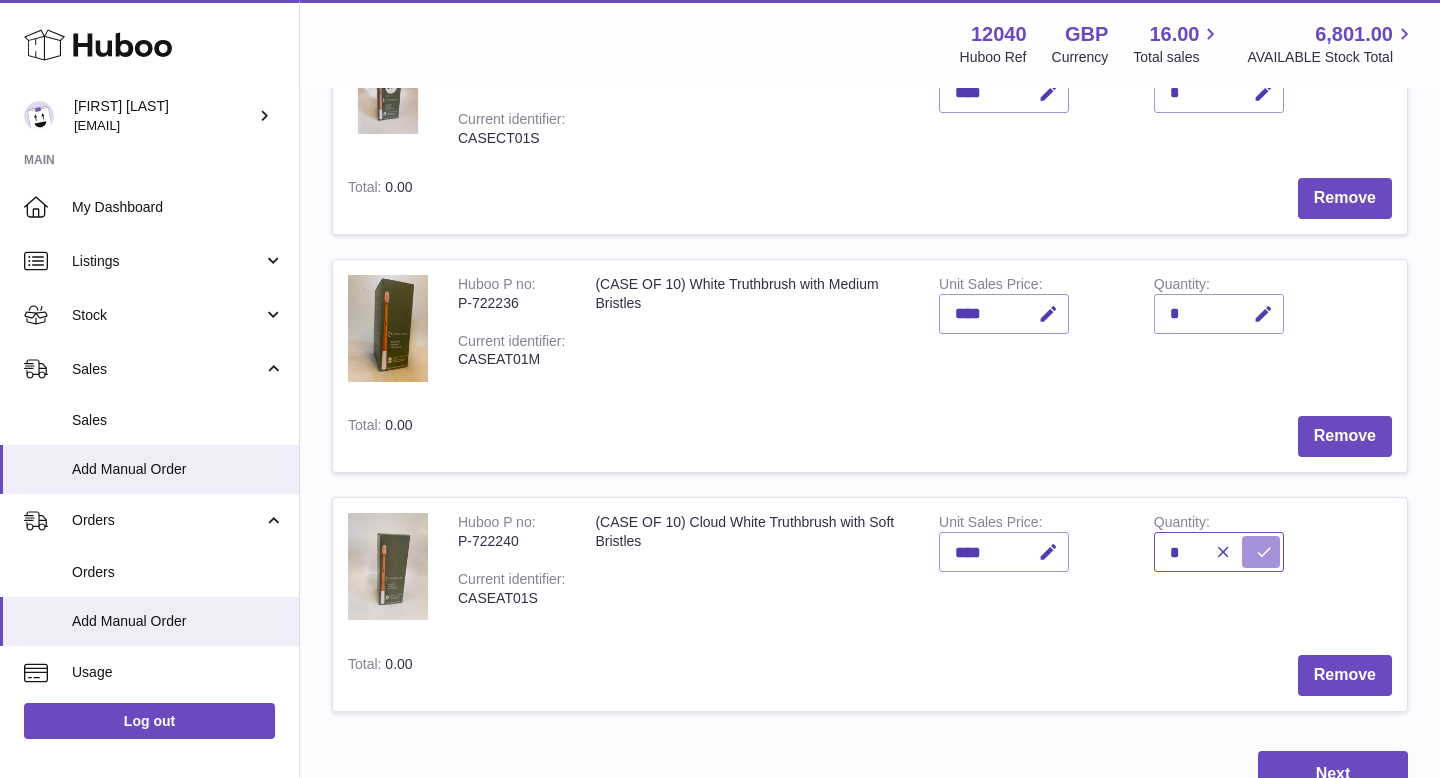 type on "*" 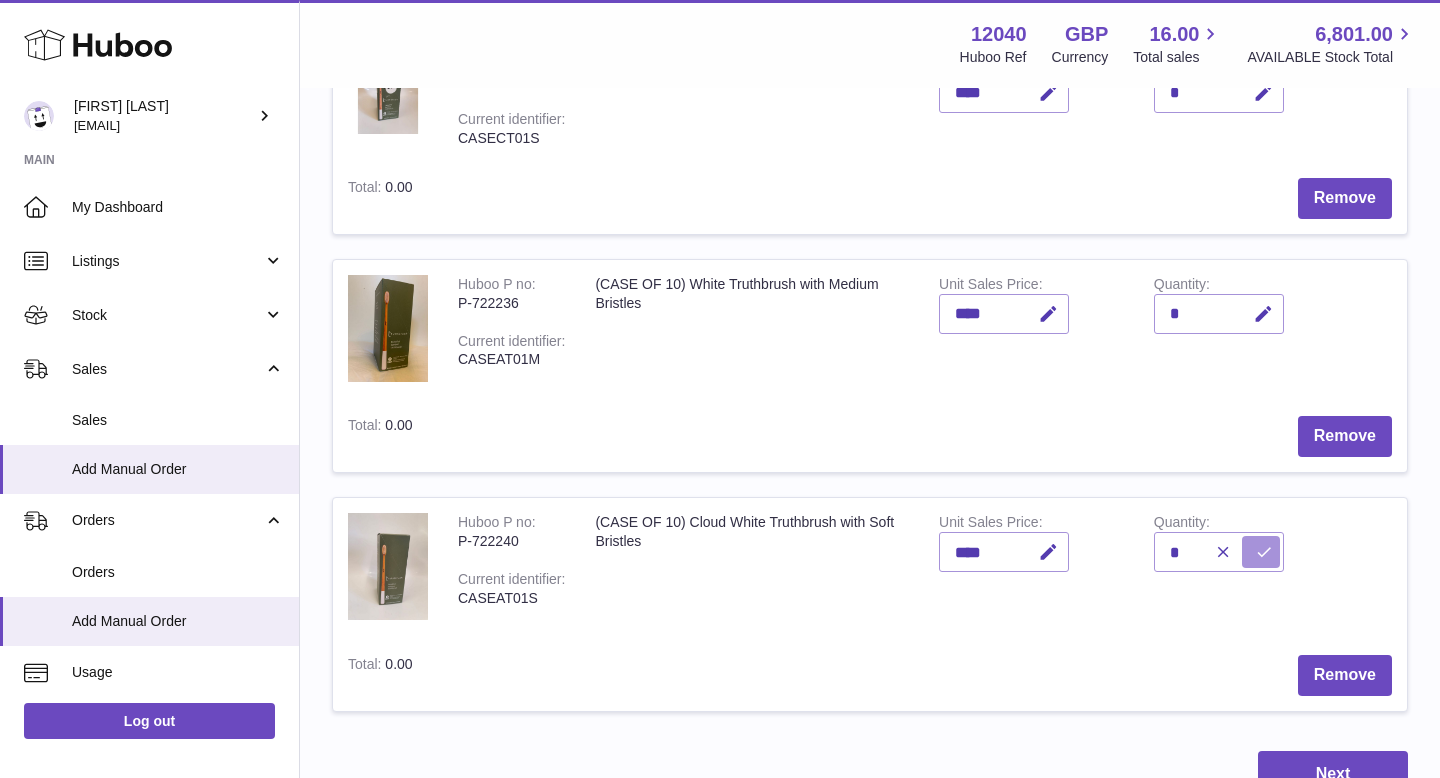 click at bounding box center [1264, 552] 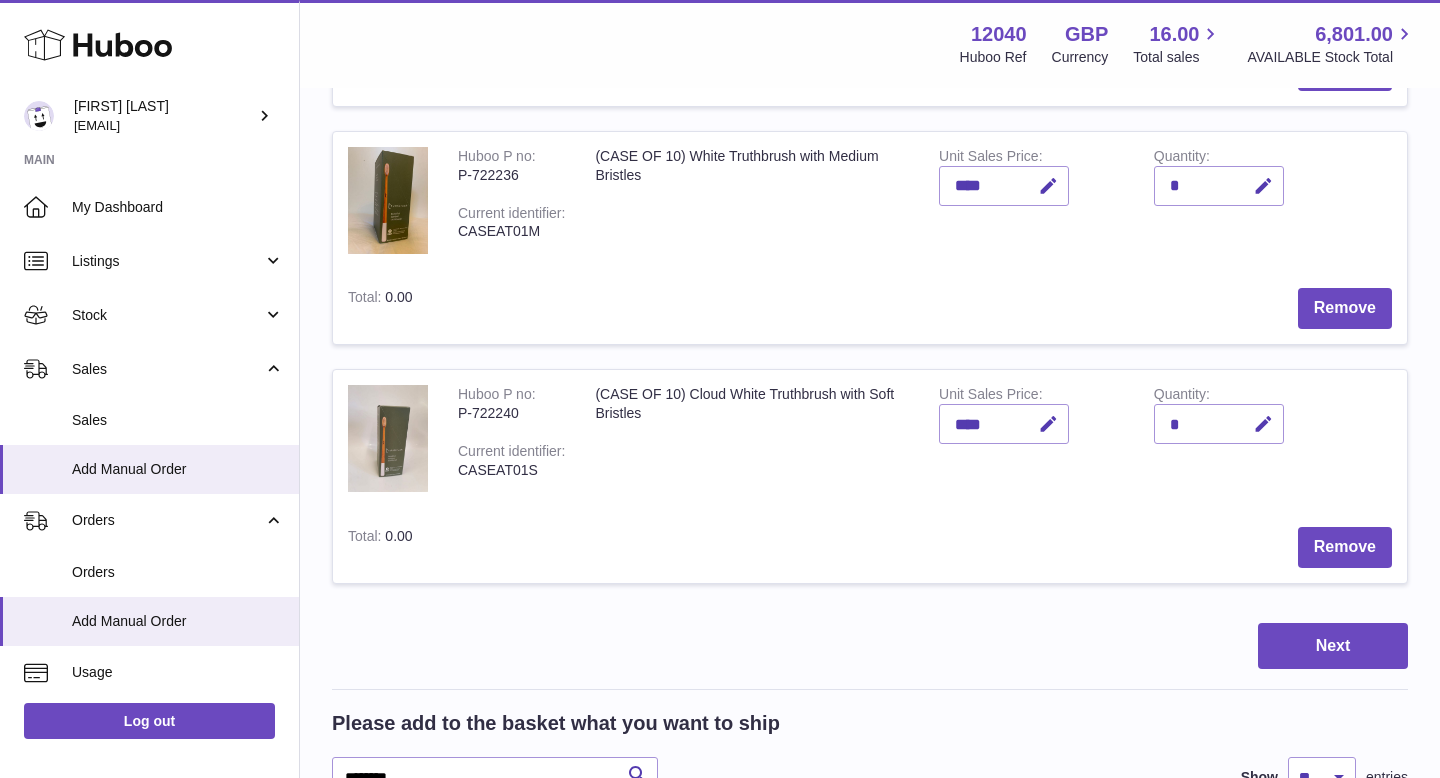 scroll, scrollTop: 526, scrollLeft: 0, axis: vertical 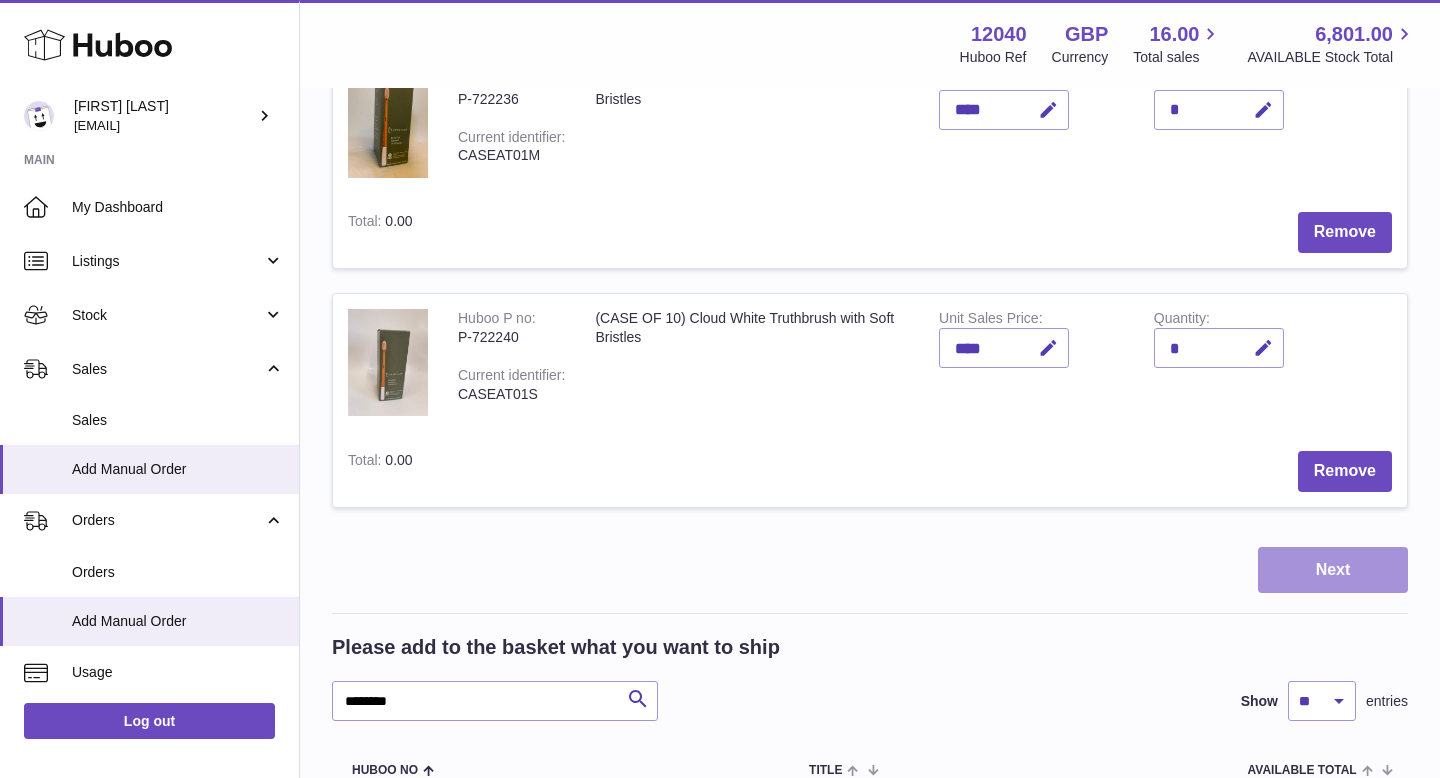 click on "Next" at bounding box center (1333, 570) 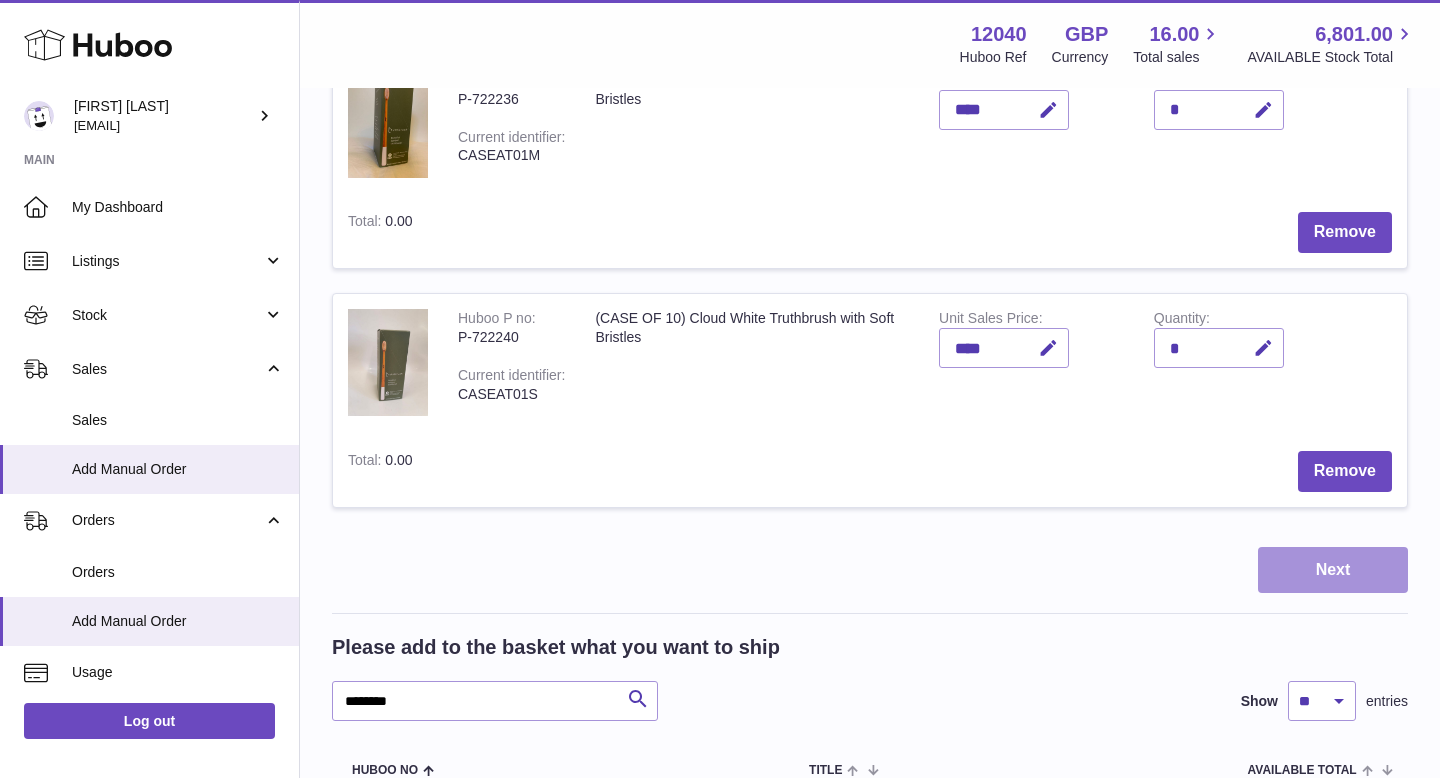 scroll, scrollTop: 0, scrollLeft: 0, axis: both 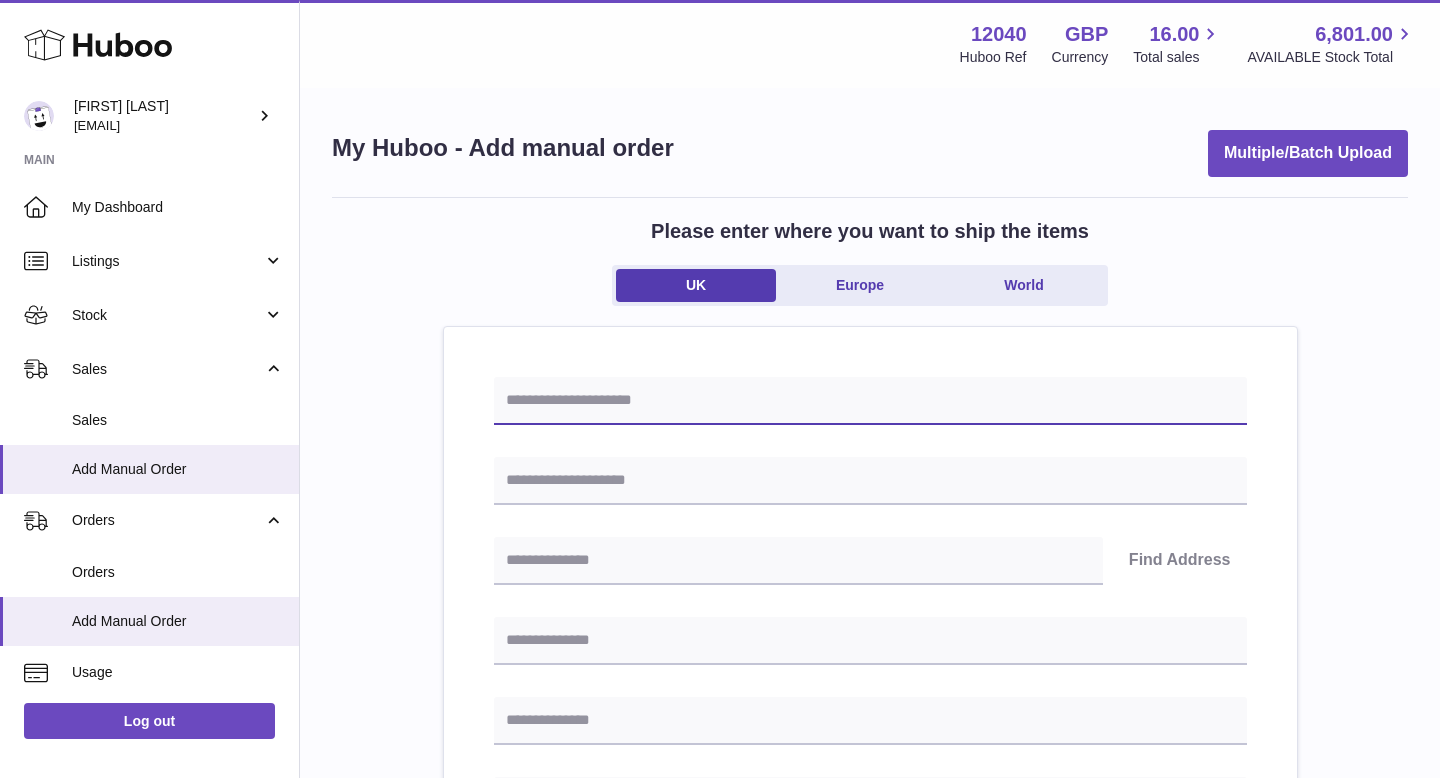 click at bounding box center [870, 401] 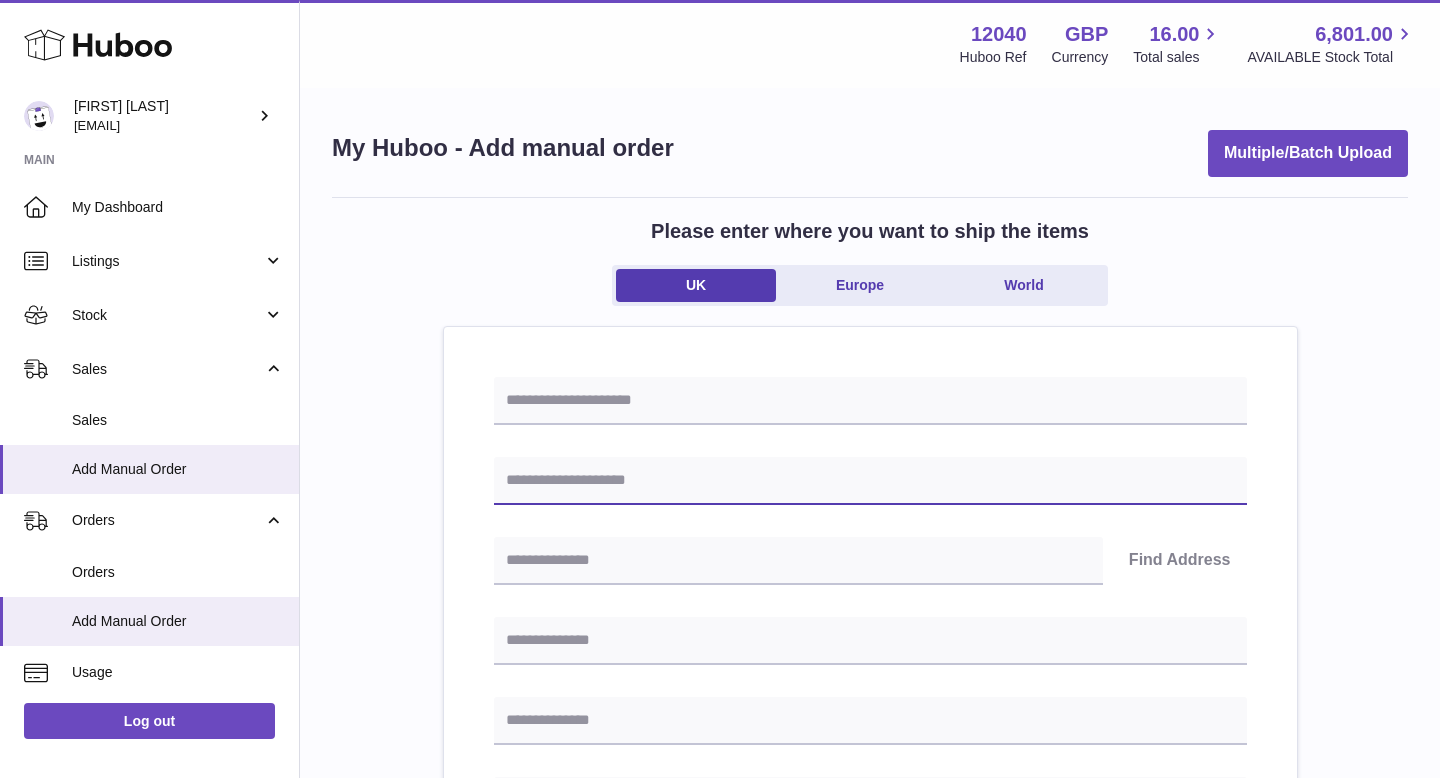click at bounding box center (870, 481) 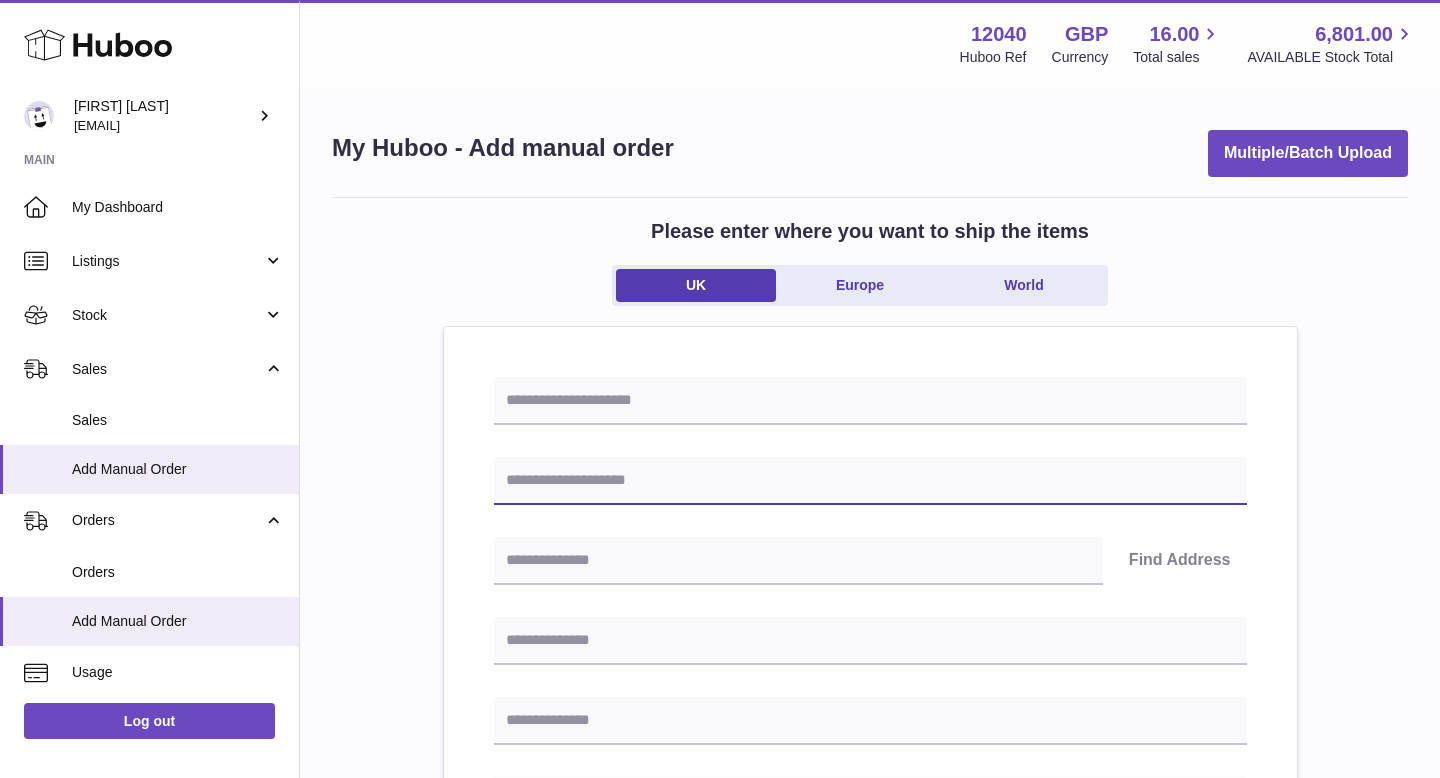 paste on "**********" 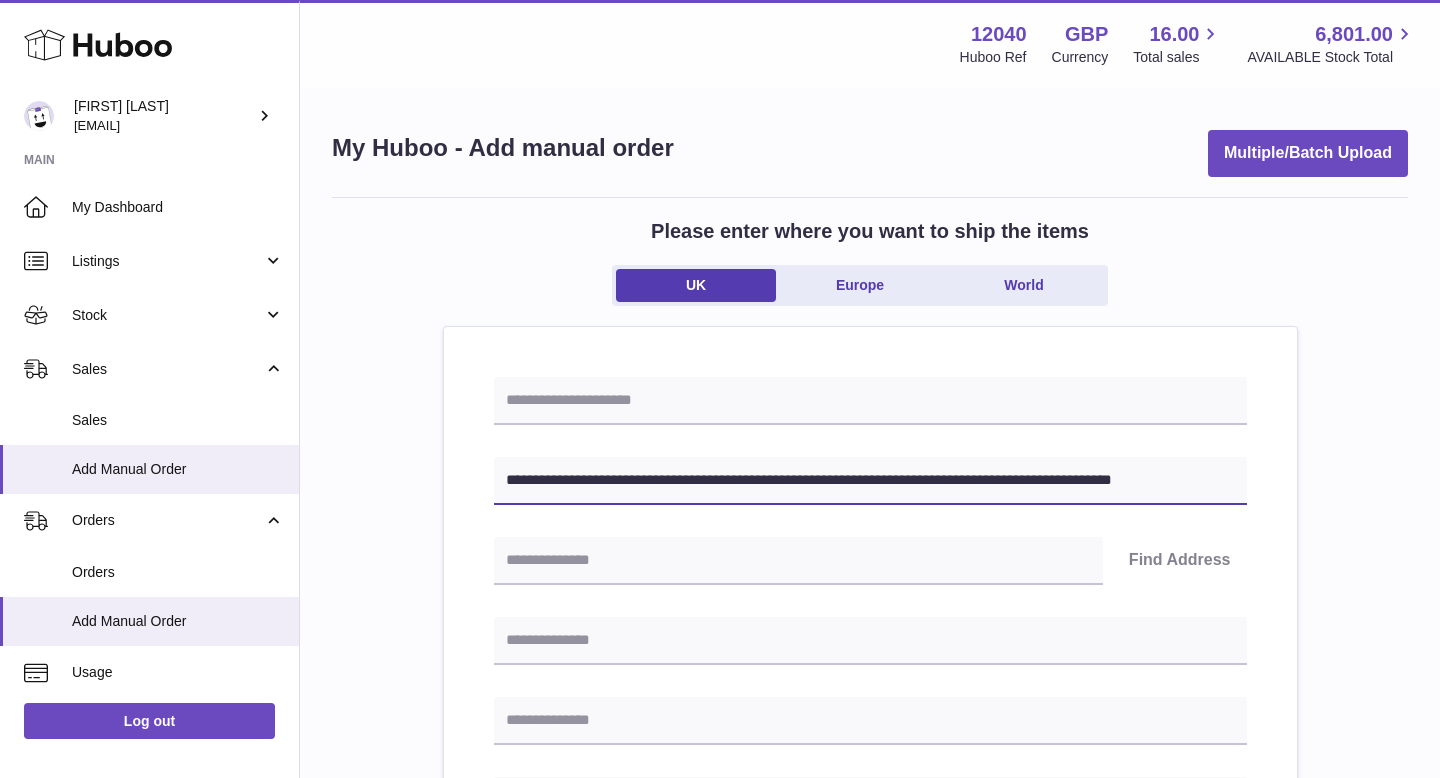 scroll, scrollTop: 0, scrollLeft: 15, axis: horizontal 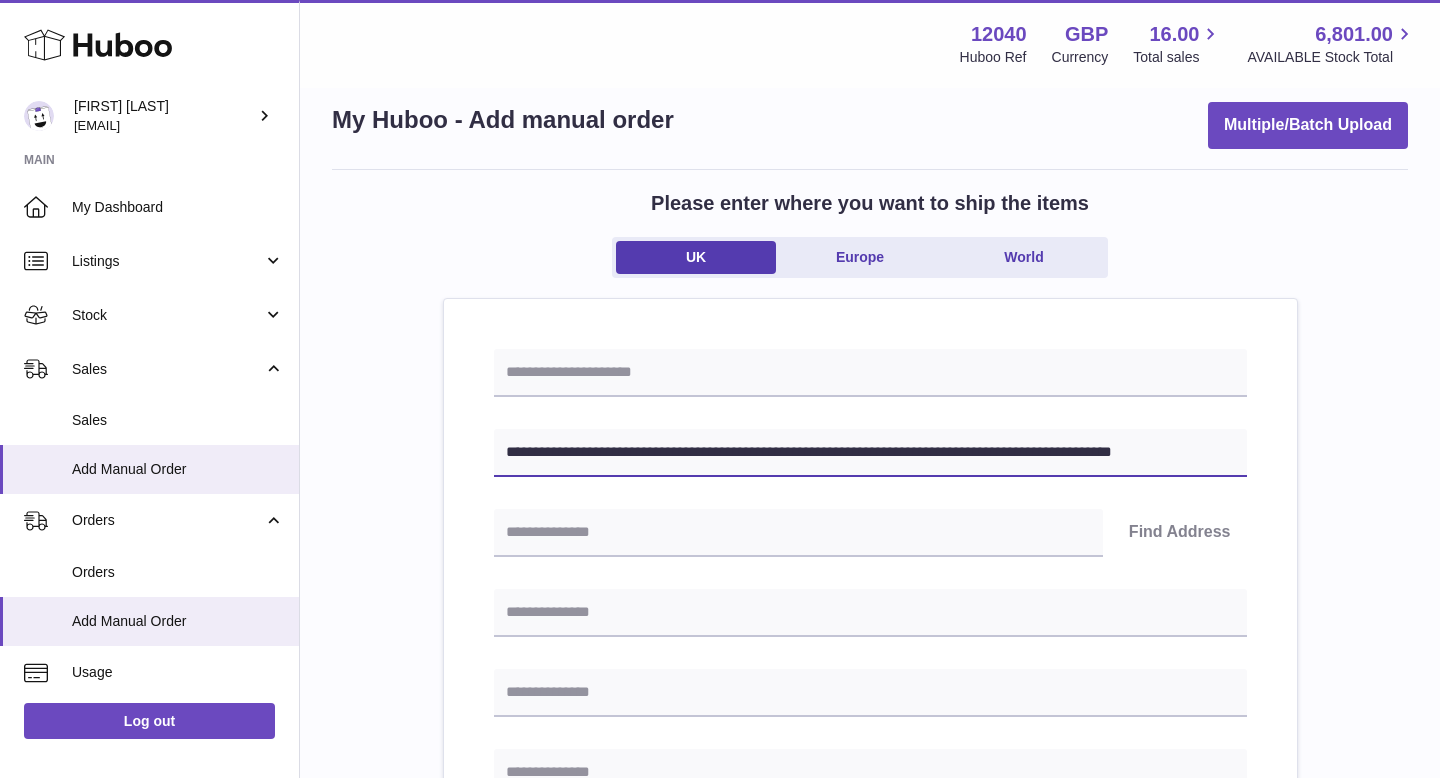 type on "**********" 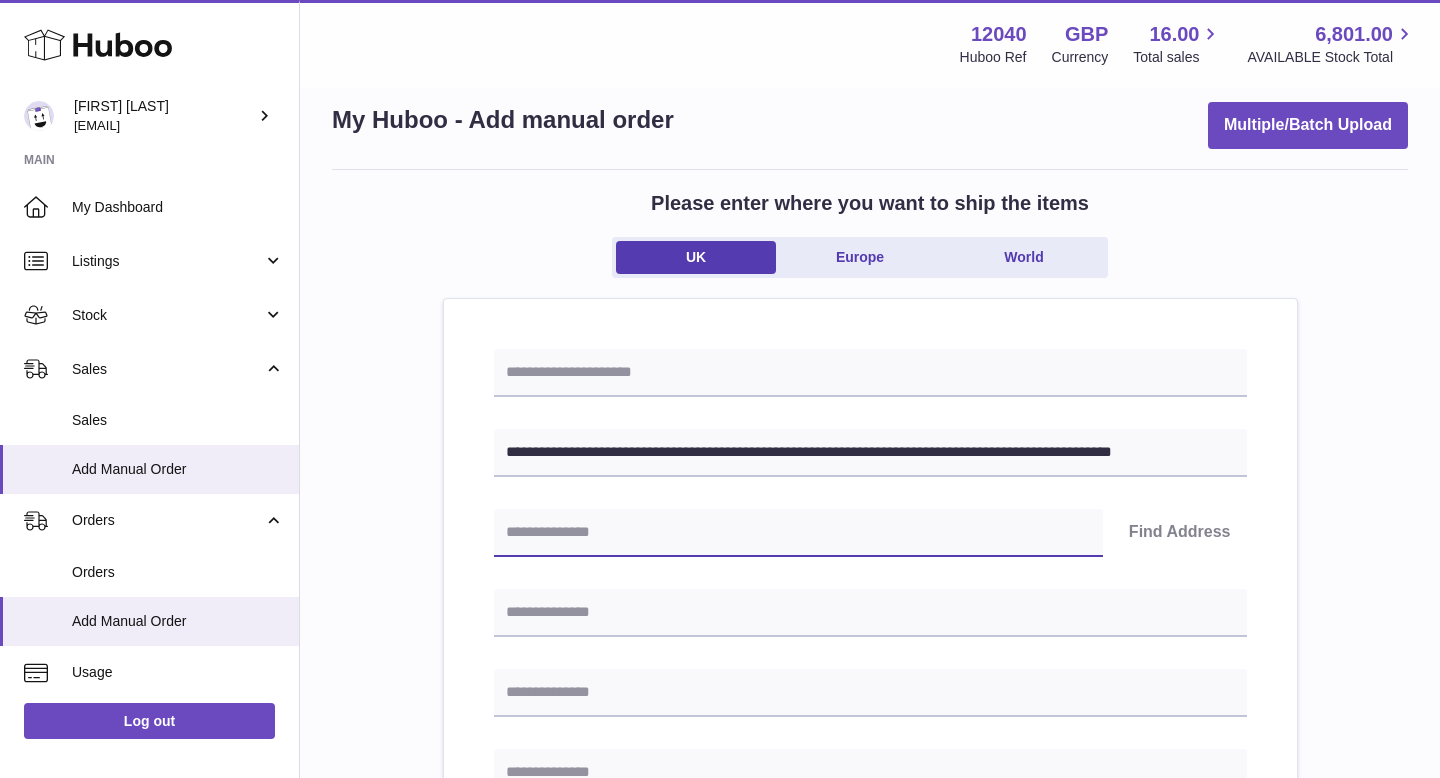scroll, scrollTop: 0, scrollLeft: 0, axis: both 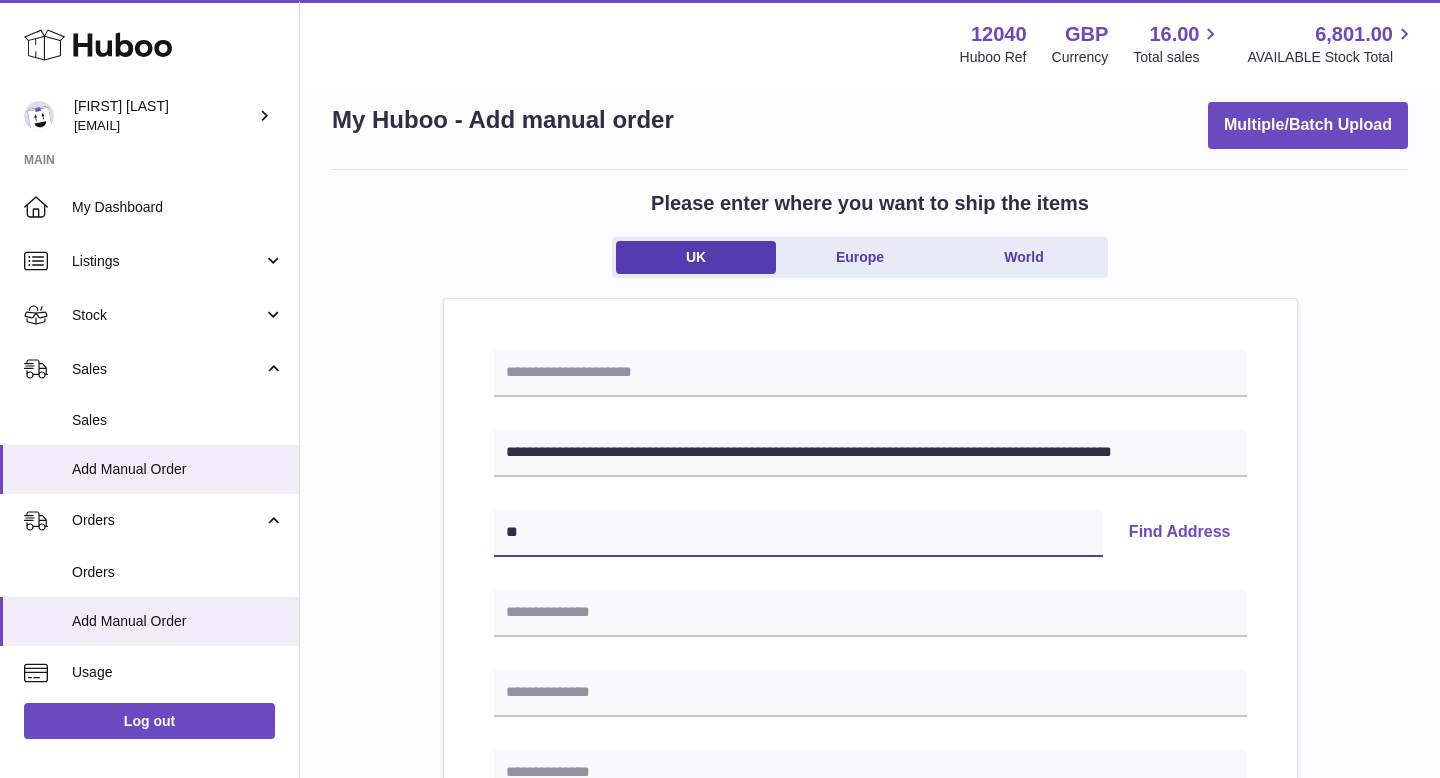 type on "*" 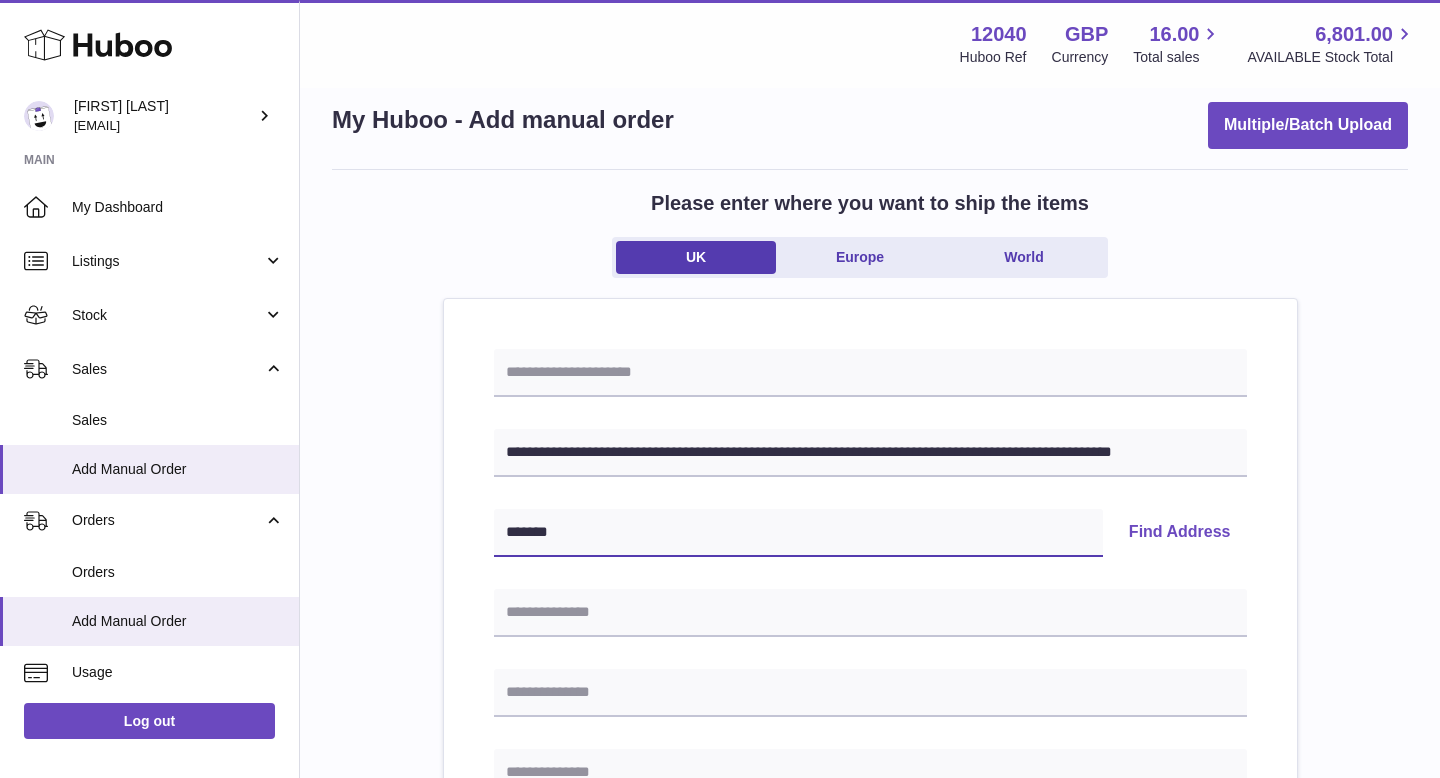 type on "*******" 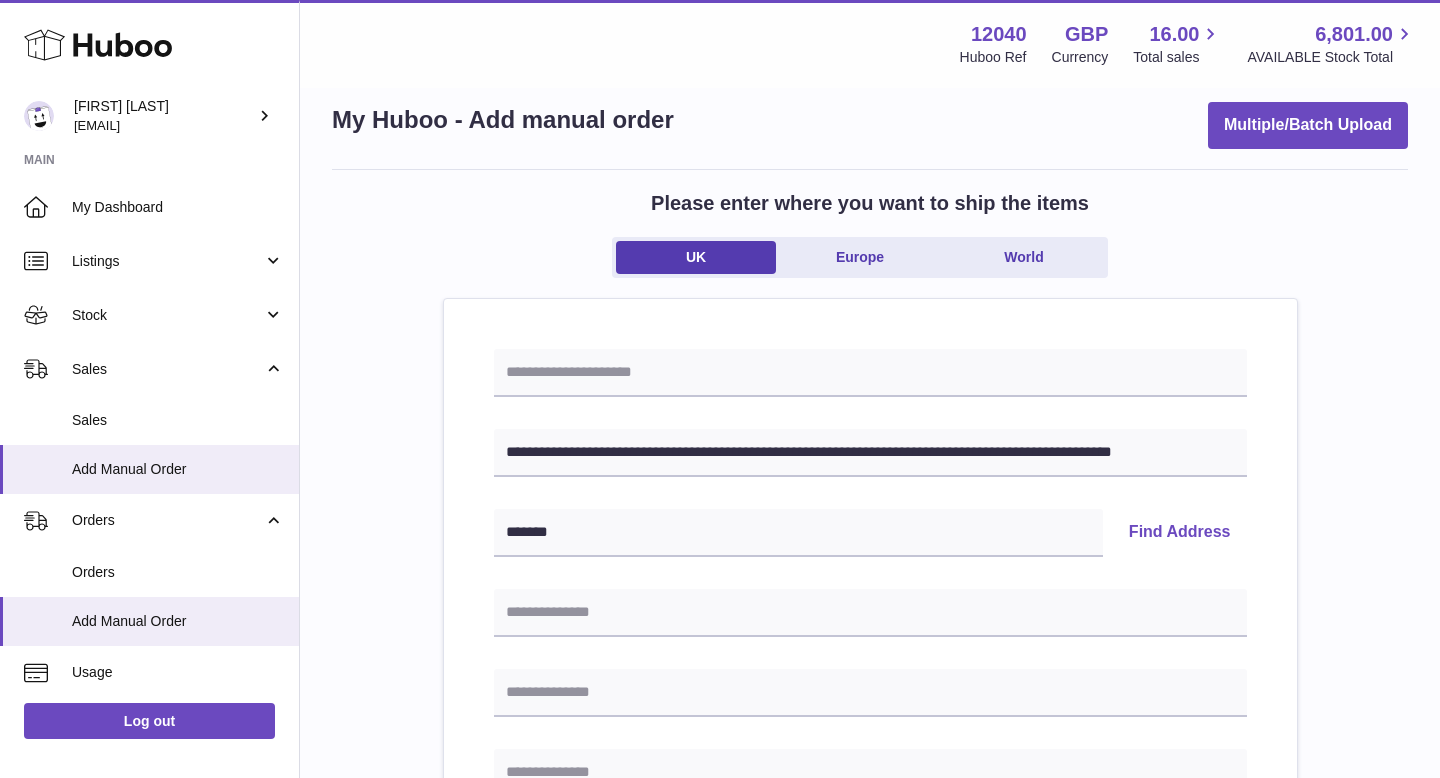 click on "Find Address" at bounding box center [1180, 533] 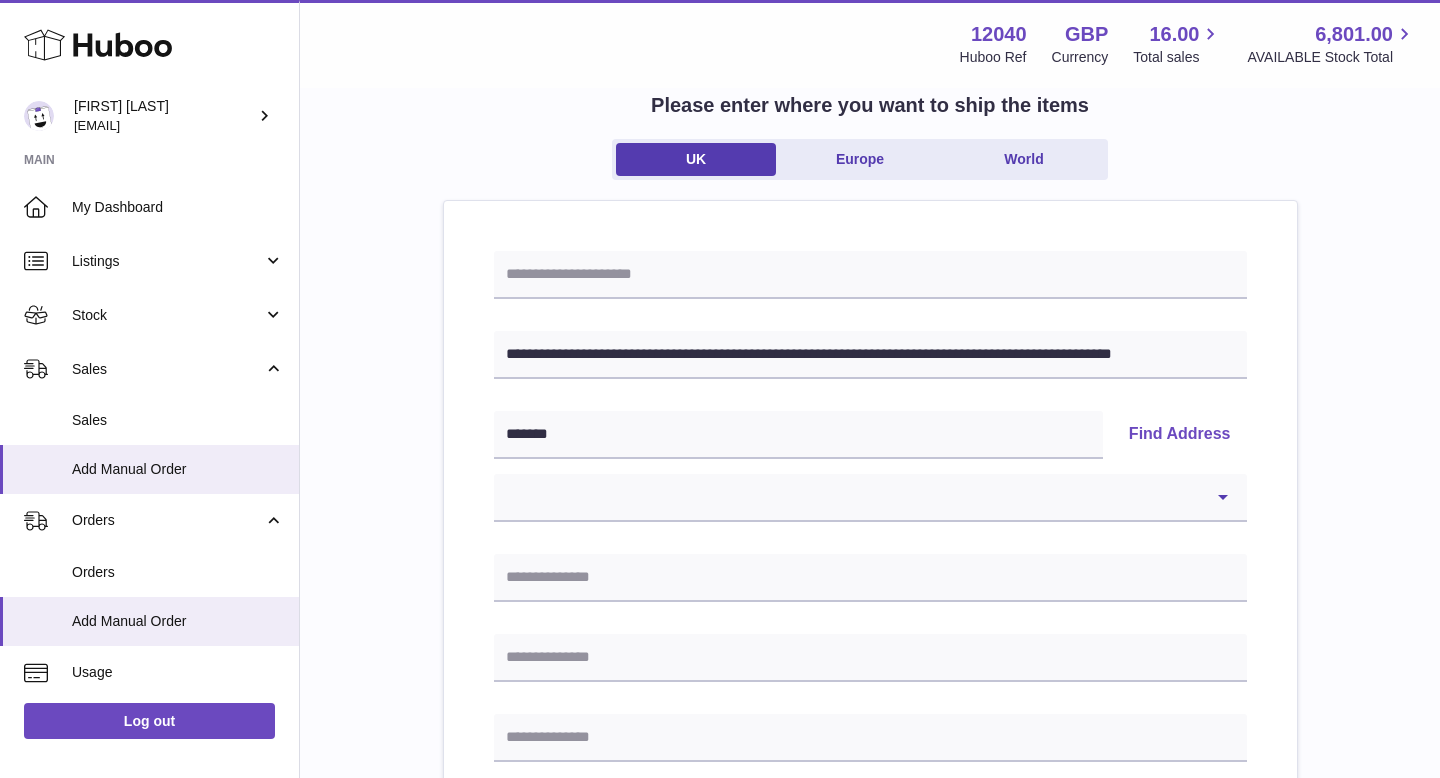scroll, scrollTop: 256, scrollLeft: 0, axis: vertical 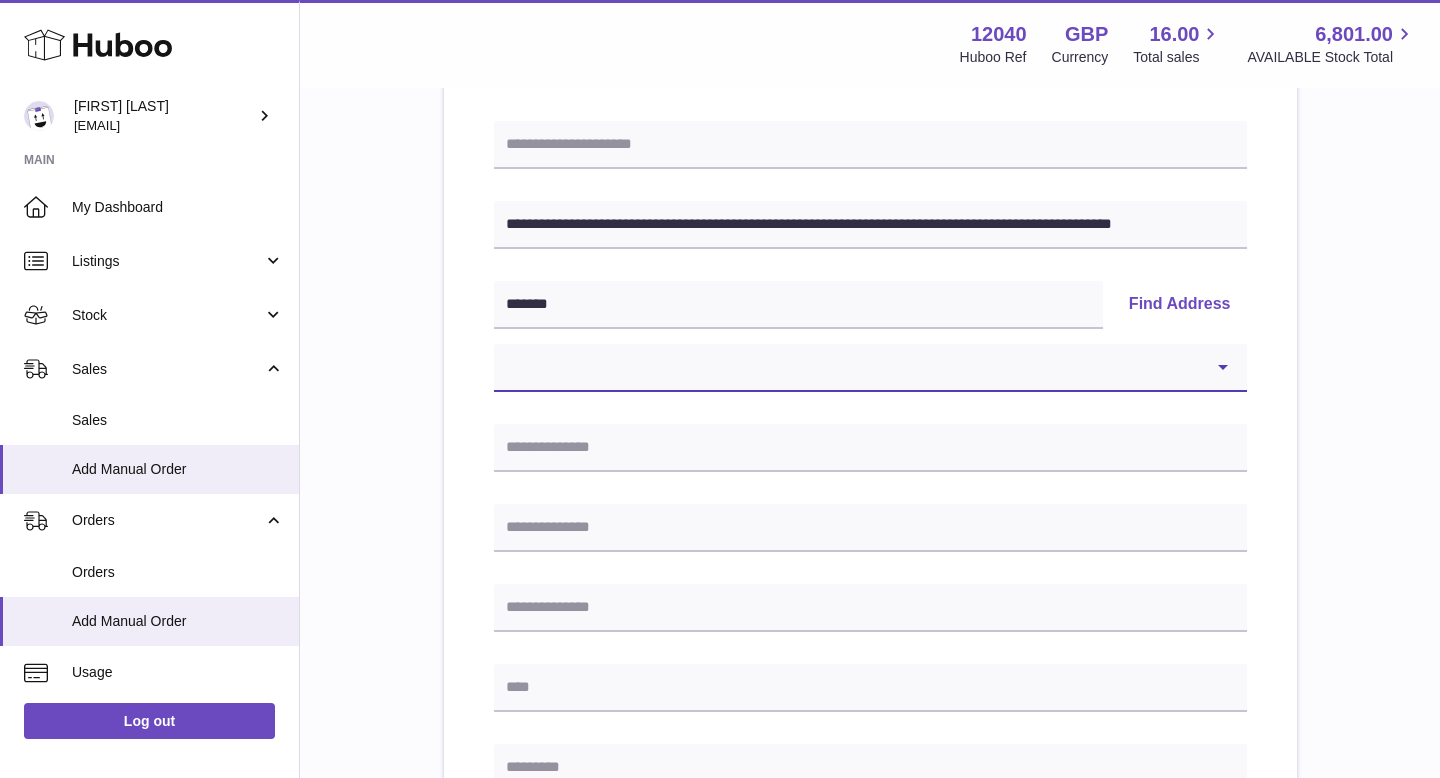 click on "**********" at bounding box center (870, 368) 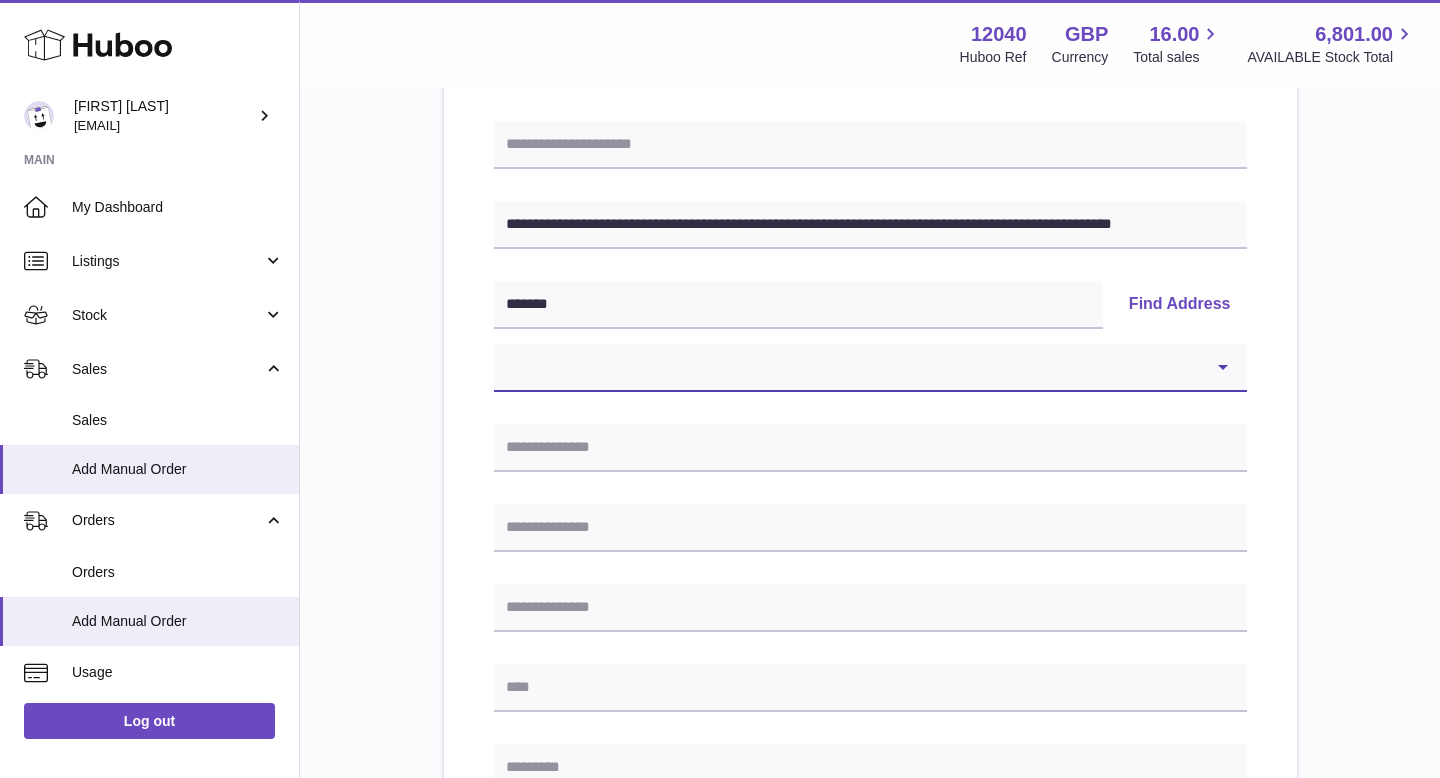 select on "**" 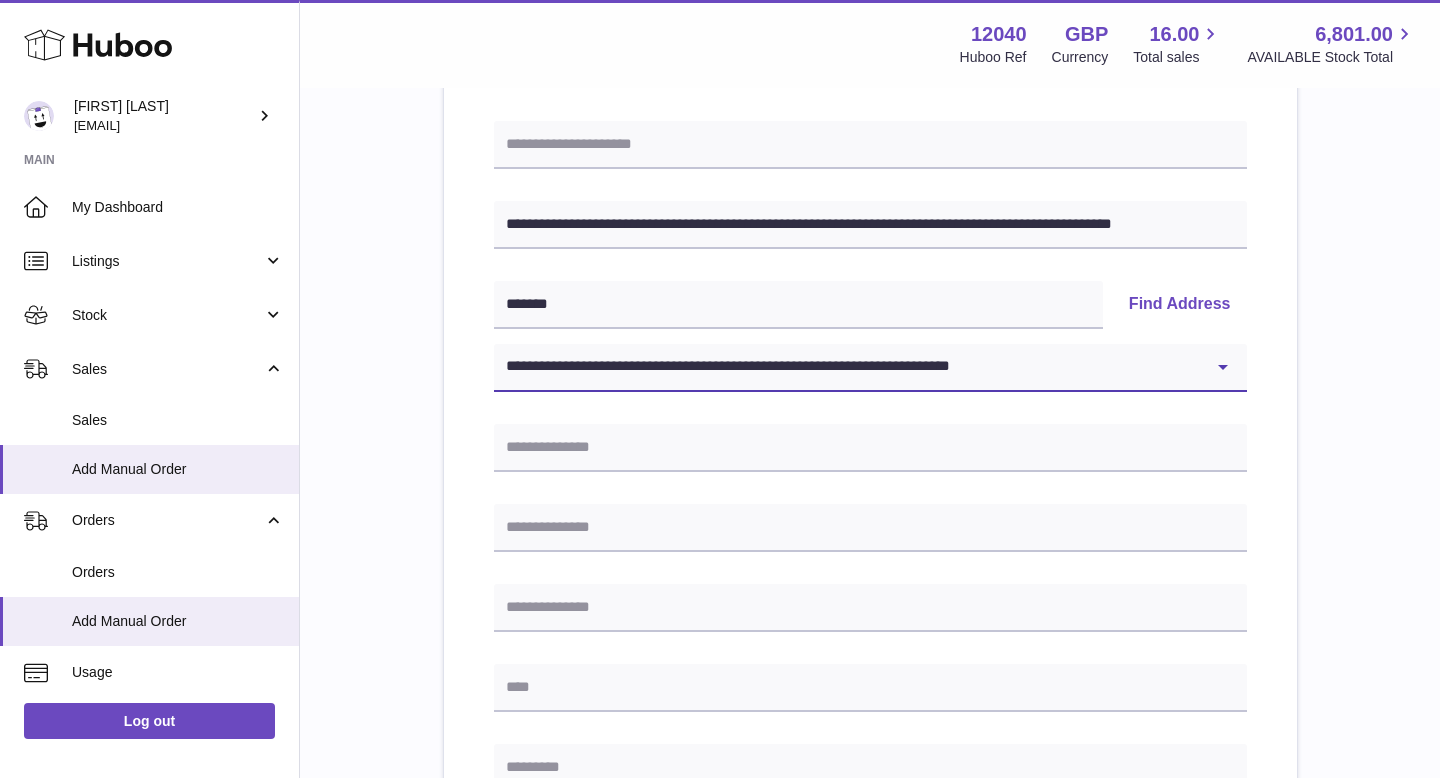 type on "**********" 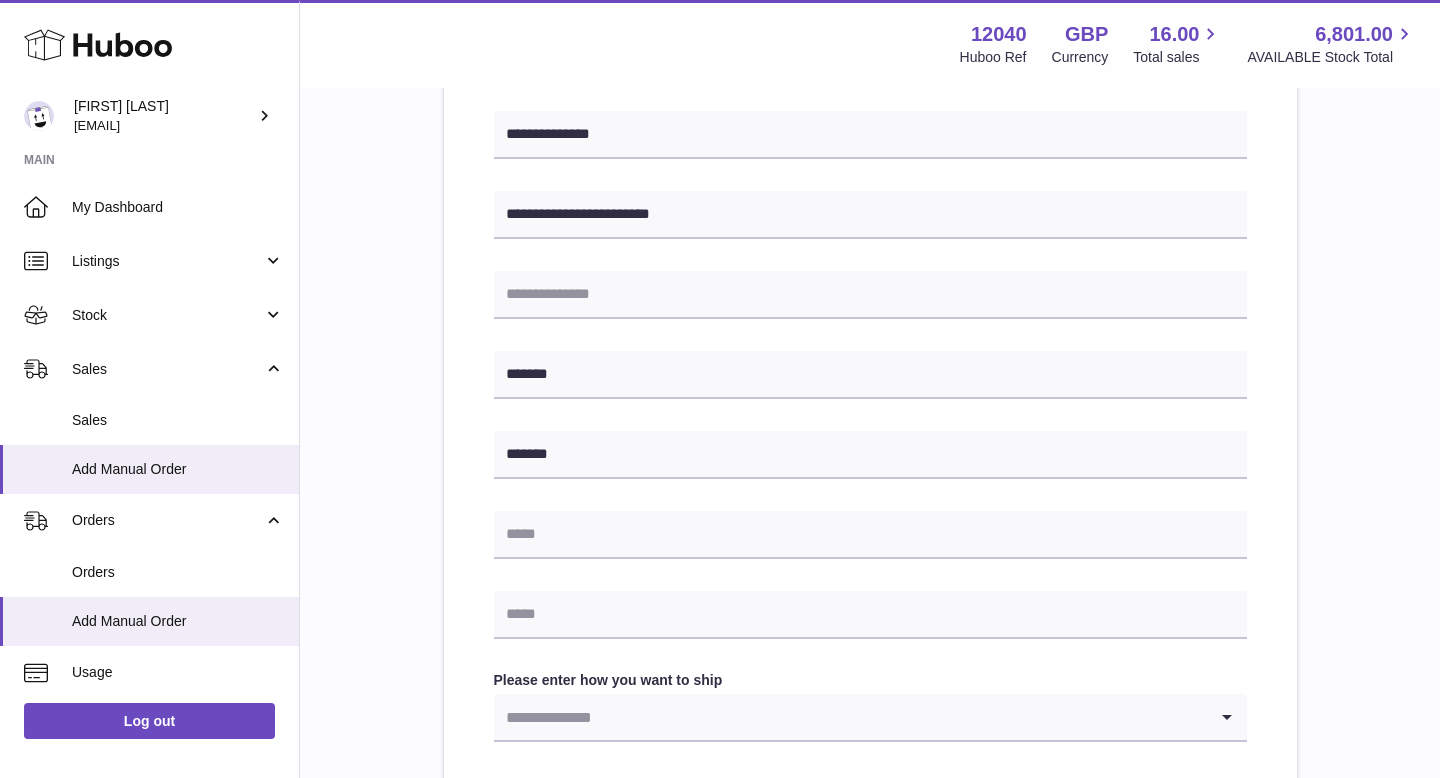 scroll, scrollTop: 834, scrollLeft: 0, axis: vertical 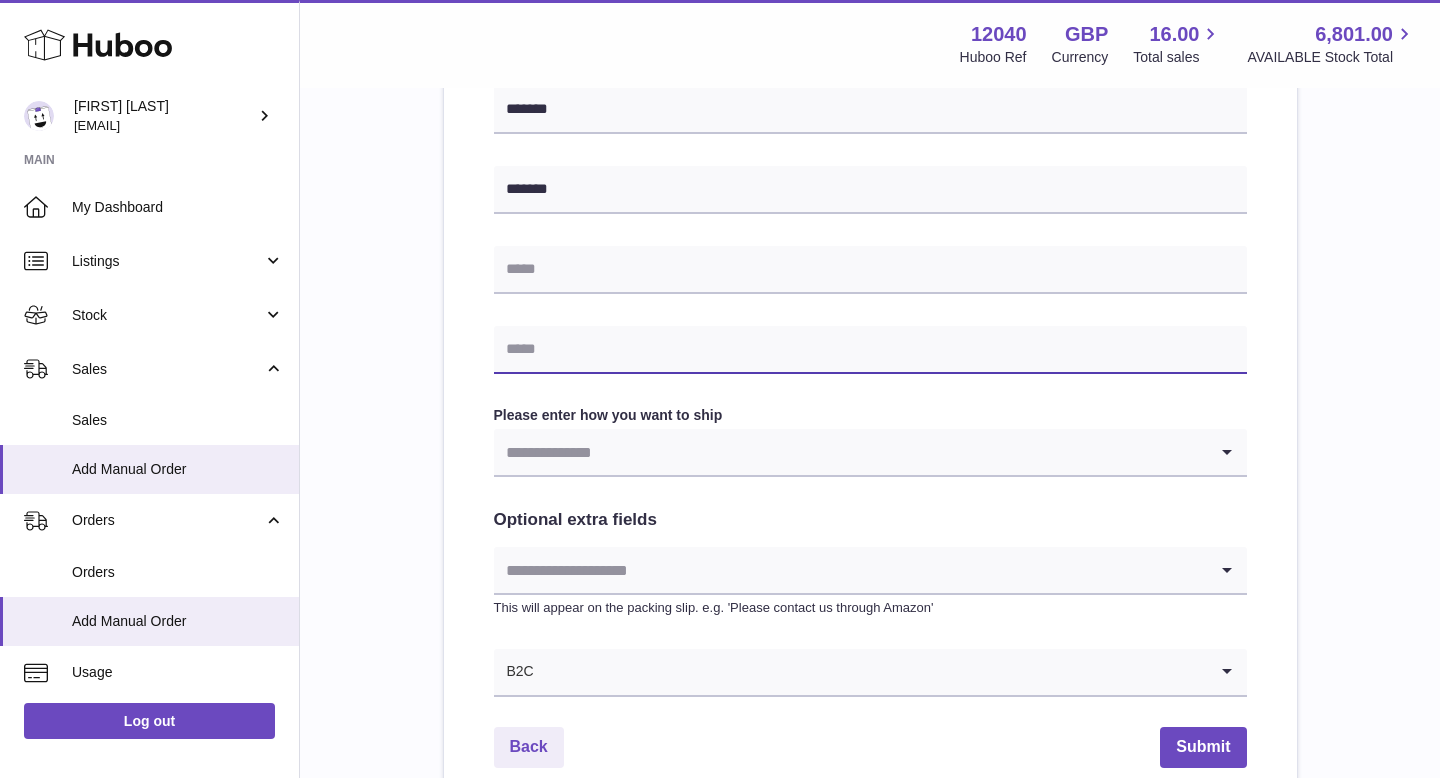click at bounding box center (870, 350) 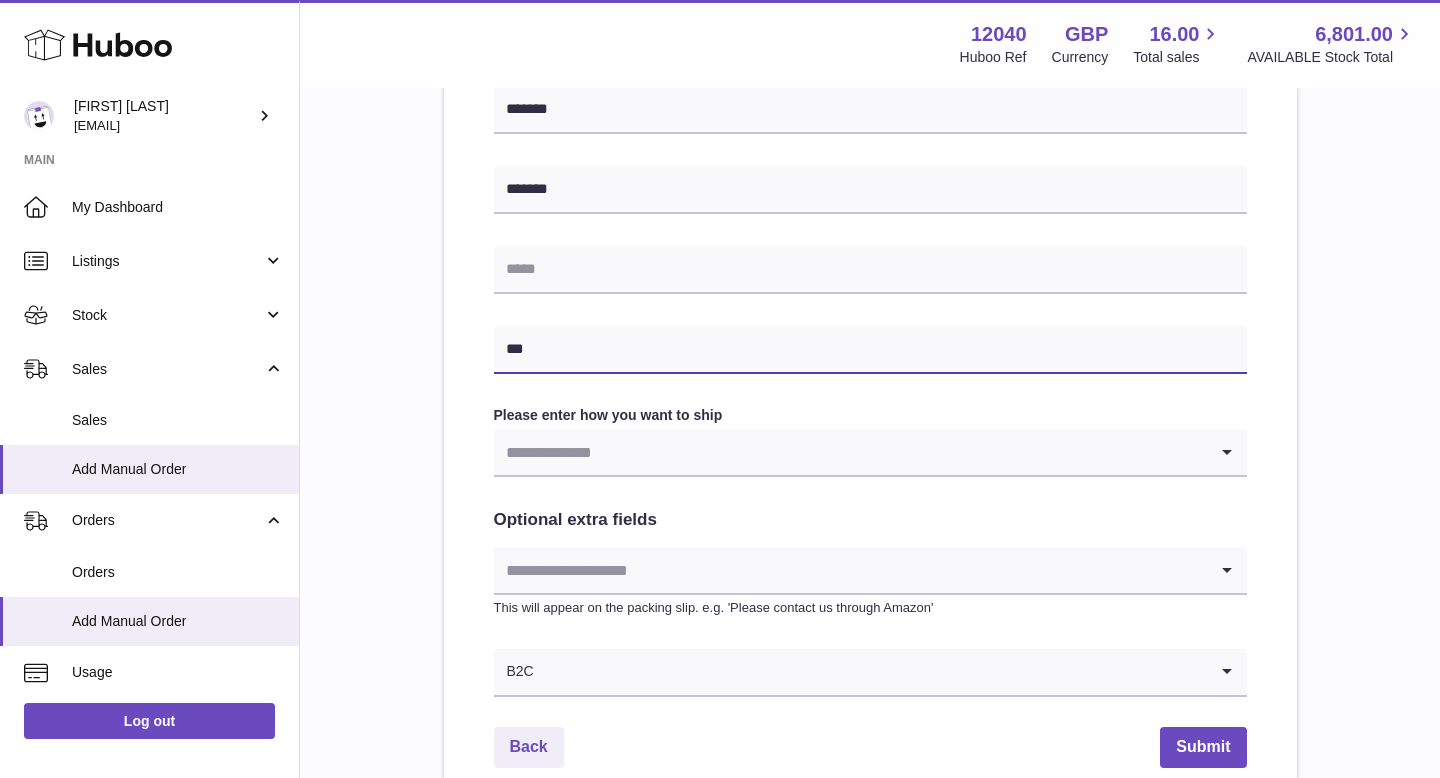 type on "**********" 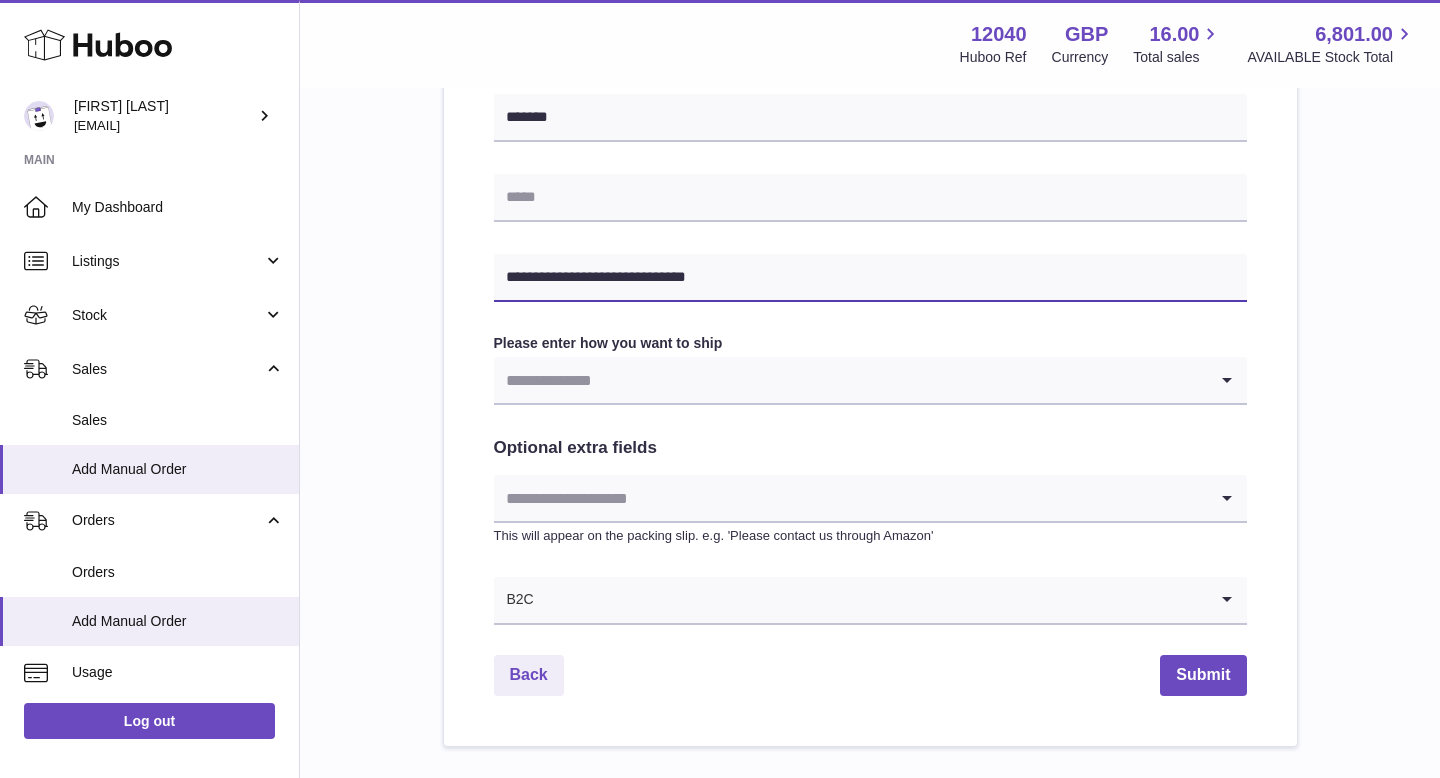 scroll, scrollTop: 992, scrollLeft: 0, axis: vertical 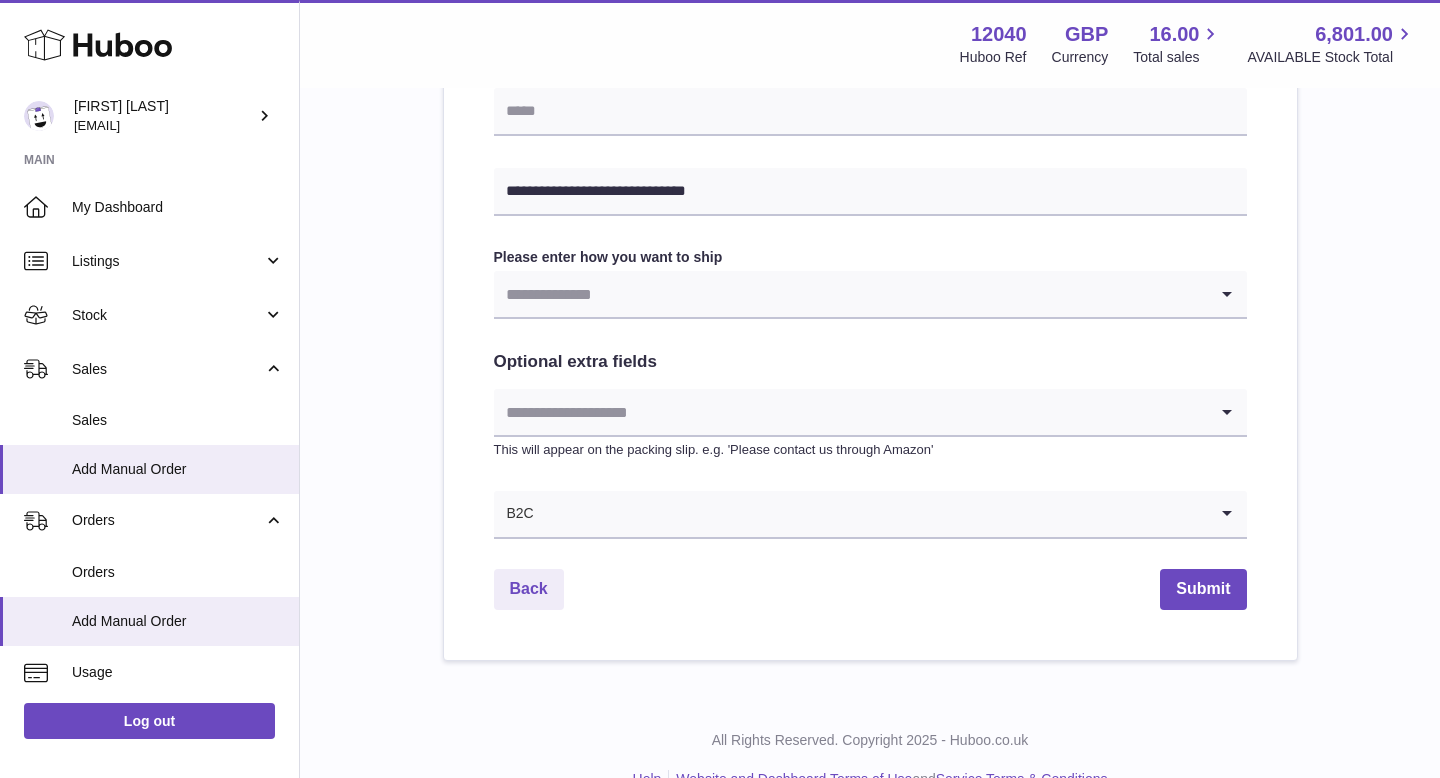 click at bounding box center [850, 294] 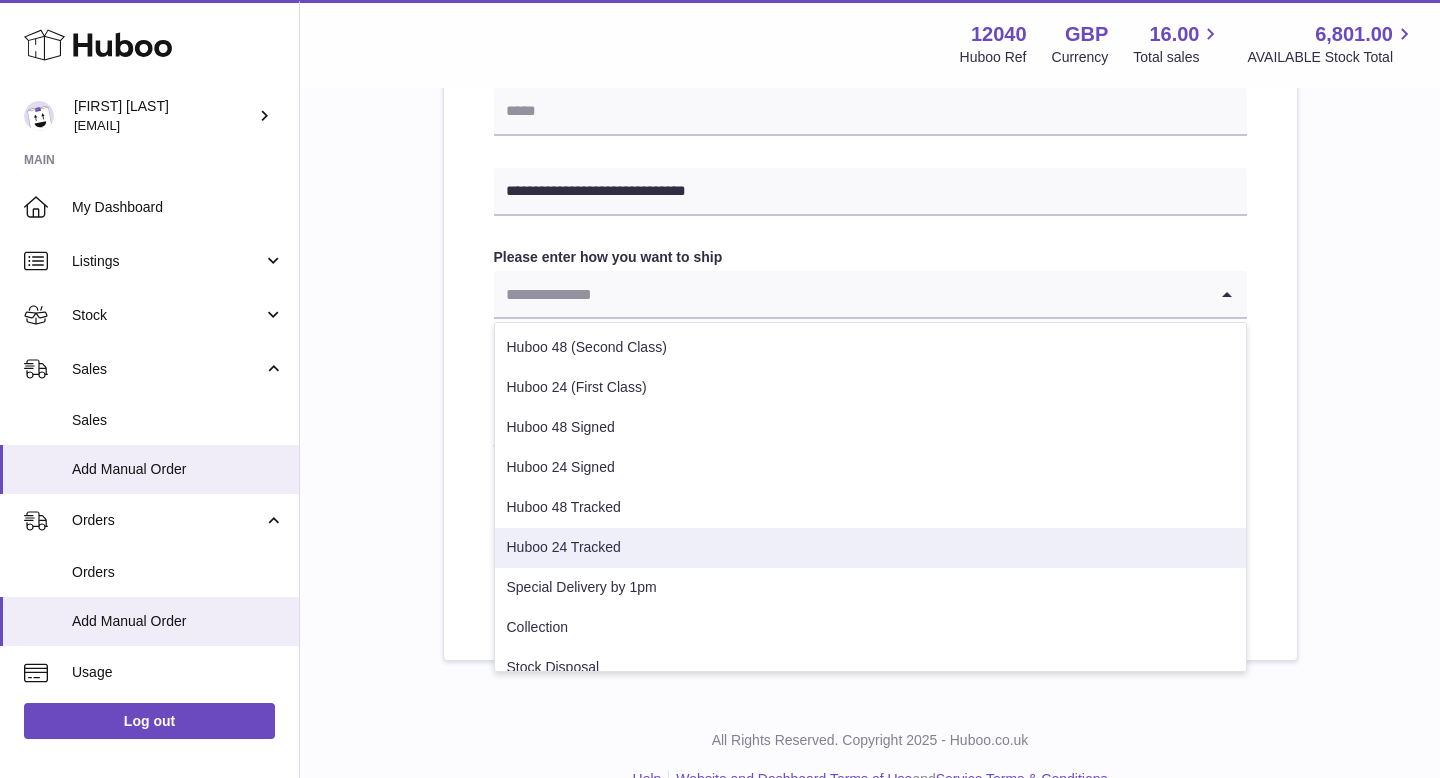 click on "Huboo 24 Tracked" at bounding box center [870, 548] 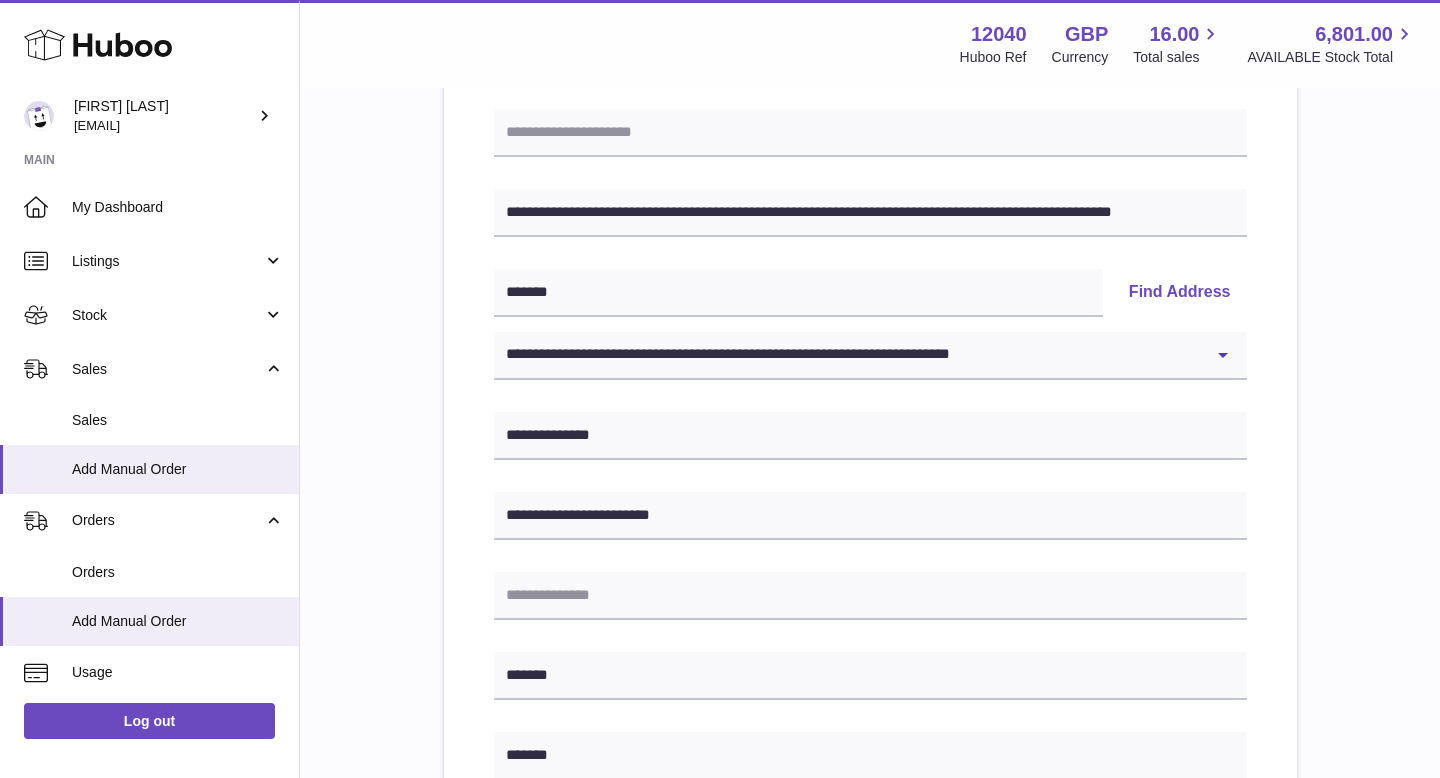 scroll, scrollTop: 154, scrollLeft: 0, axis: vertical 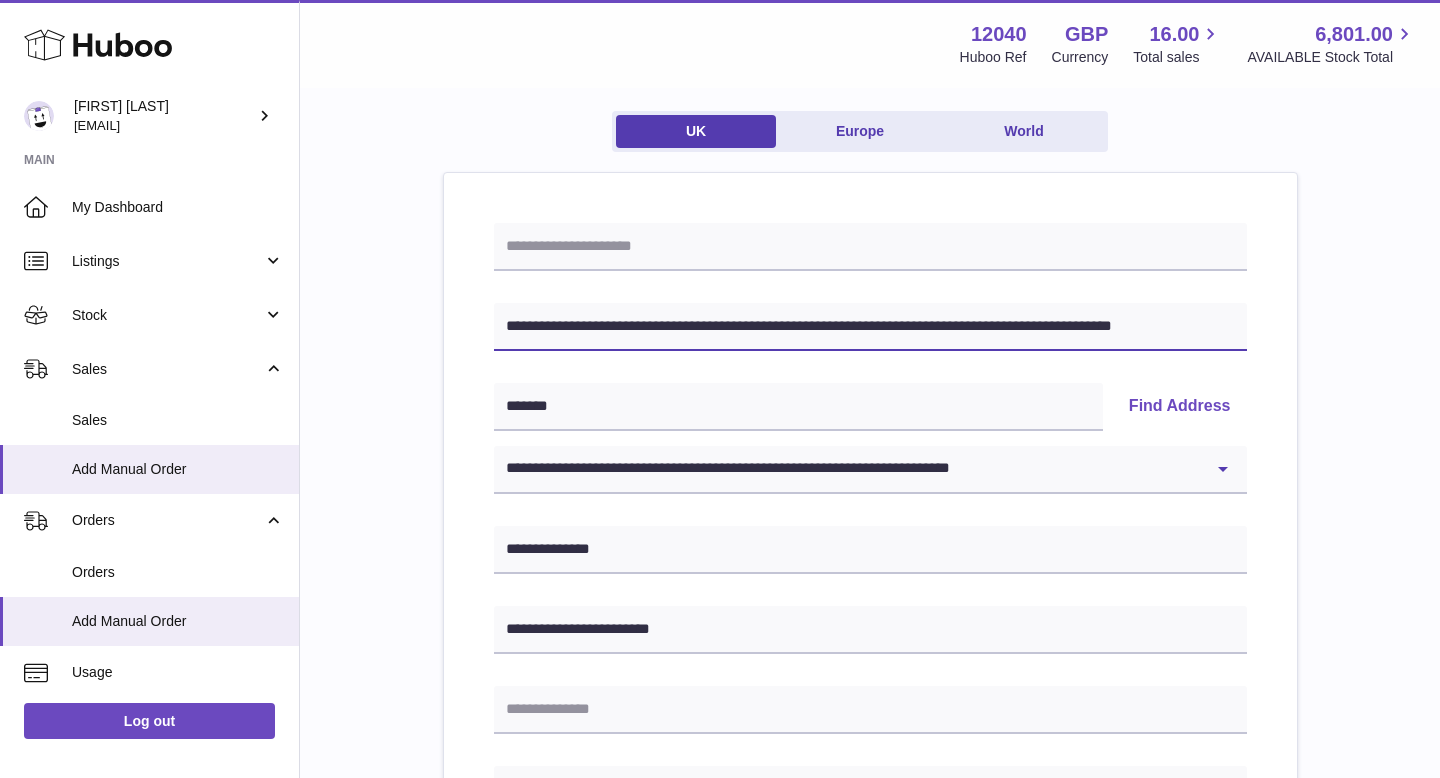 click on "**********" at bounding box center [870, 327] 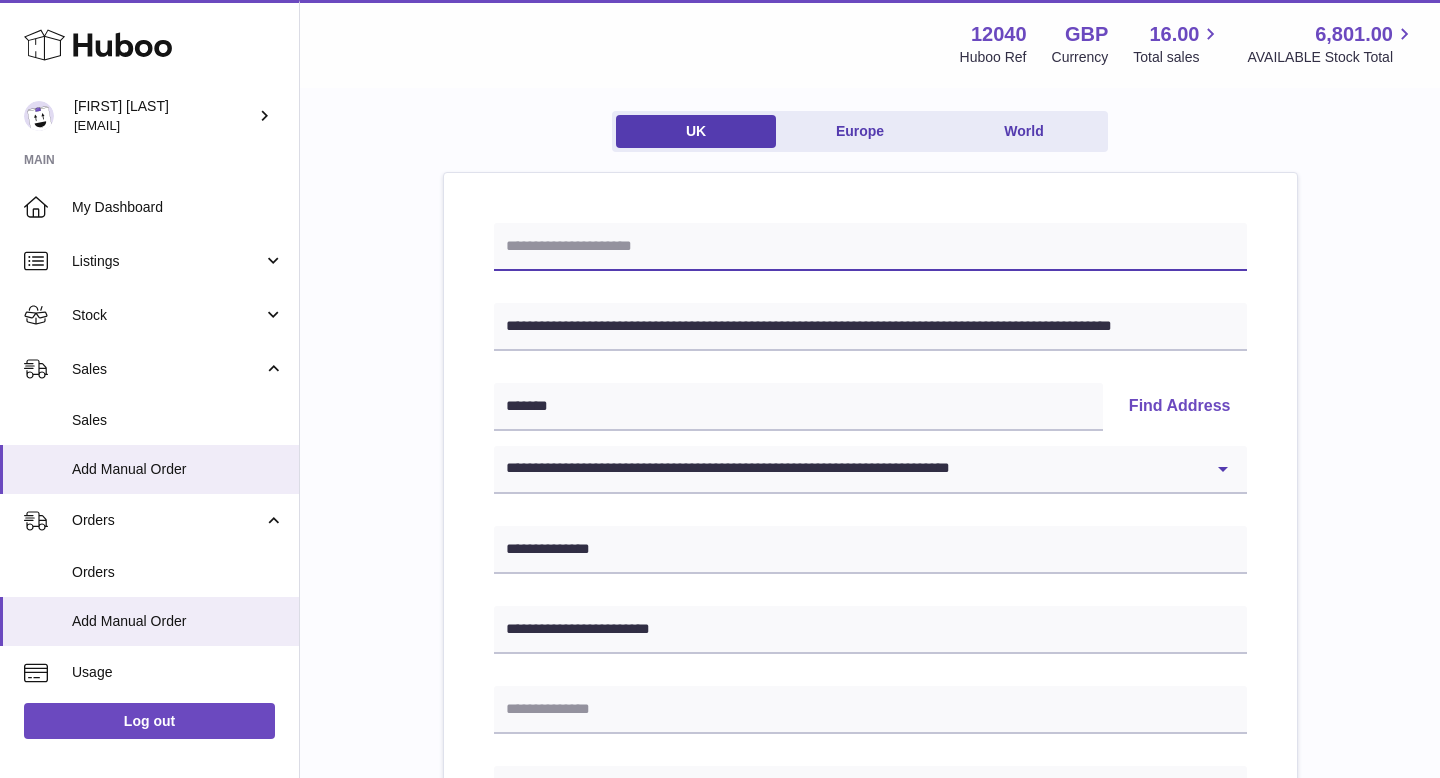 click at bounding box center [870, 247] 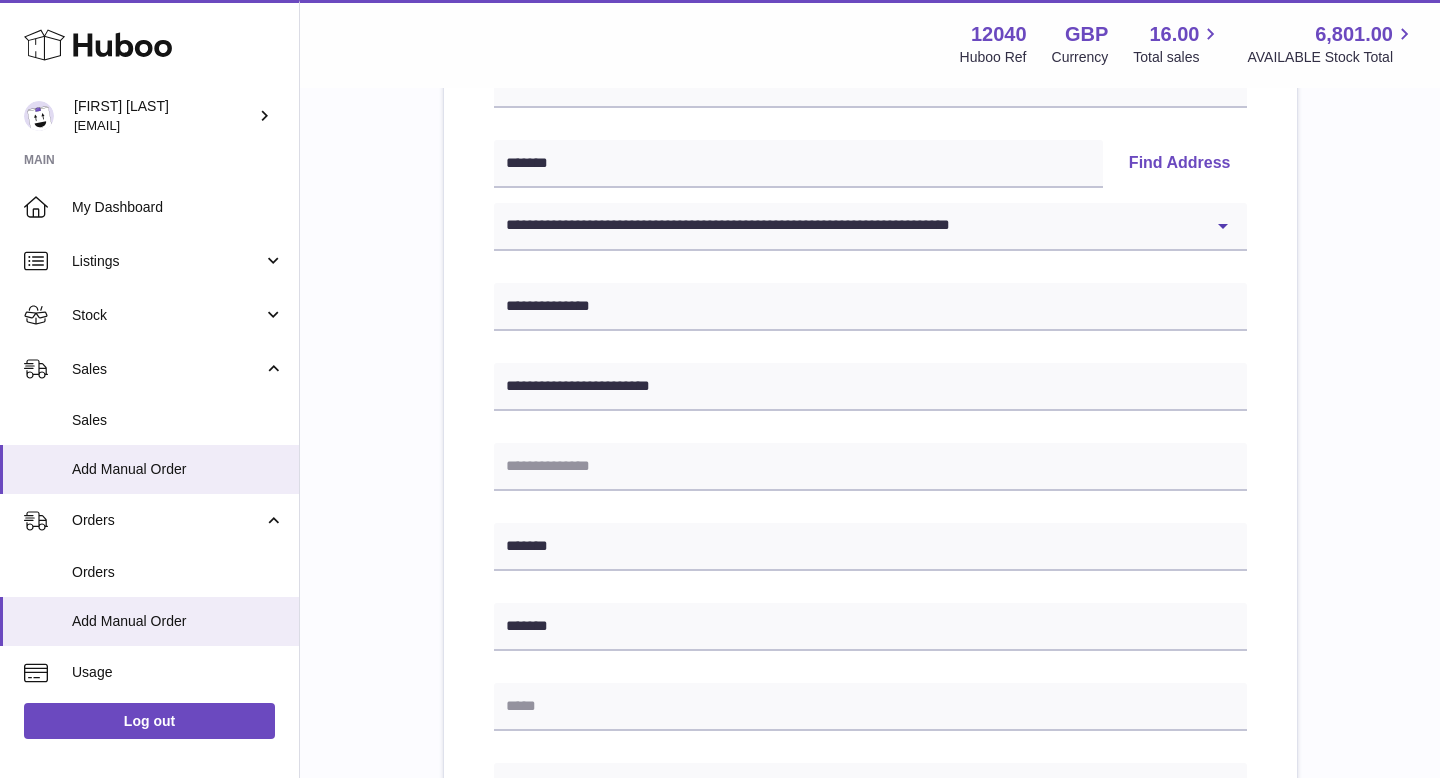 scroll, scrollTop: 410, scrollLeft: 0, axis: vertical 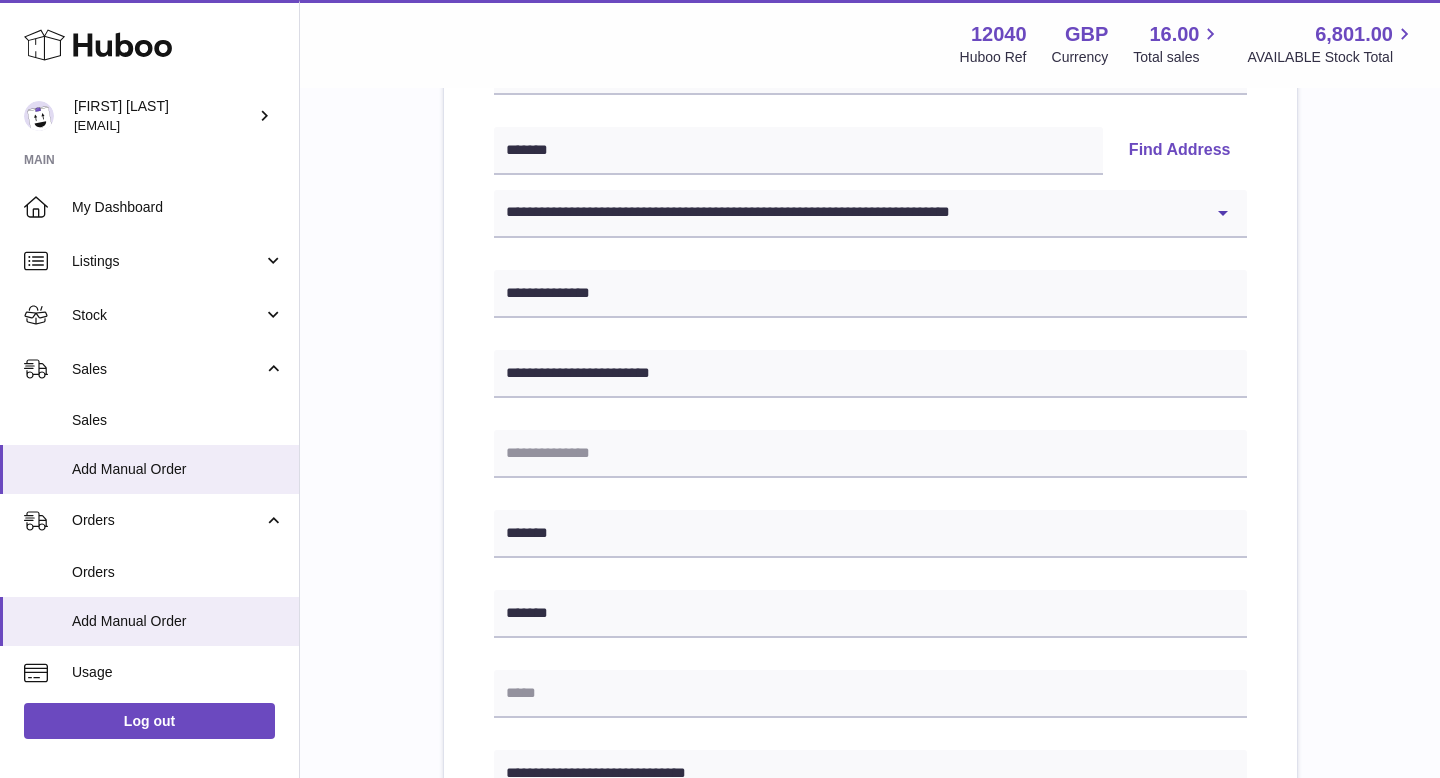 type on "**********" 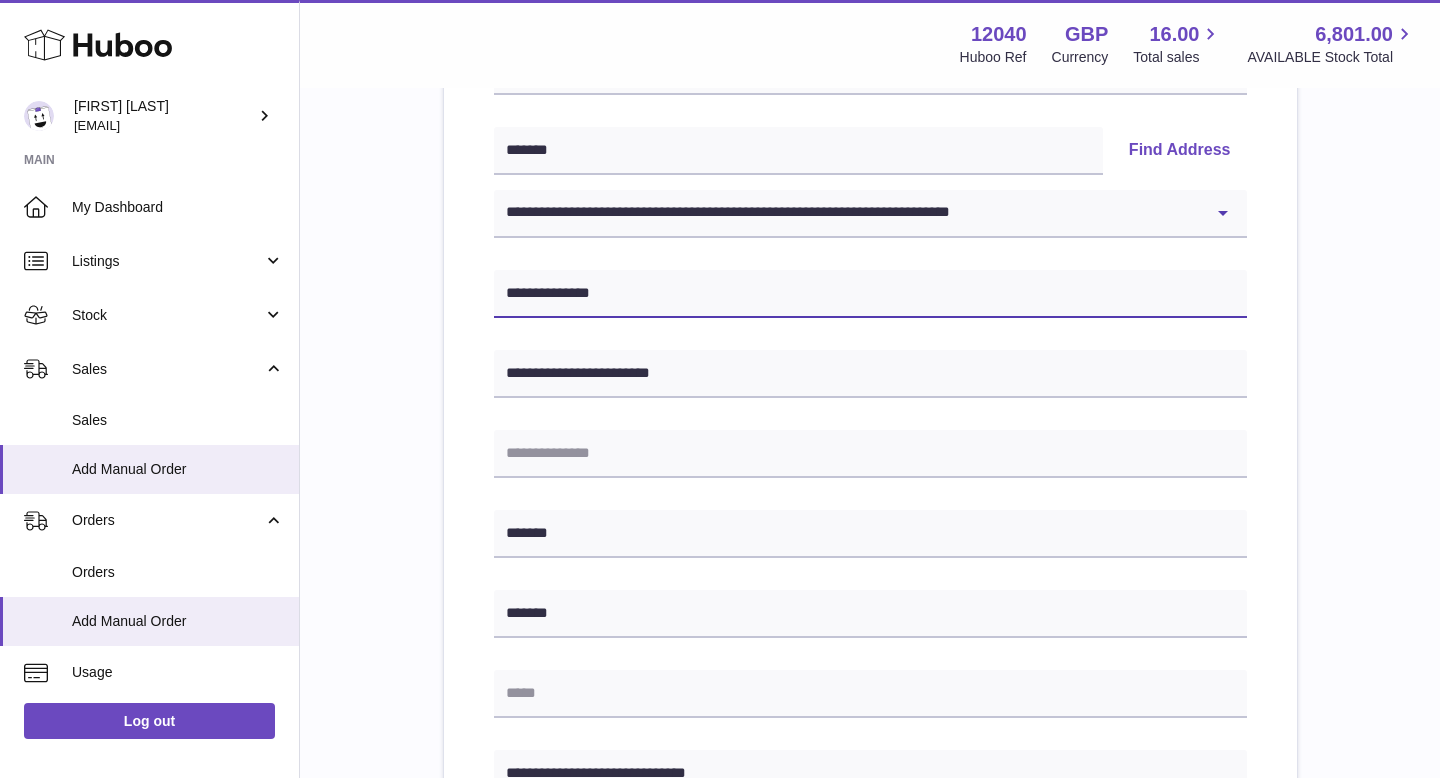 click on "**********" at bounding box center [870, 294] 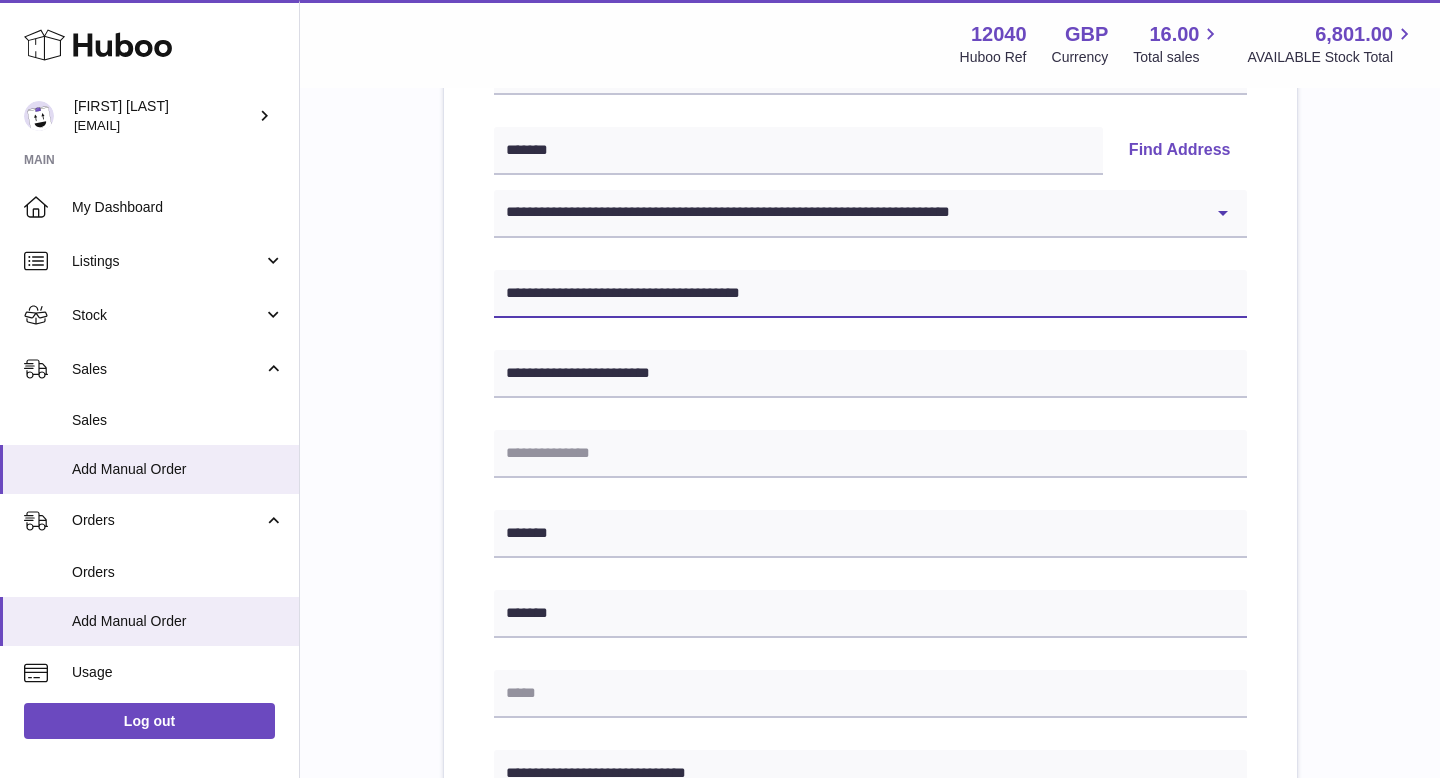 drag, startPoint x: 809, startPoint y: 296, endPoint x: 697, endPoint y: 297, distance: 112.00446 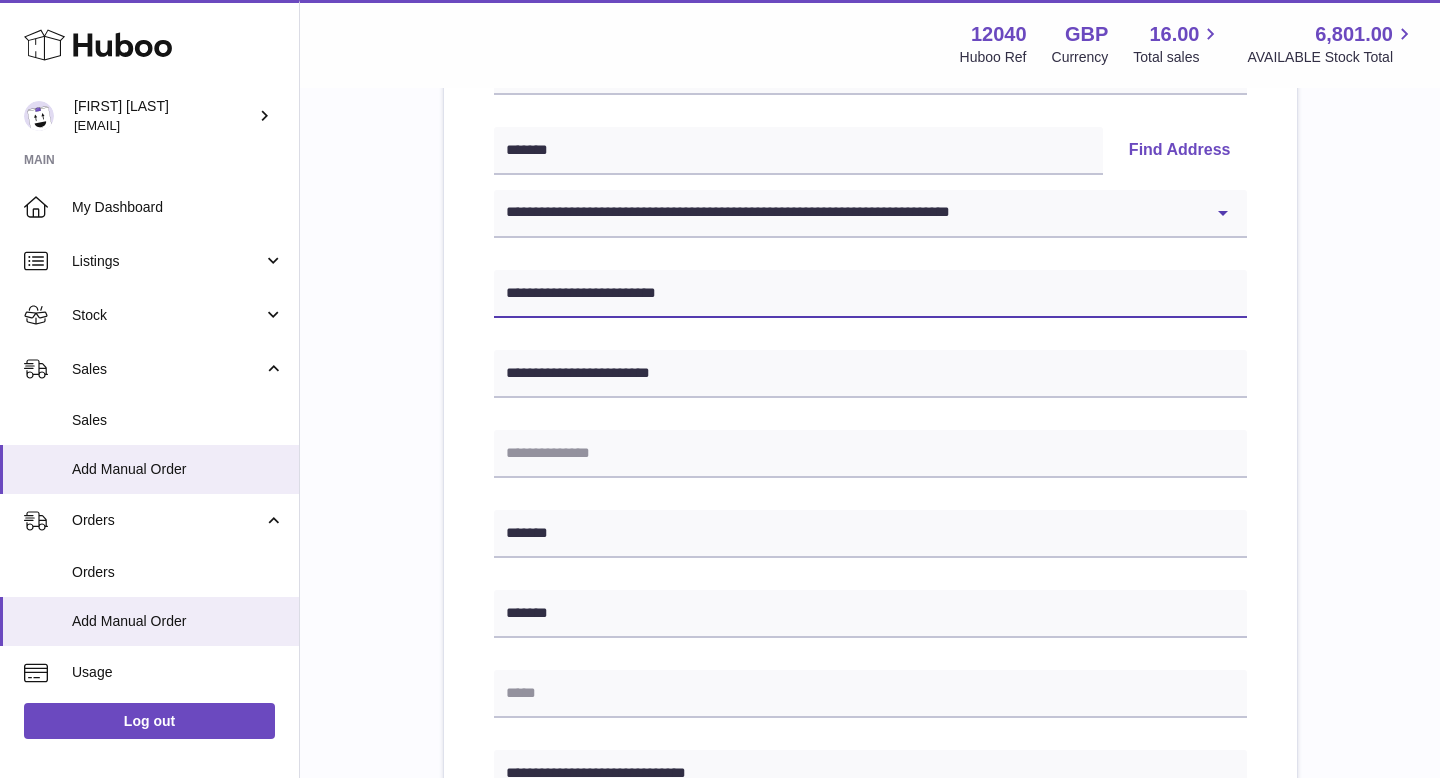 type on "**********" 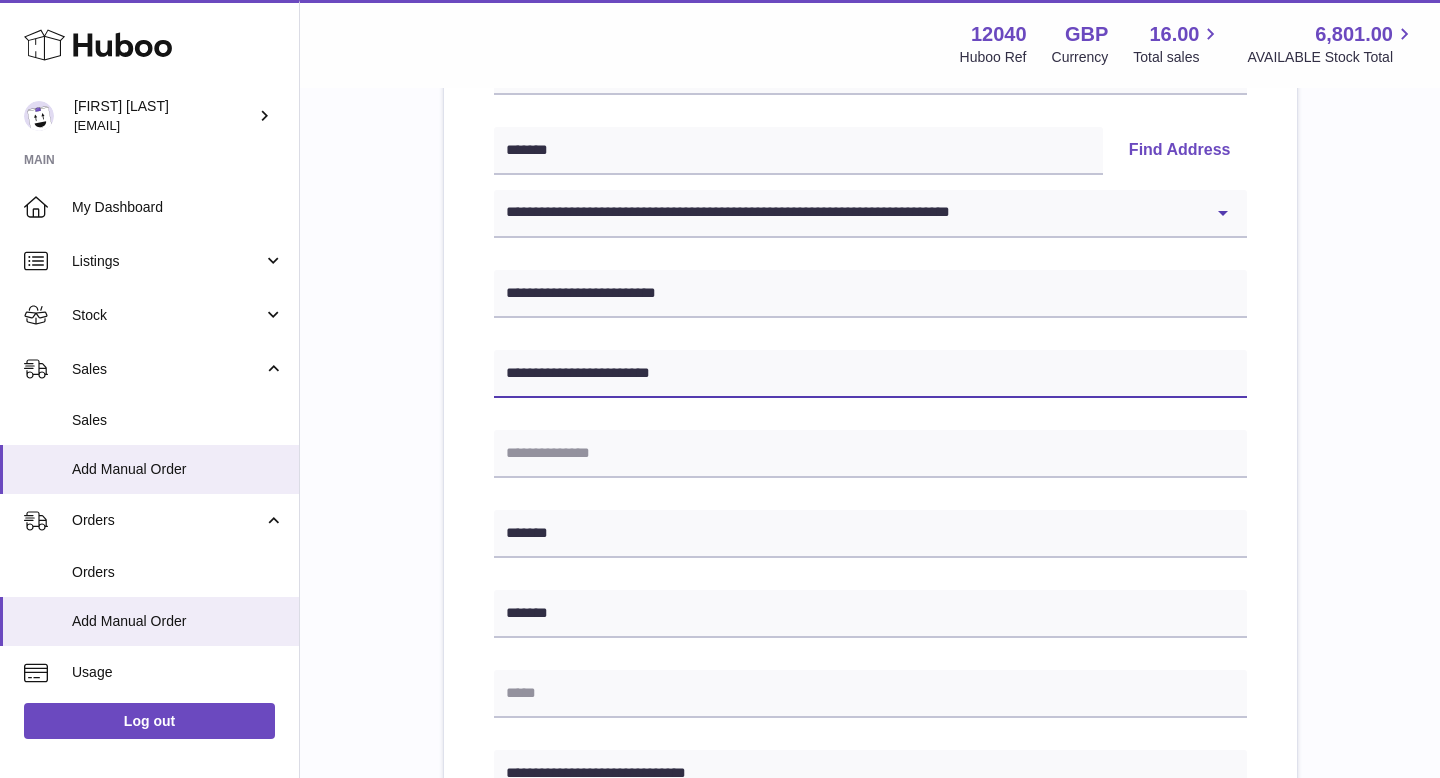 click on "**********" at bounding box center [870, 374] 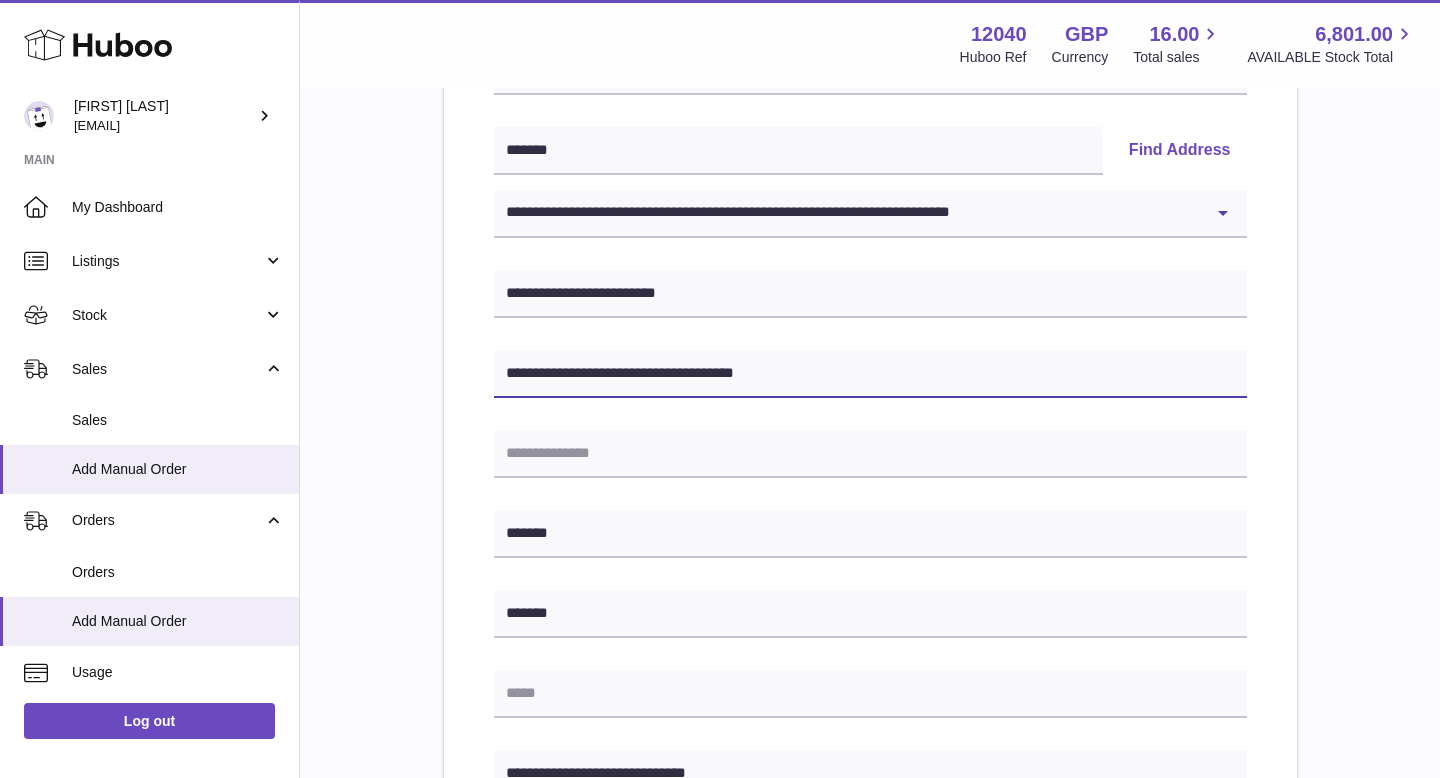 drag, startPoint x: 809, startPoint y: 375, endPoint x: 615, endPoint y: 376, distance: 194.00258 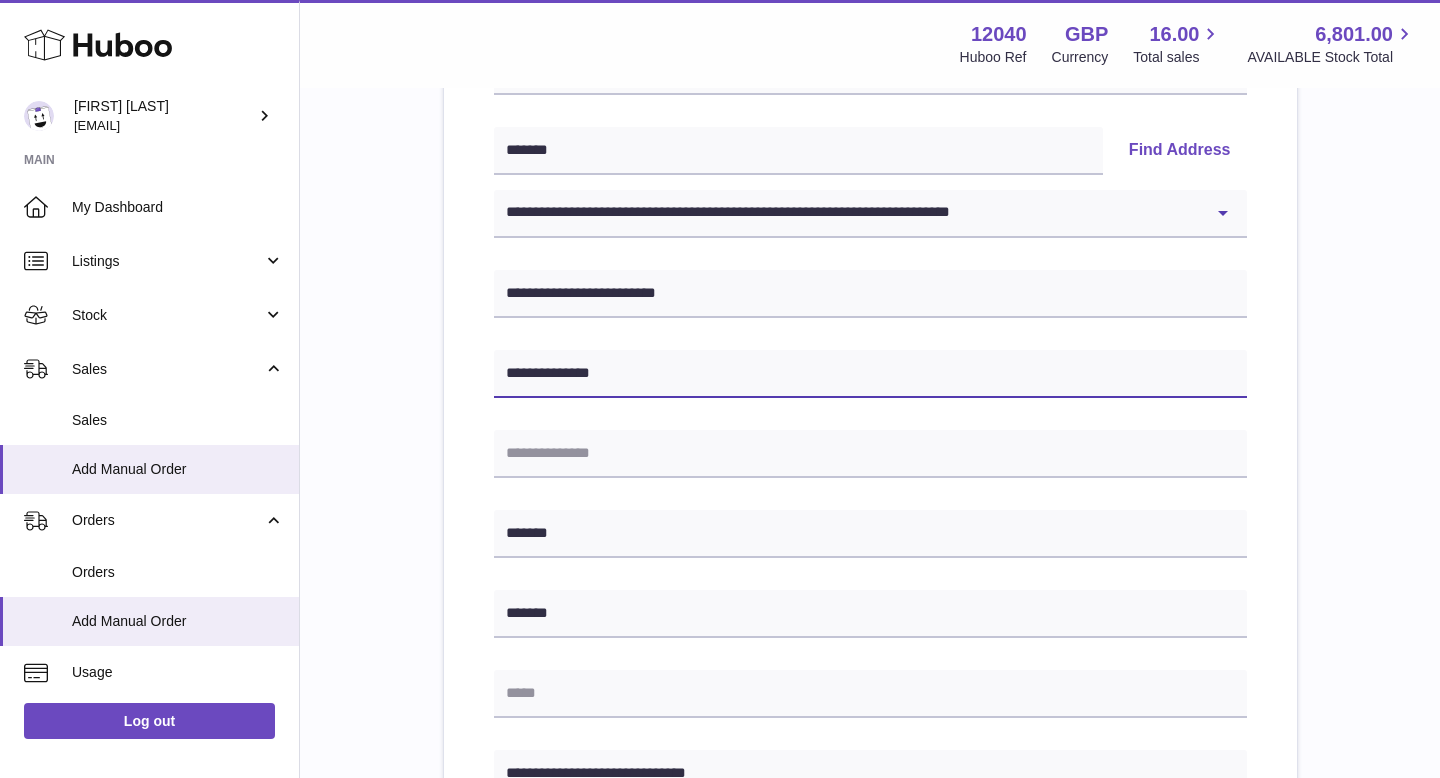 type on "**********" 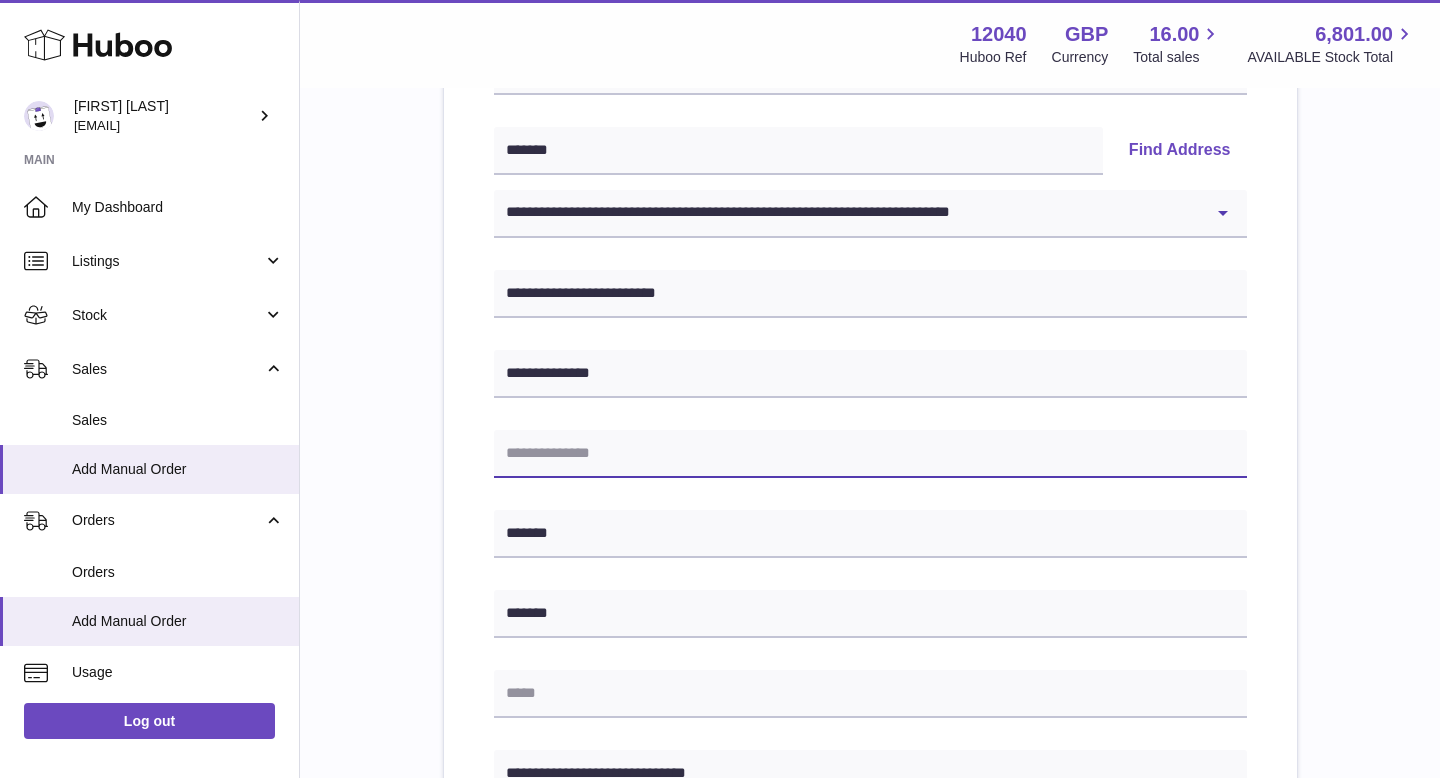 click at bounding box center (870, 454) 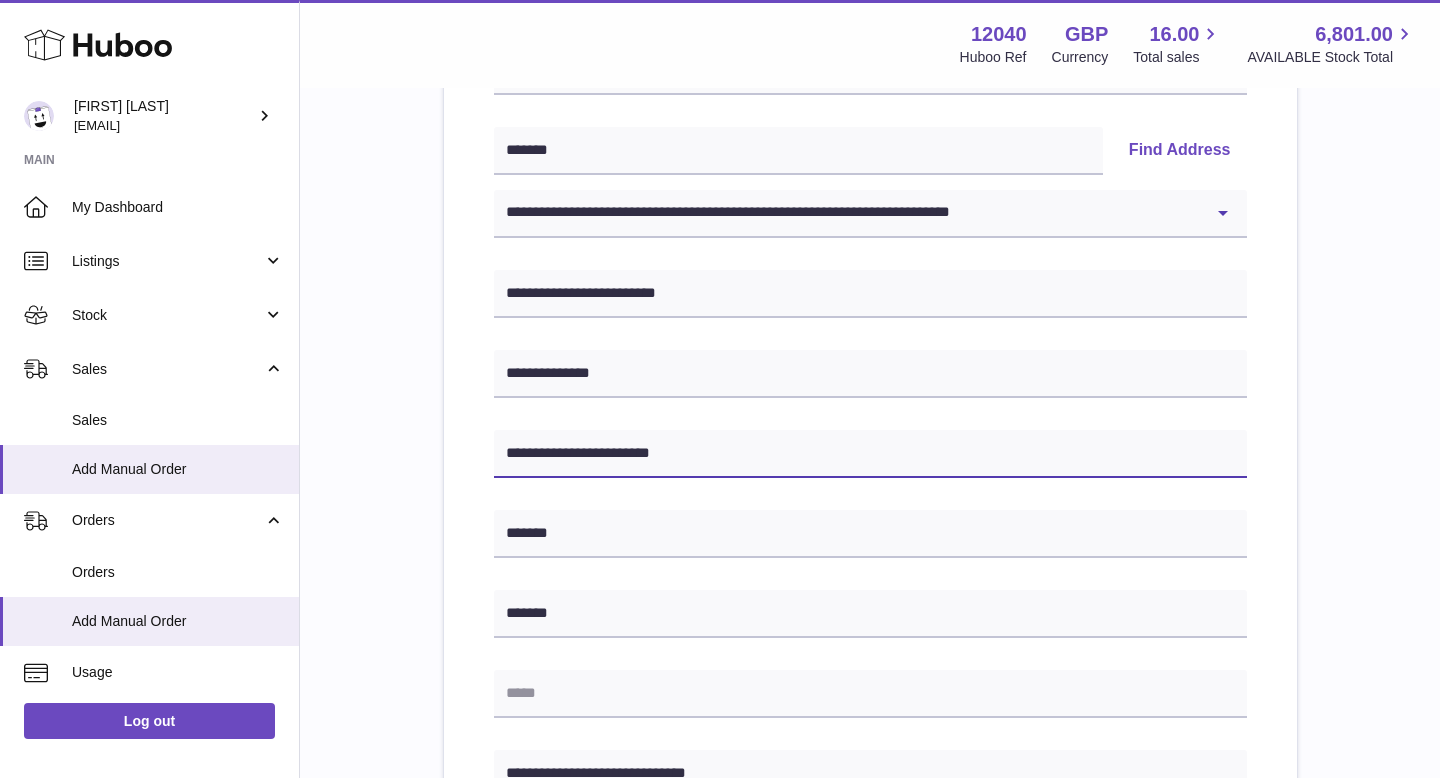type on "**********" 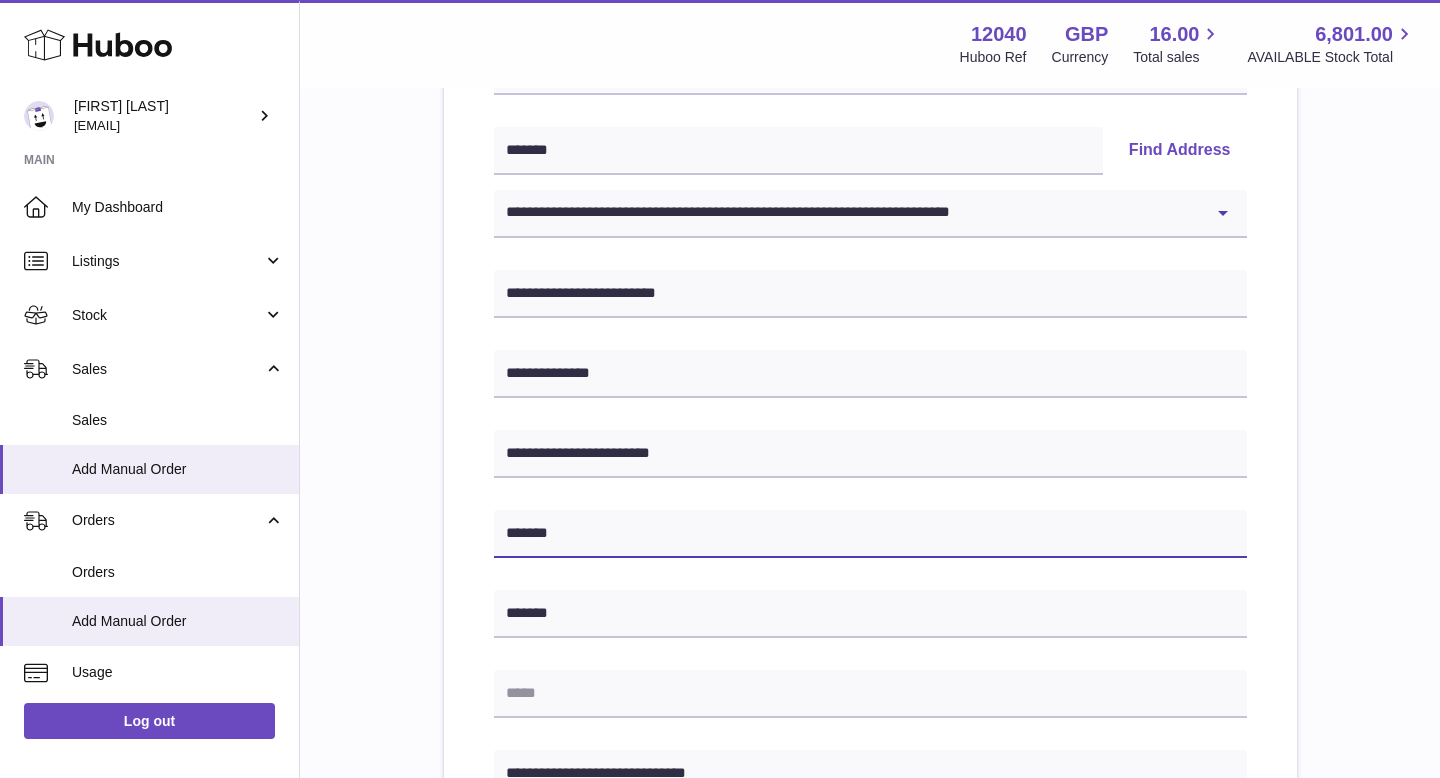 click on "*******" at bounding box center [870, 534] 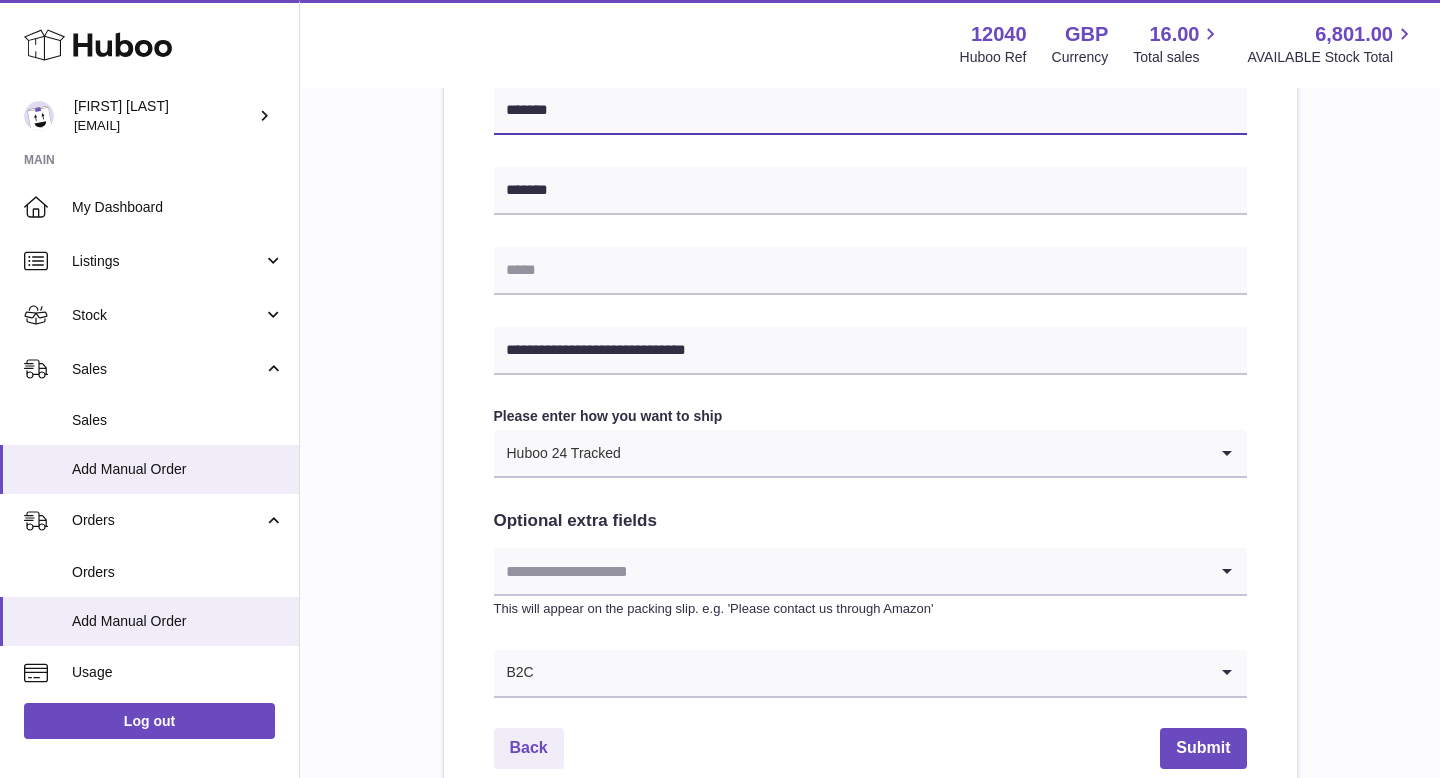 scroll, scrollTop: 1032, scrollLeft: 0, axis: vertical 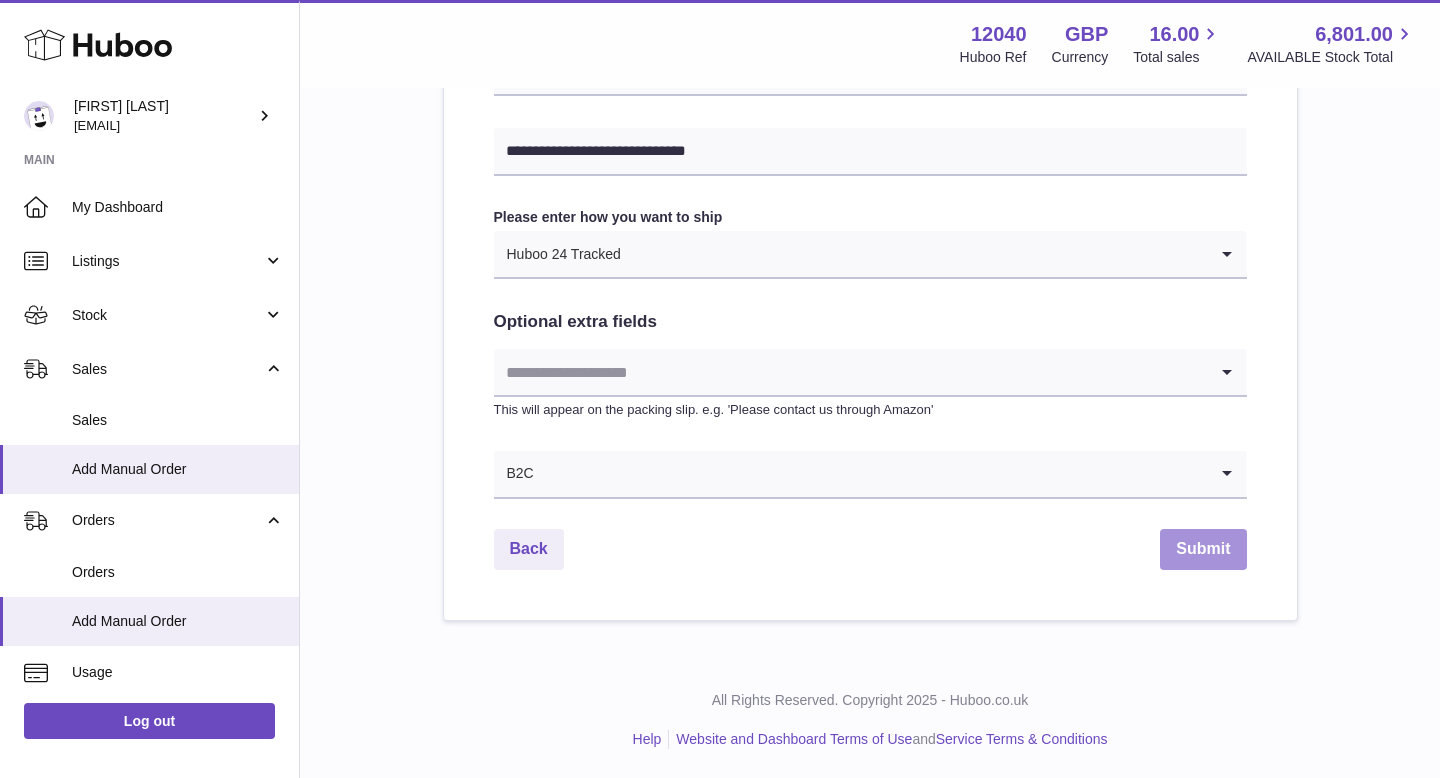 click on "Submit" at bounding box center (1203, 549) 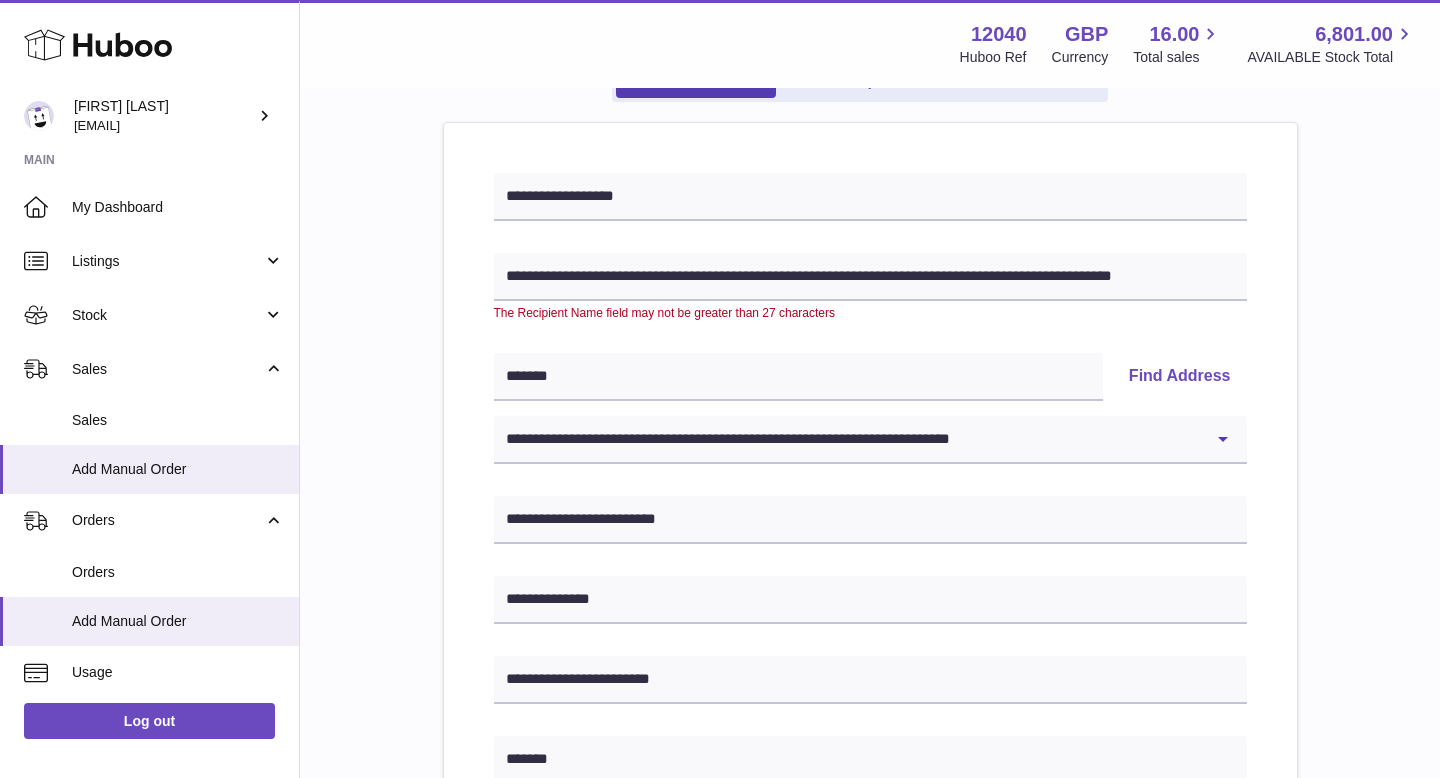scroll, scrollTop: 203, scrollLeft: 0, axis: vertical 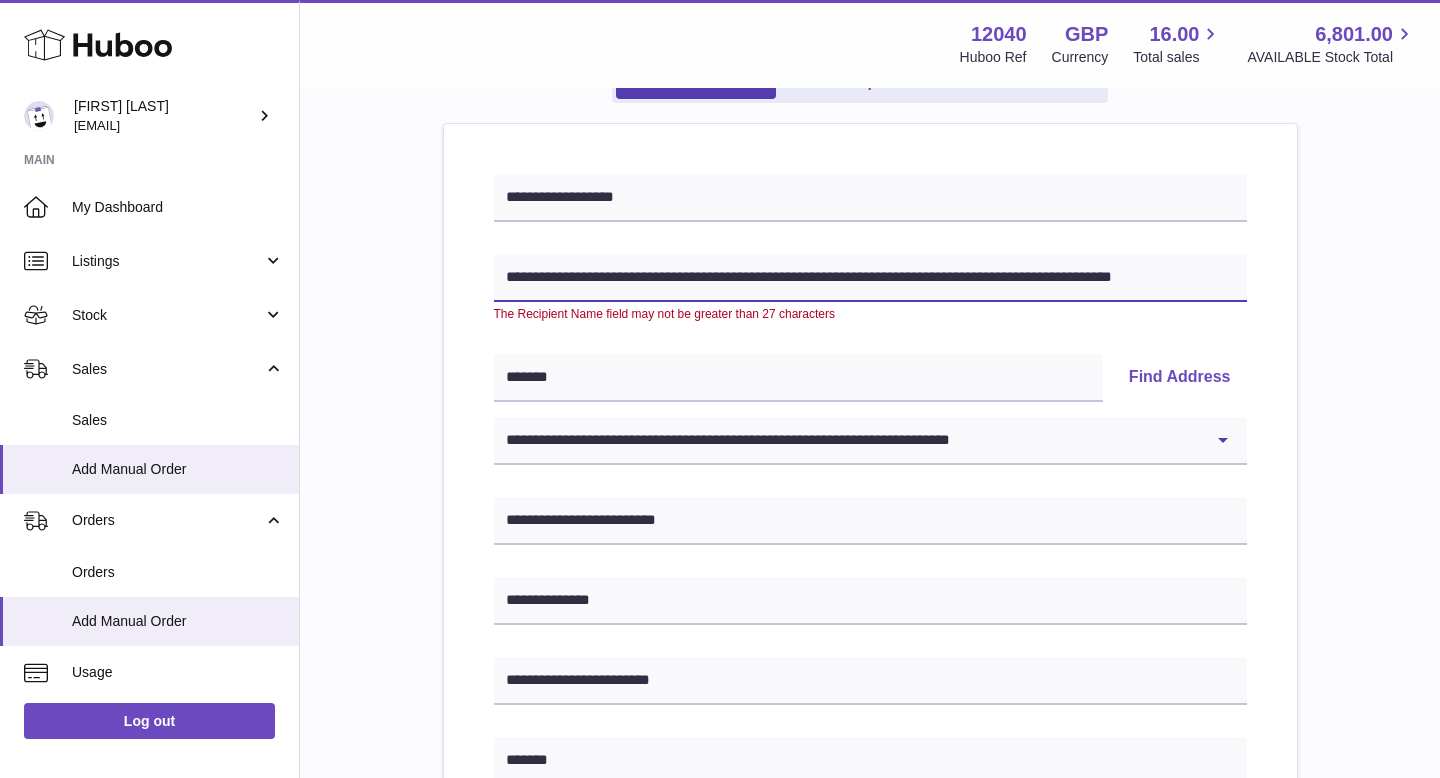 click on "**********" at bounding box center (870, 278) 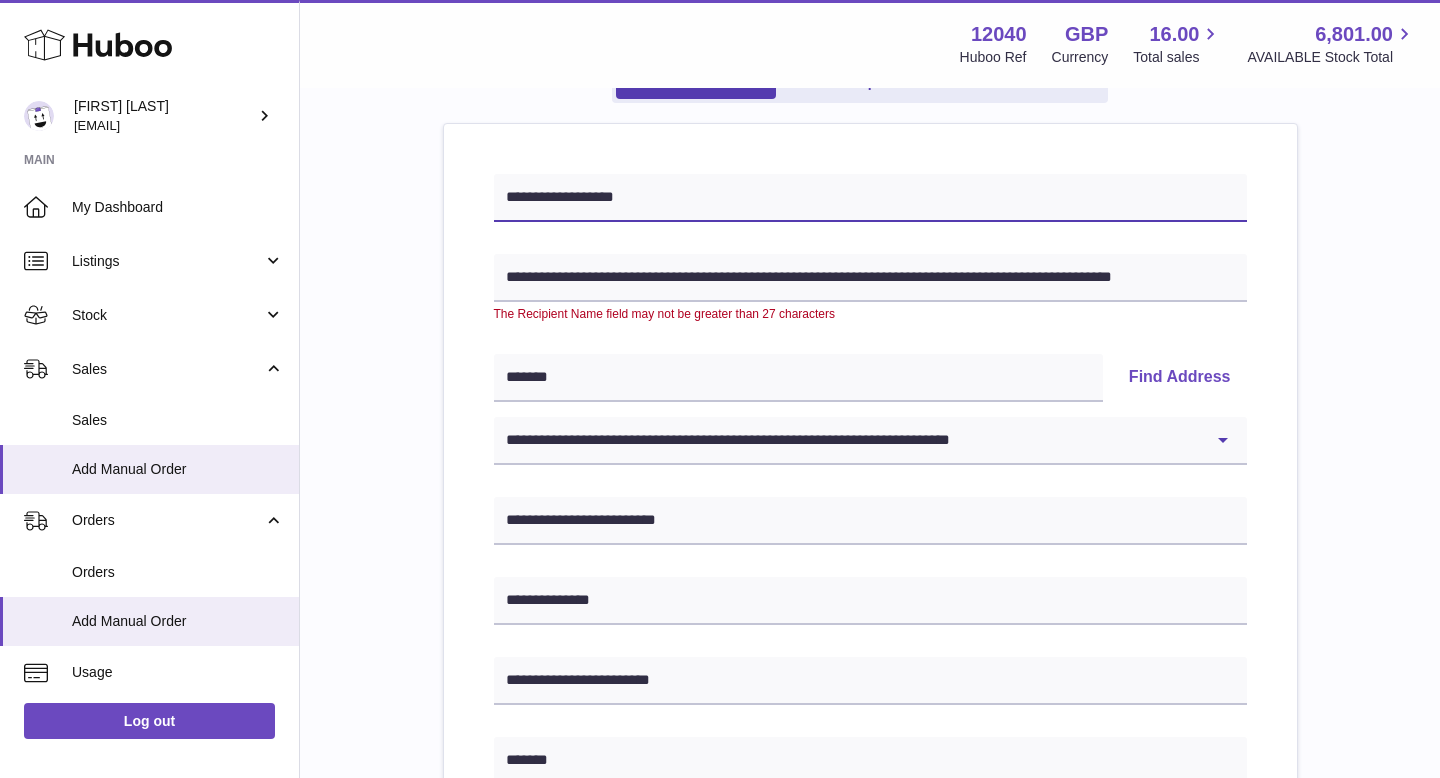 drag, startPoint x: 655, startPoint y: 200, endPoint x: 495, endPoint y: 206, distance: 160.11246 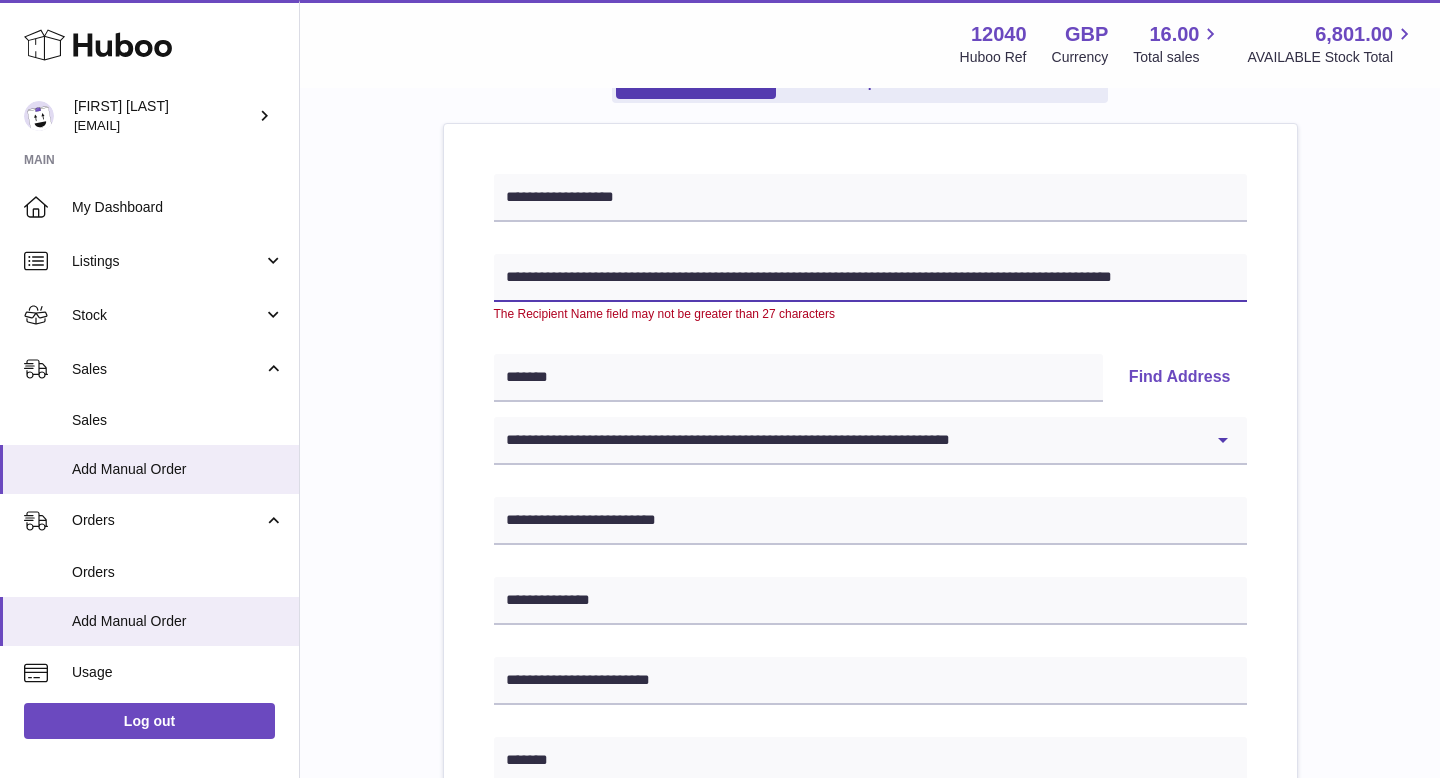 click on "**********" at bounding box center [870, 278] 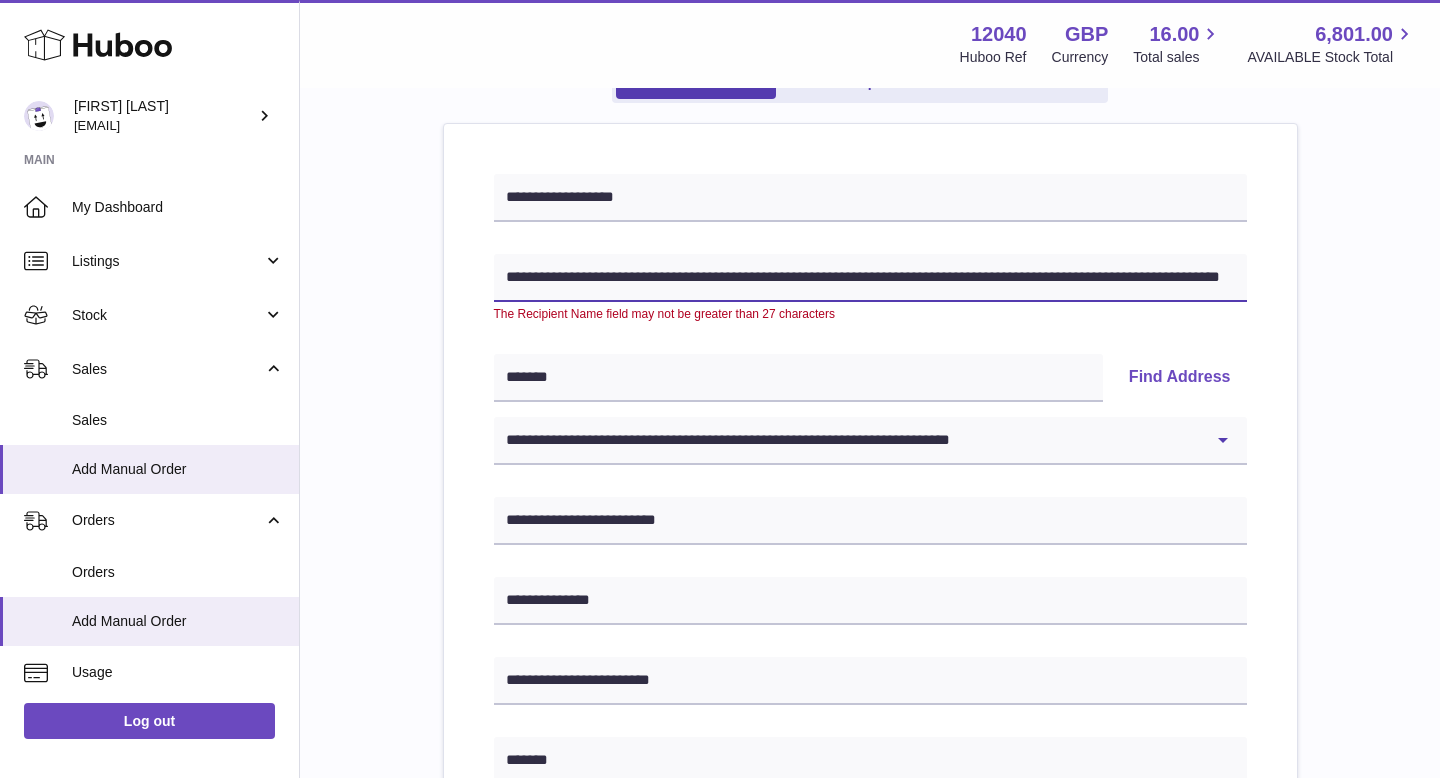 drag, startPoint x: 1225, startPoint y: 277, endPoint x: 413, endPoint y: 222, distance: 813.86053 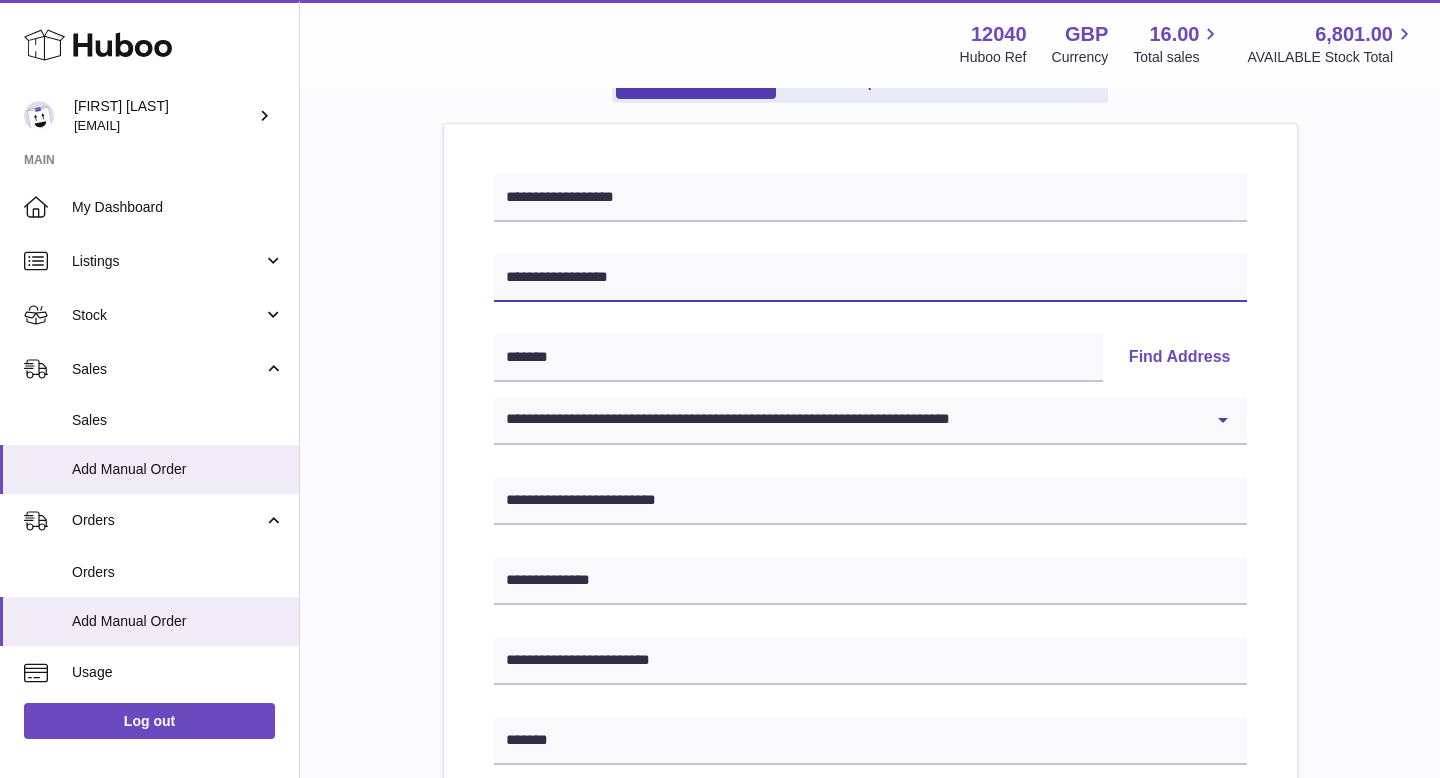 drag, startPoint x: 694, startPoint y: 283, endPoint x: 329, endPoint y: 282, distance: 365.00137 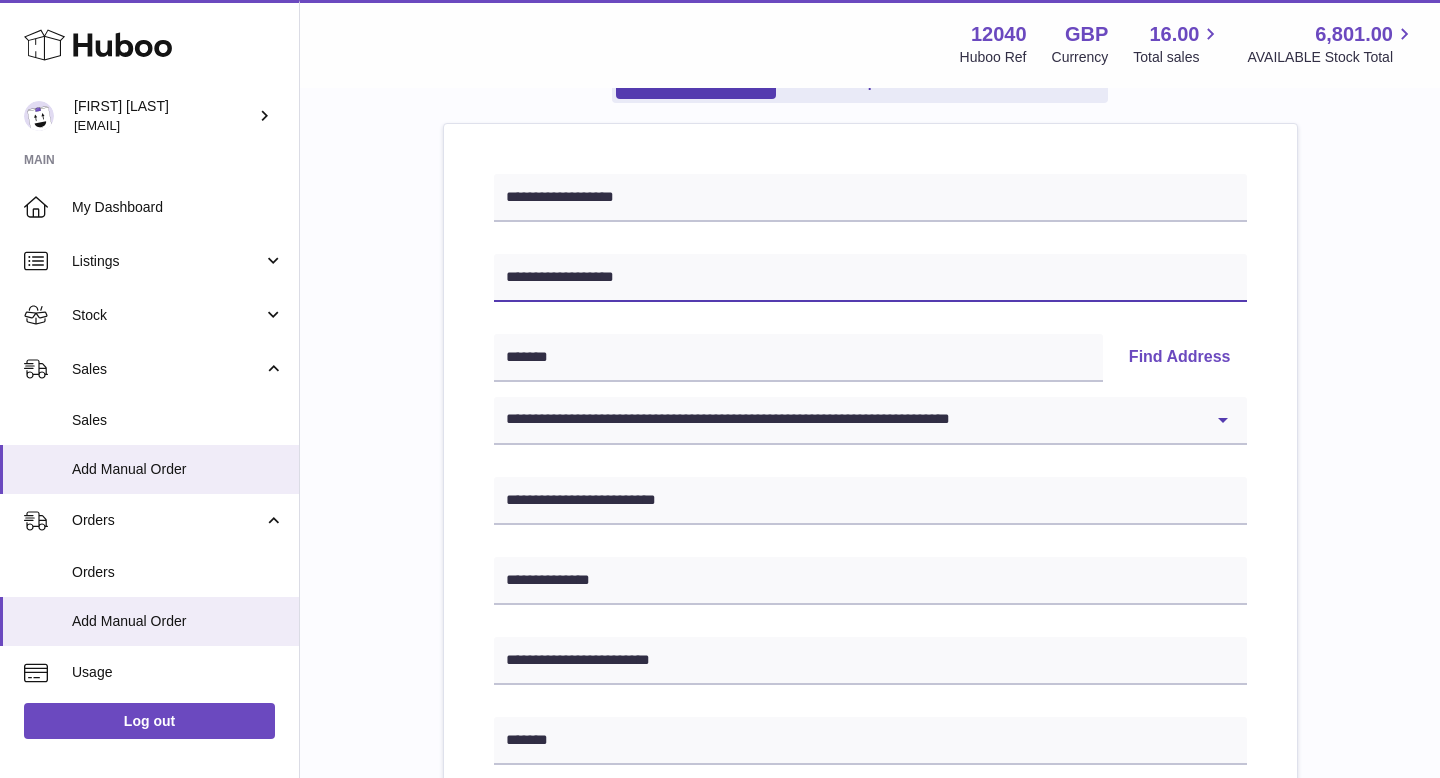 type on "**********" 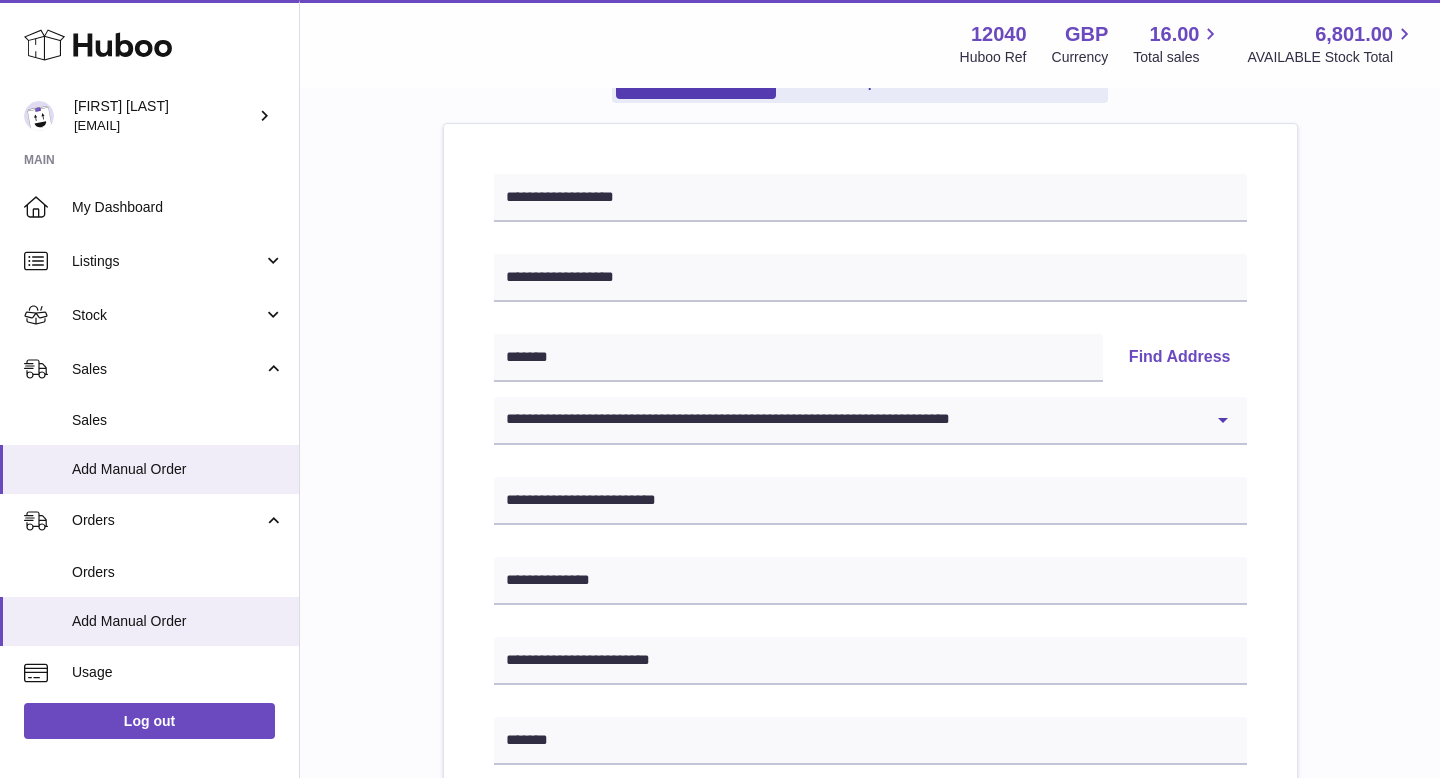 click on "**********" at bounding box center [870, 751] 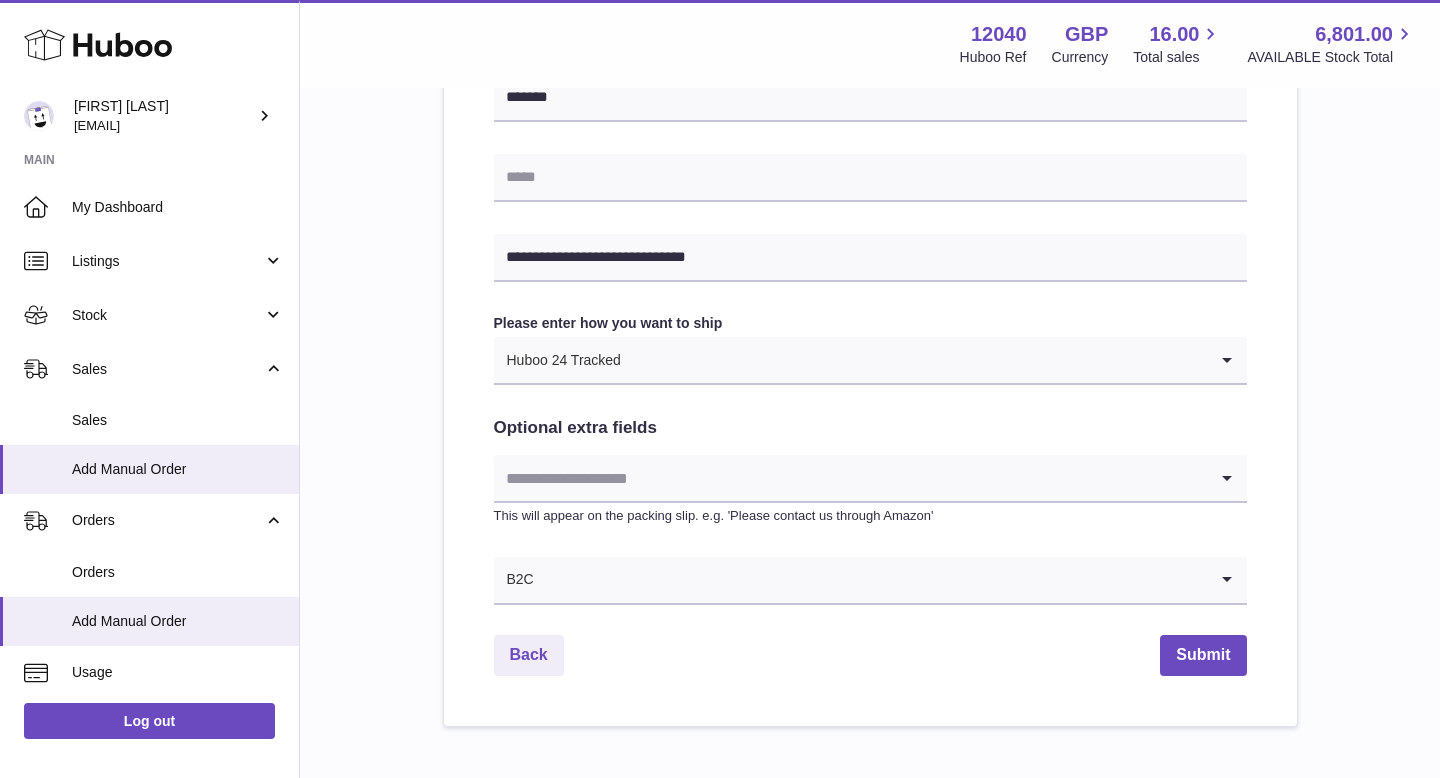 scroll, scrollTop: 1032, scrollLeft: 0, axis: vertical 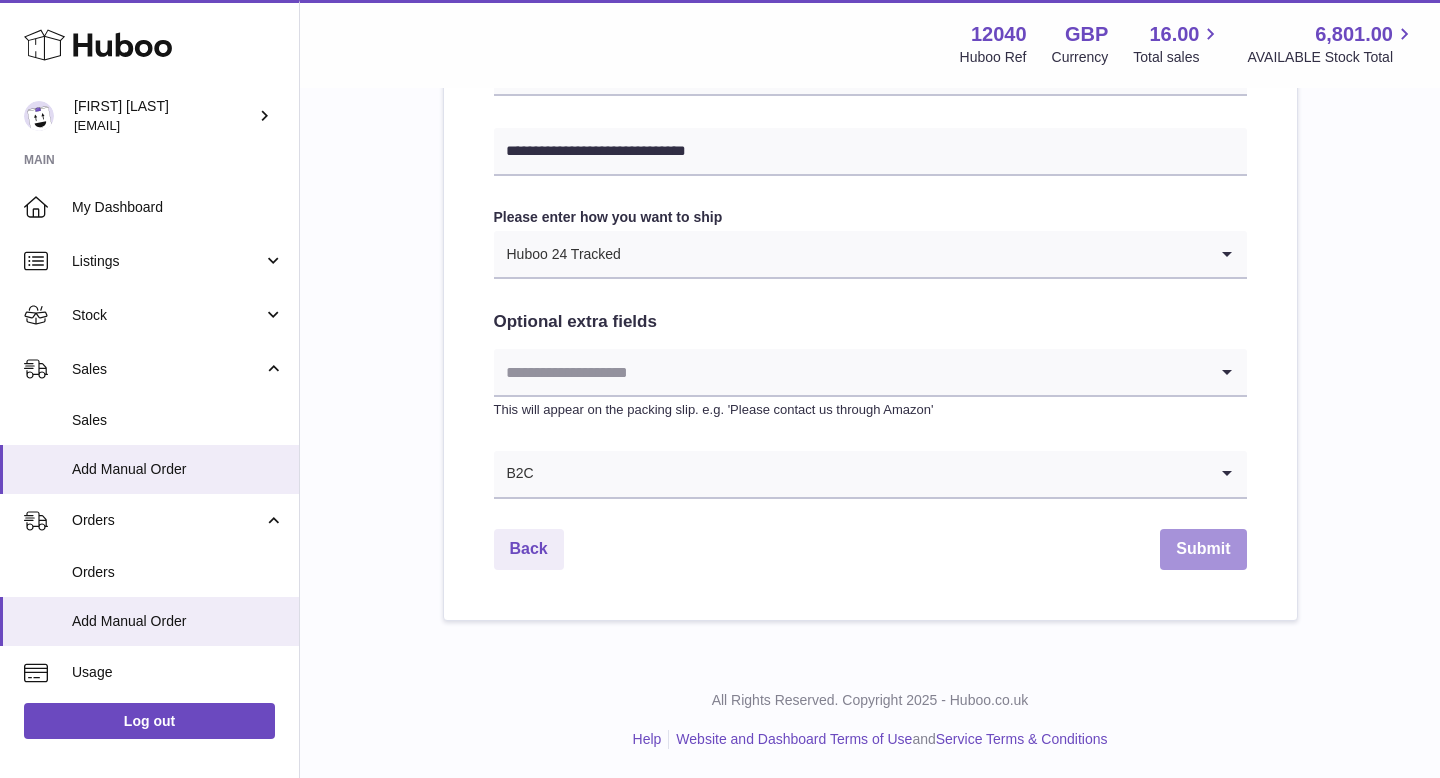 click on "Submit" at bounding box center [1203, 549] 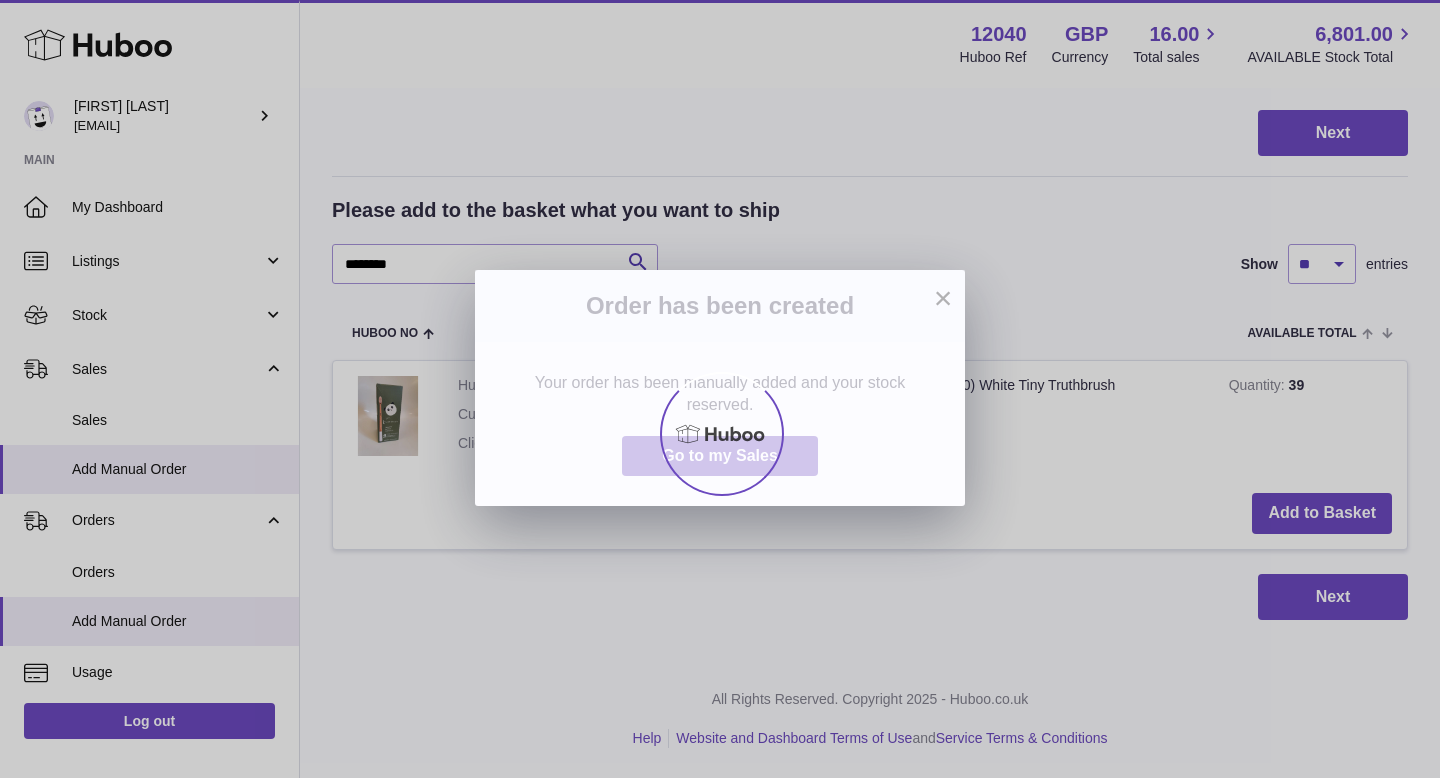 scroll, scrollTop: 0, scrollLeft: 0, axis: both 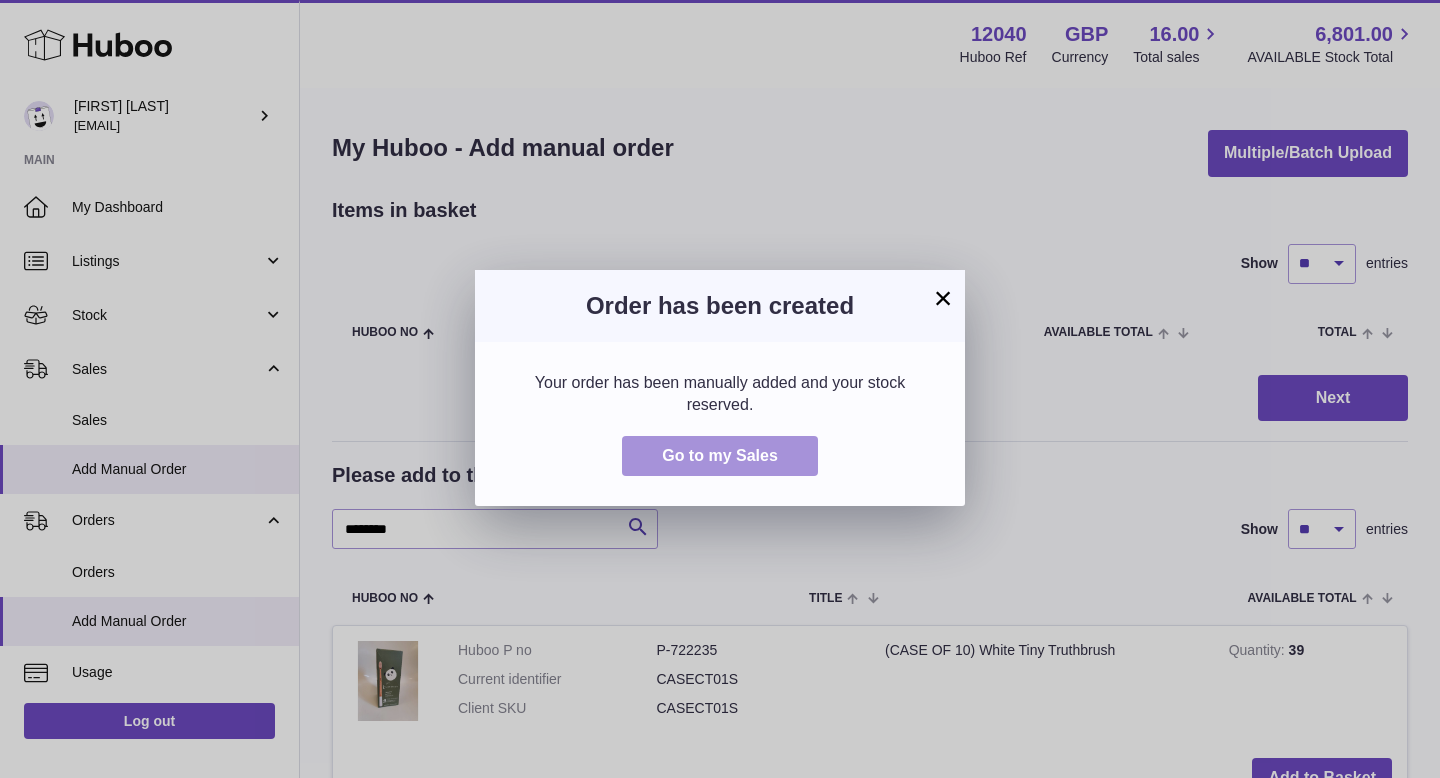 click on "Go to my Sales" at bounding box center [720, 456] 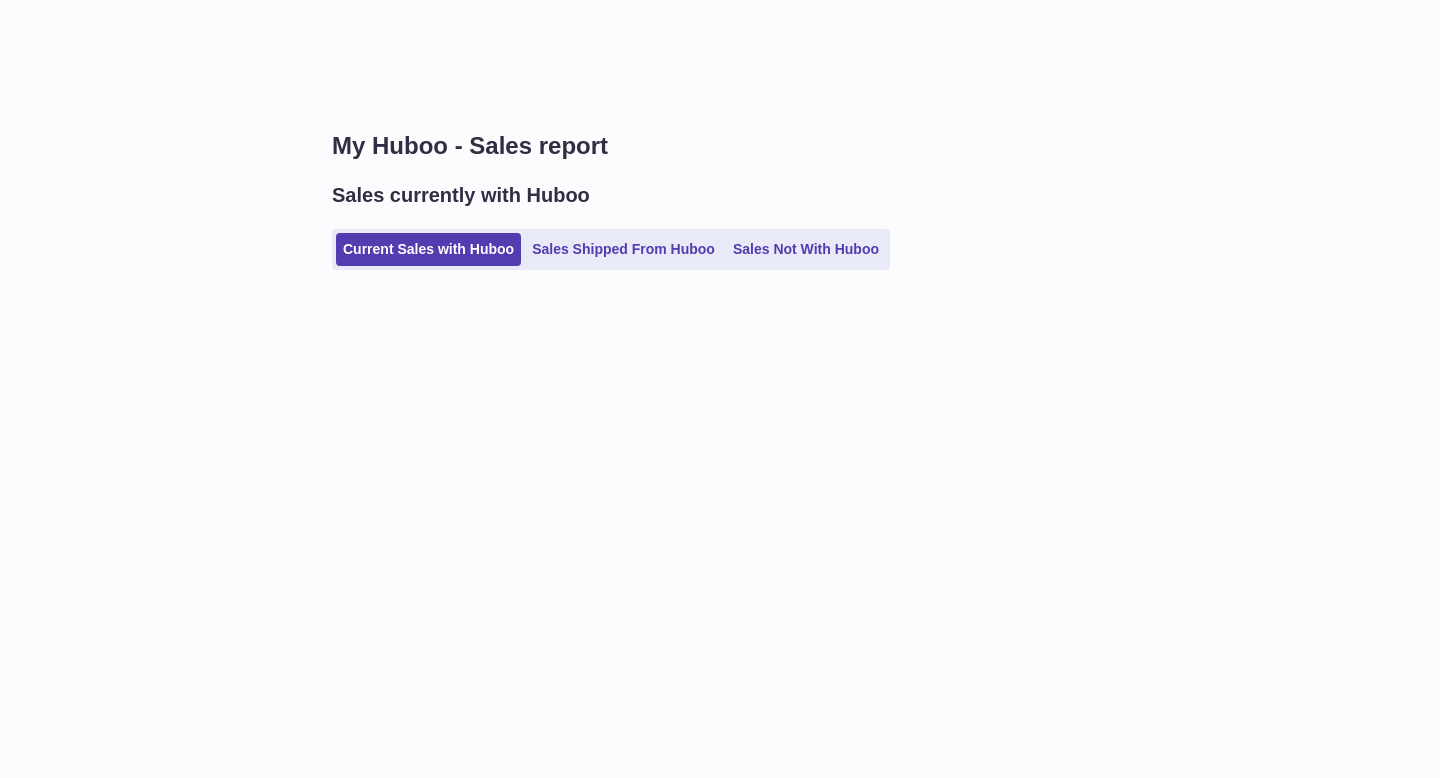 scroll, scrollTop: 0, scrollLeft: 0, axis: both 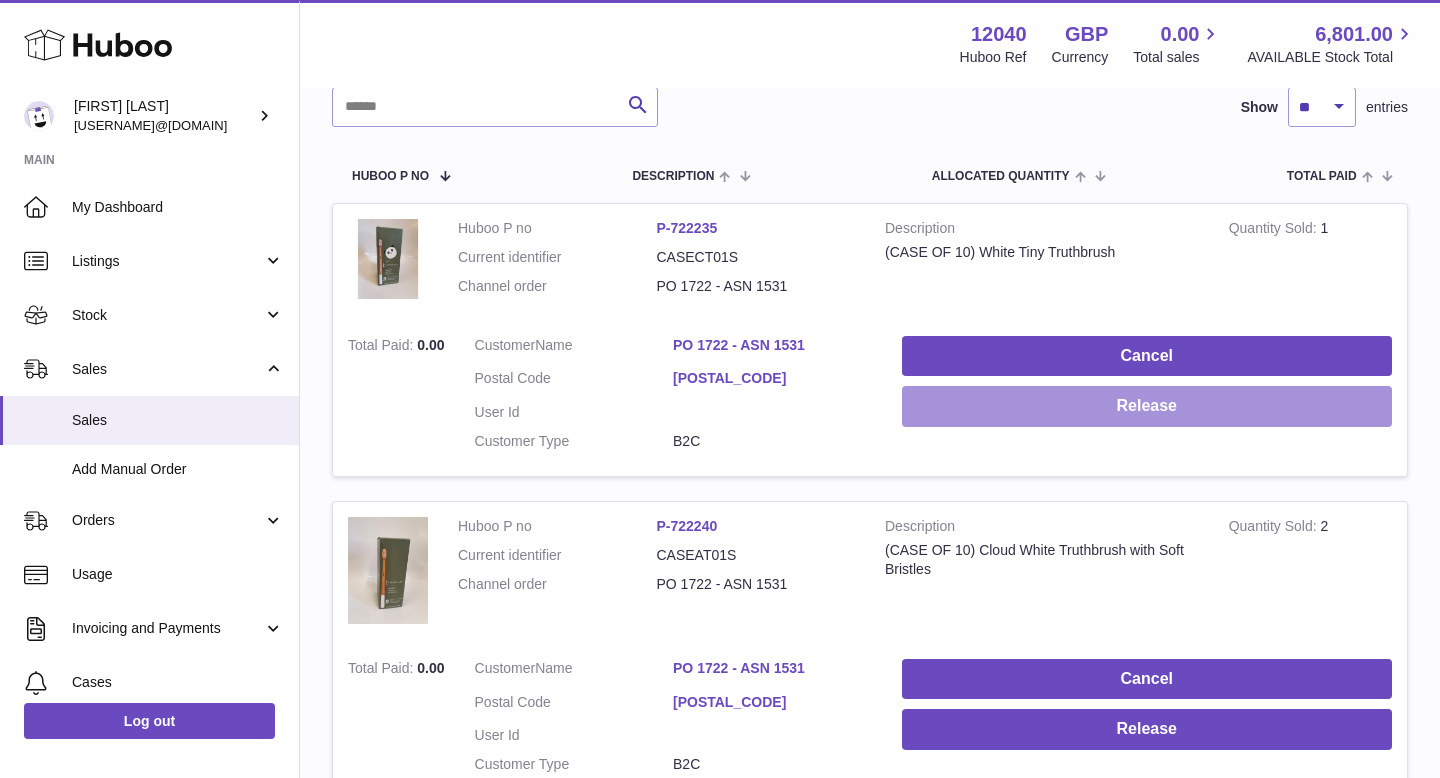 click on "Release" at bounding box center [1147, 406] 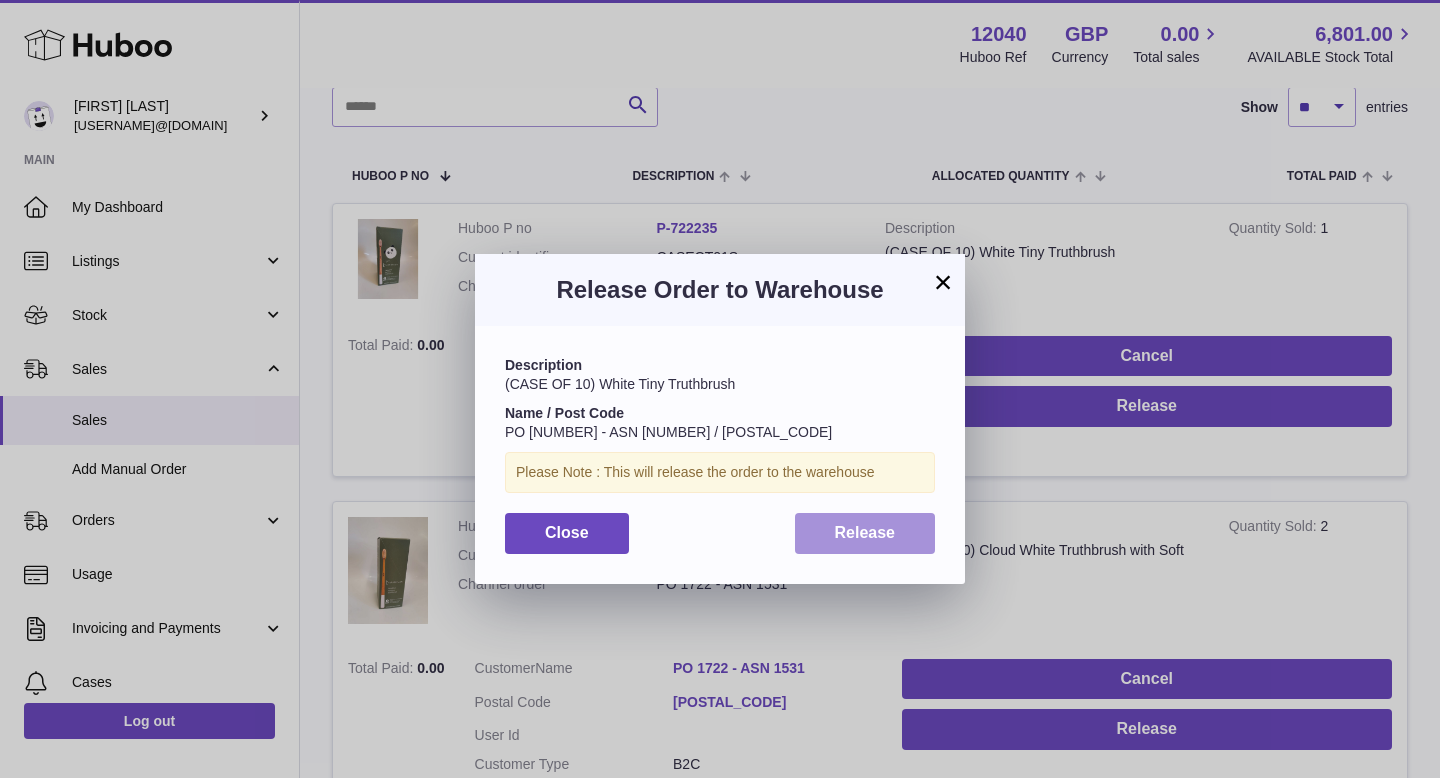 click on "Release" at bounding box center [865, 532] 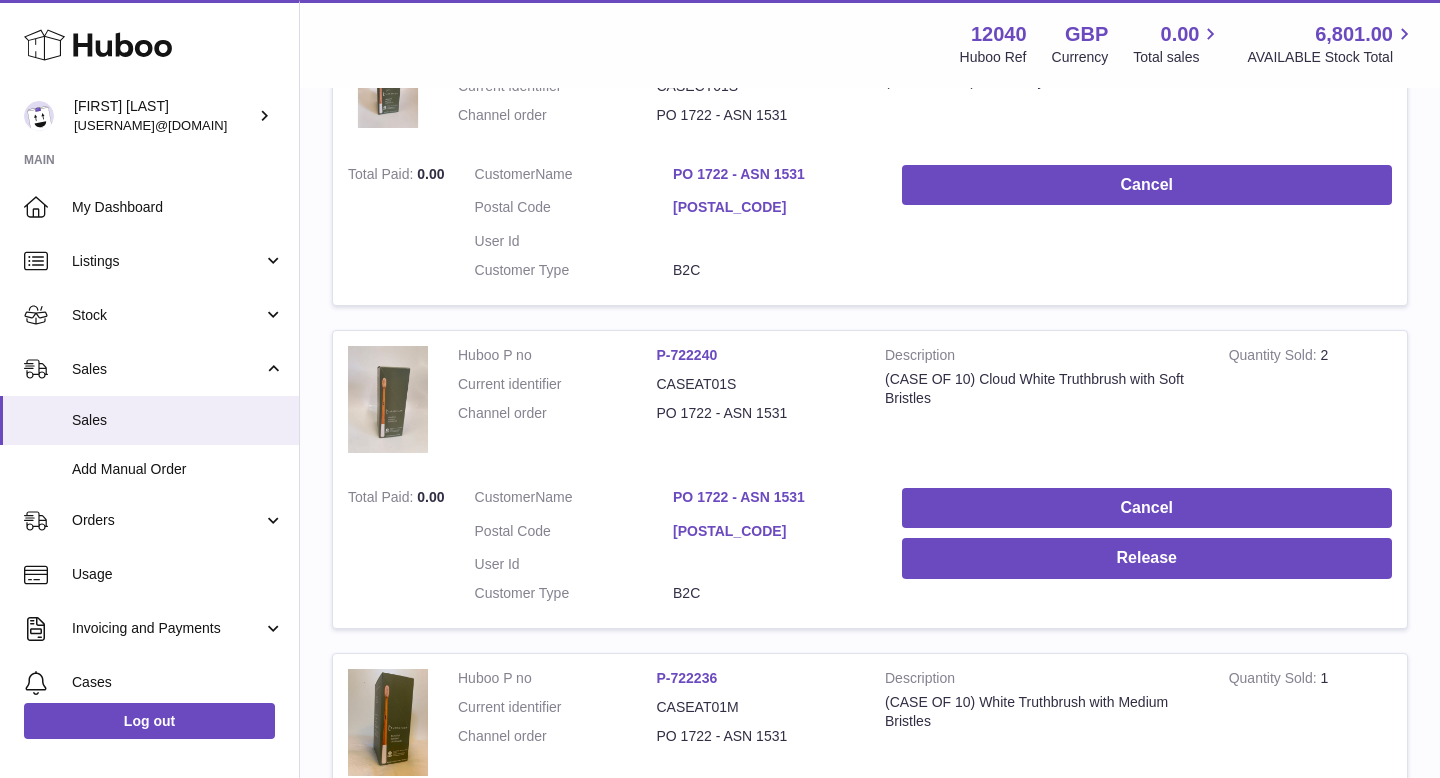 scroll, scrollTop: 454, scrollLeft: 0, axis: vertical 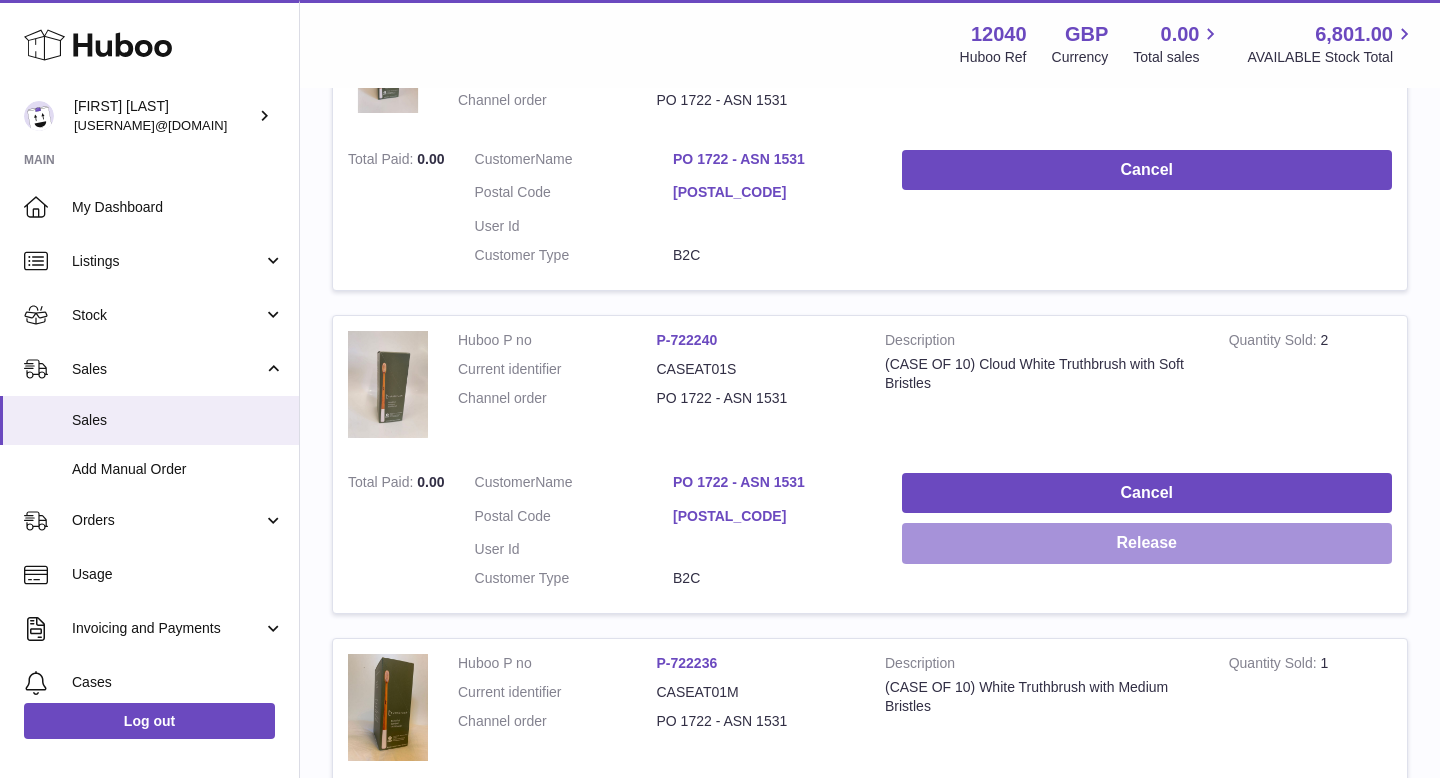 click on "Release" at bounding box center [1147, 543] 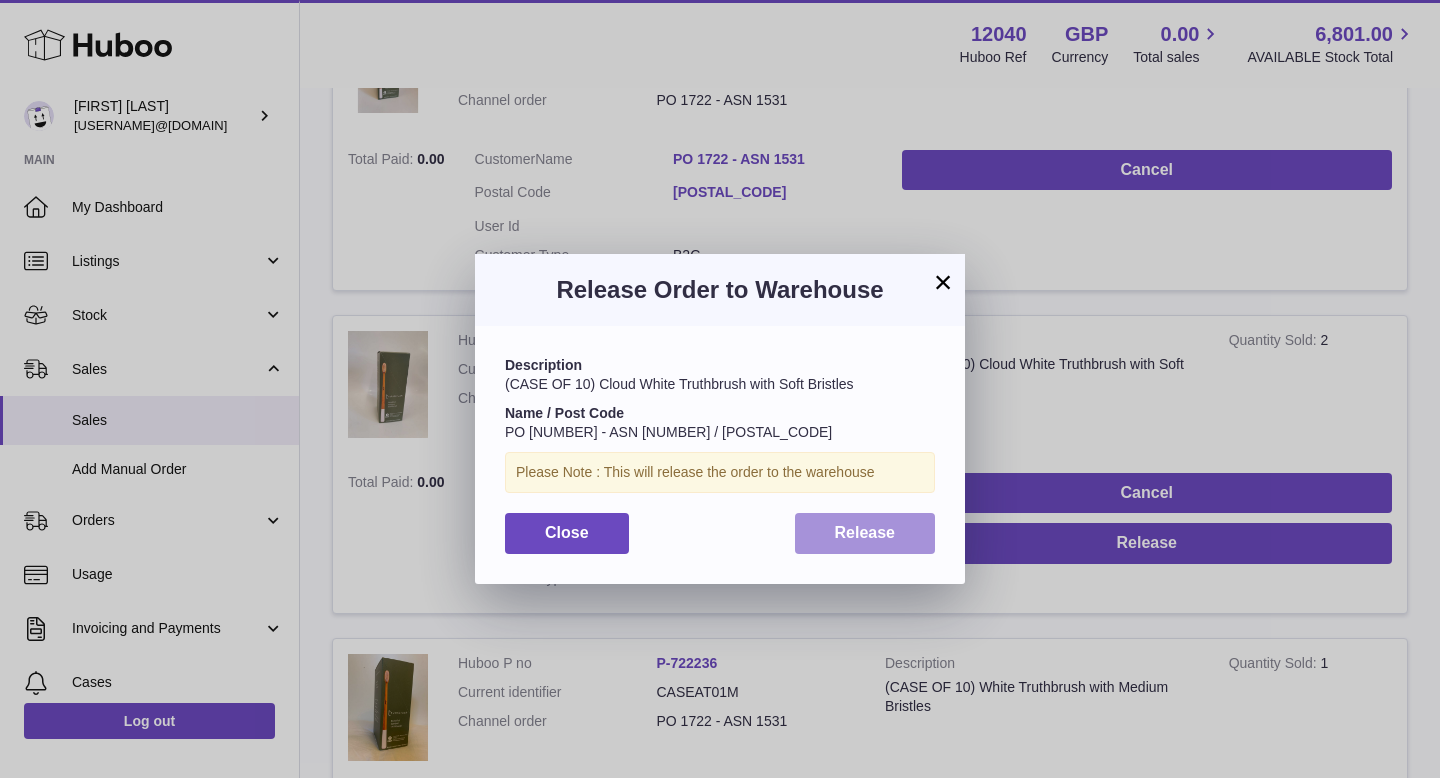 click on "Release" at bounding box center [865, 532] 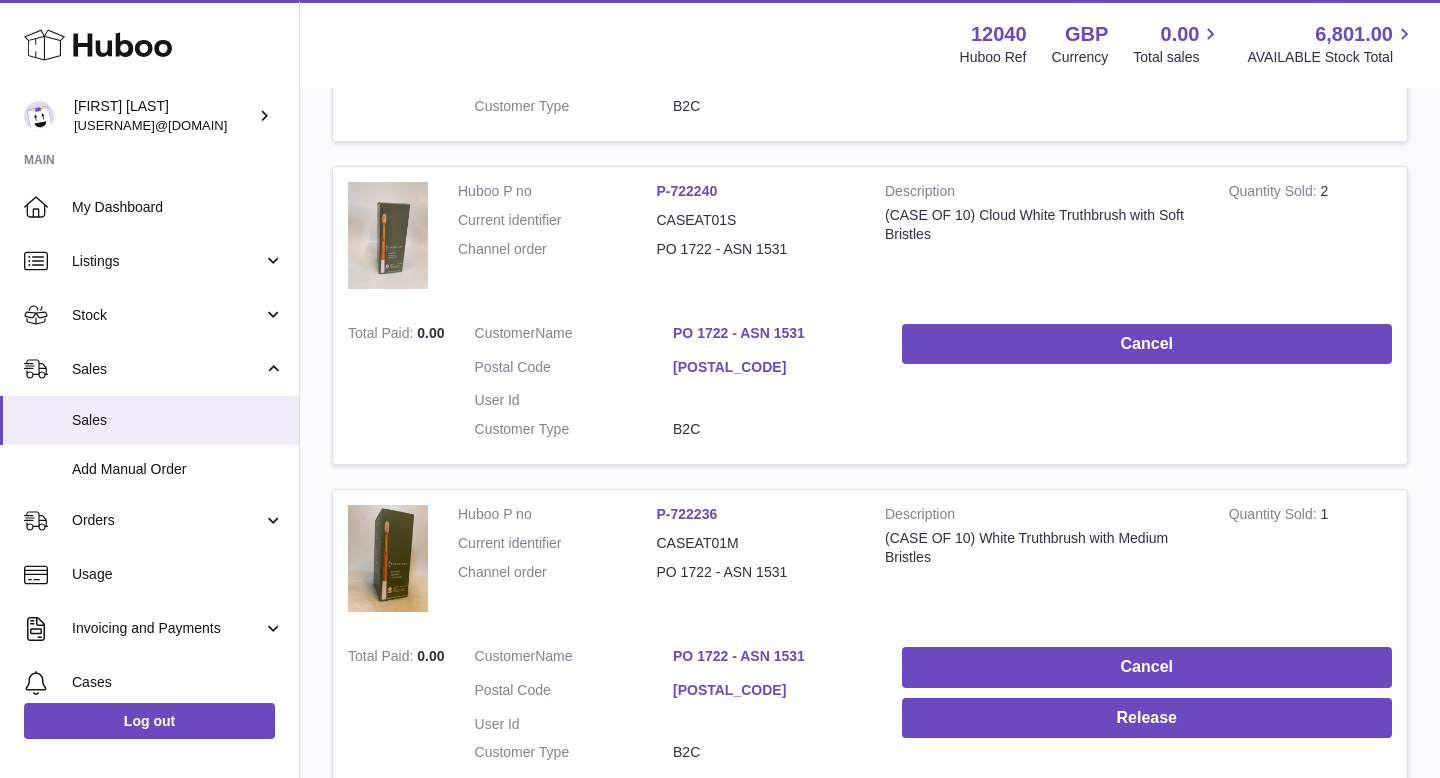 scroll, scrollTop: 795, scrollLeft: 0, axis: vertical 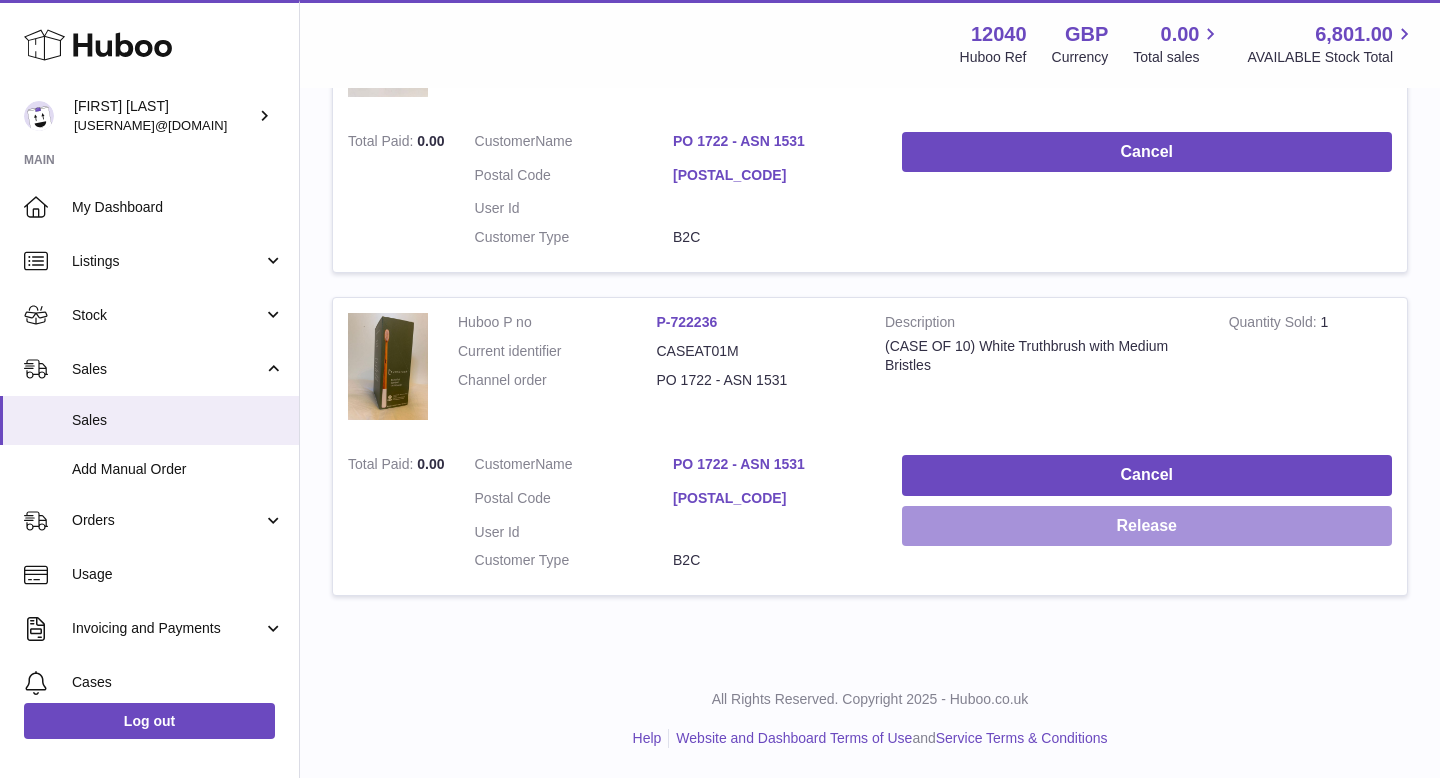 click on "Release" at bounding box center [1147, 526] 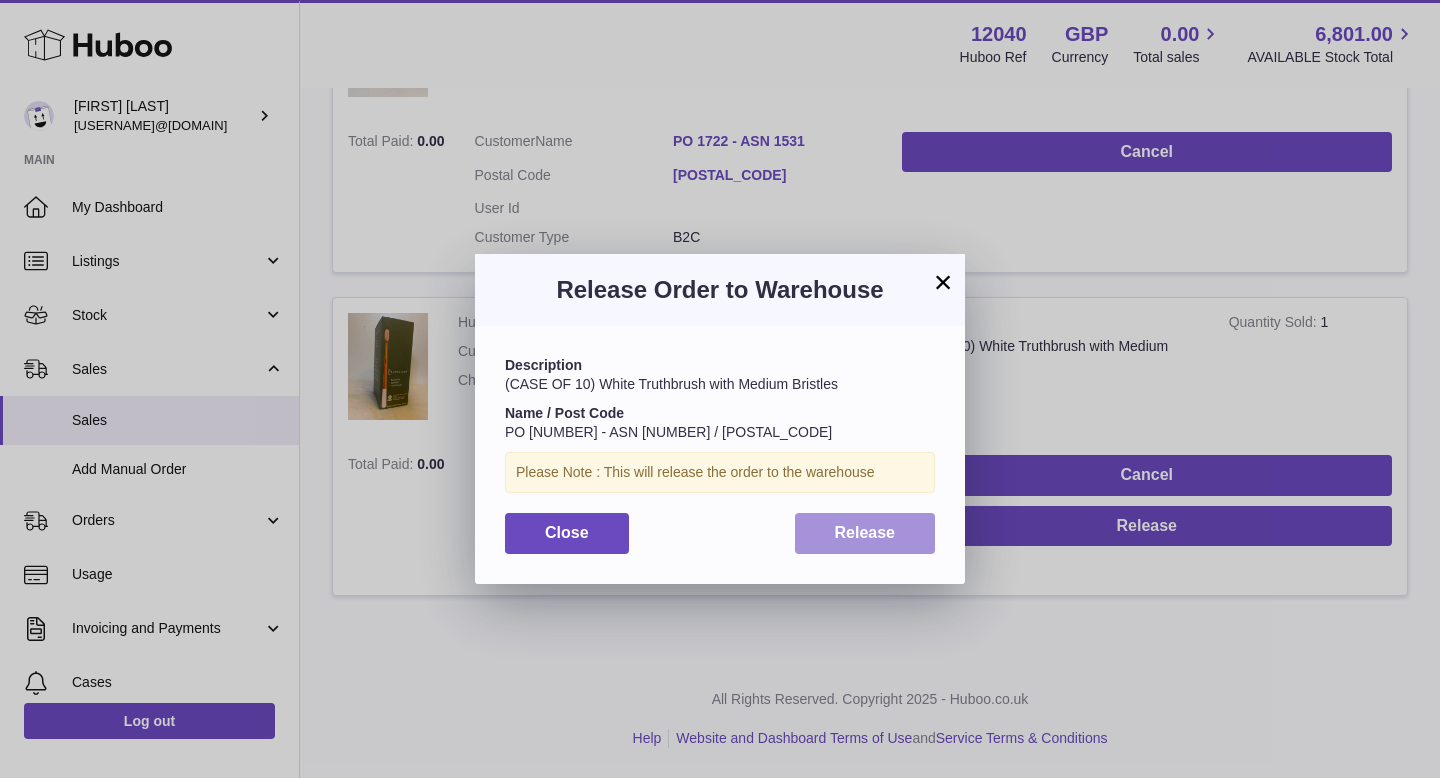 click on "Release" at bounding box center [865, 533] 